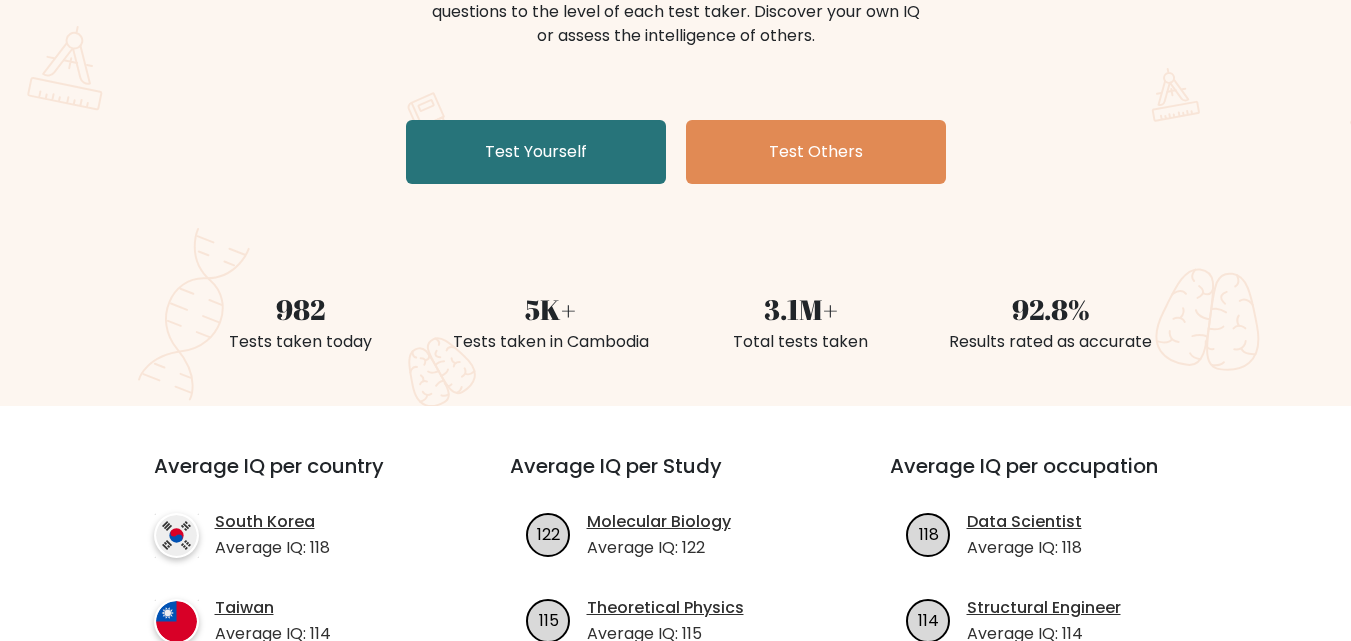 scroll, scrollTop: 300, scrollLeft: 0, axis: vertical 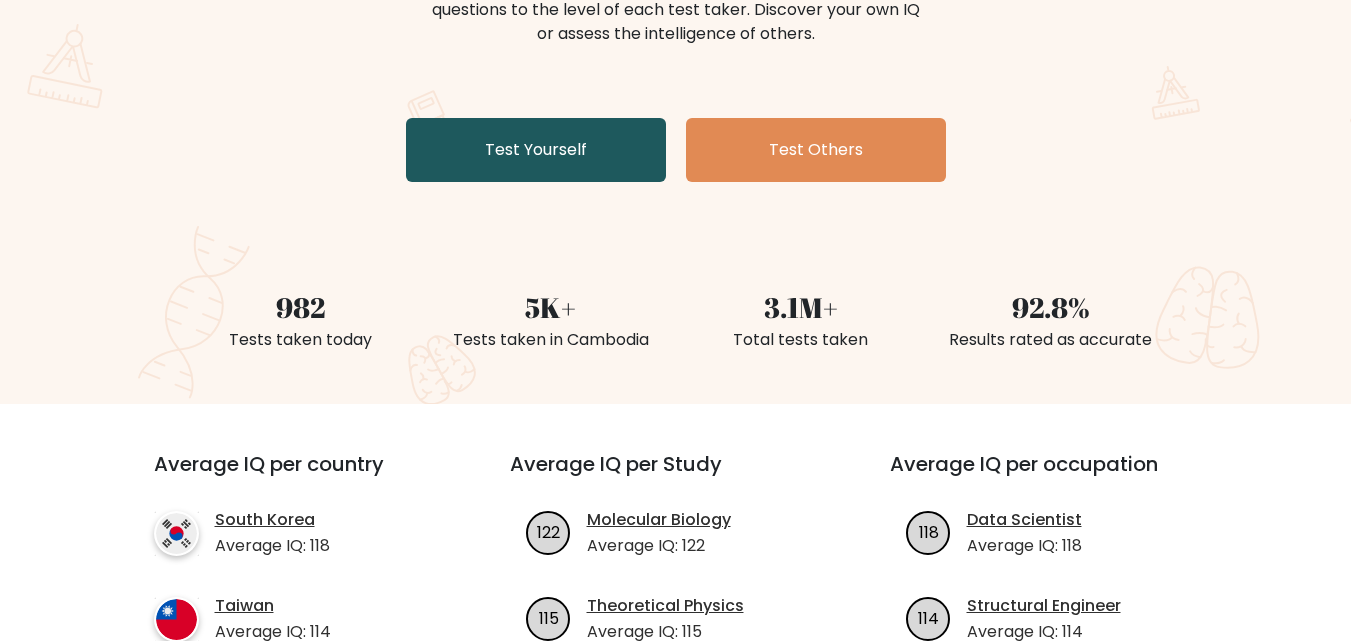 click on "Test Yourself" at bounding box center (536, 150) 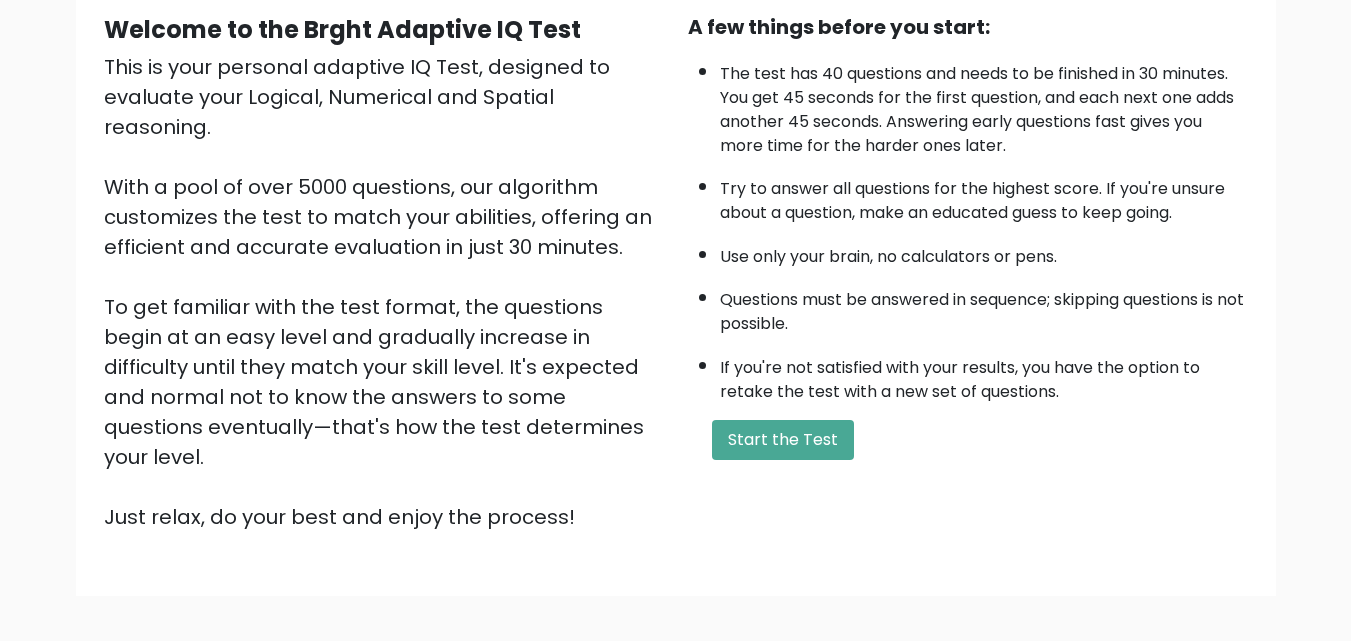 scroll, scrollTop: 275, scrollLeft: 0, axis: vertical 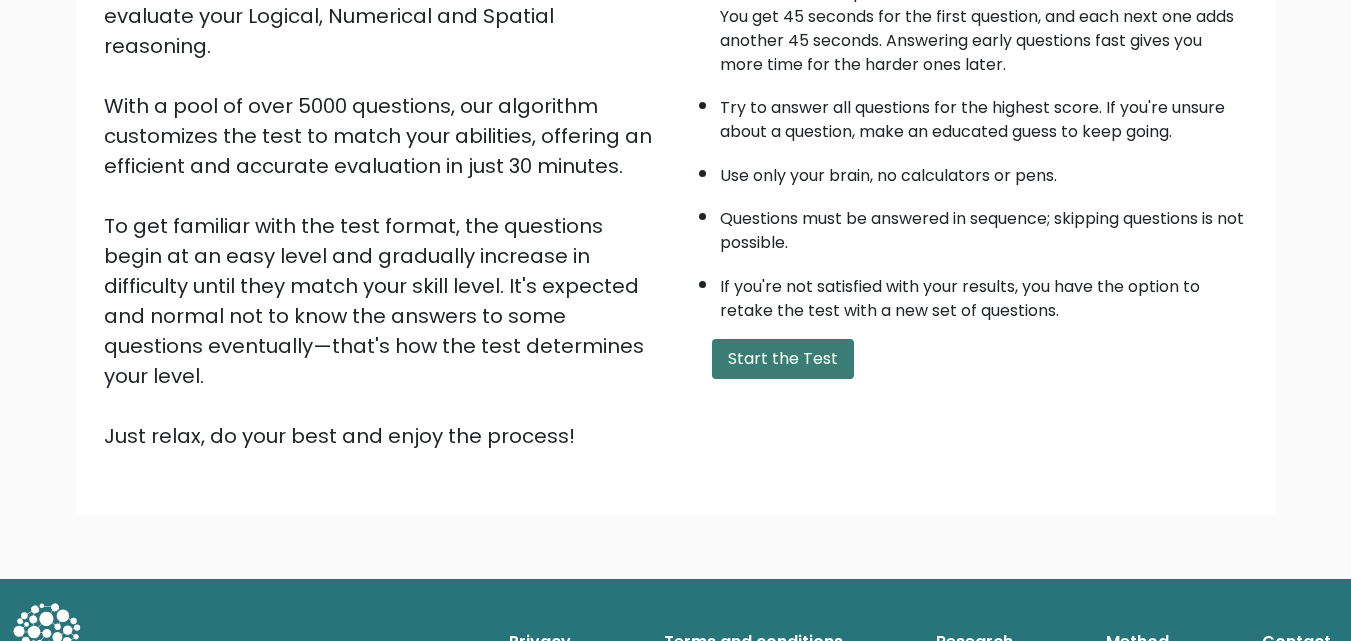 click on "Start the Test" at bounding box center (783, 359) 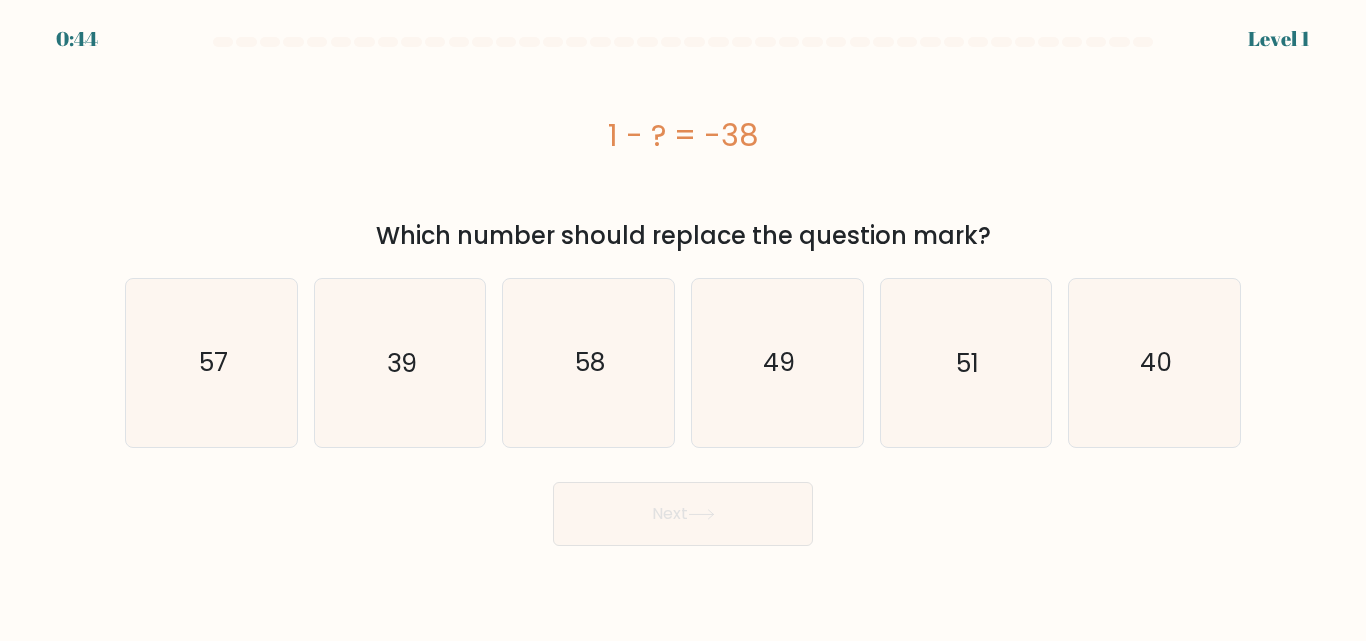 scroll, scrollTop: 0, scrollLeft: 0, axis: both 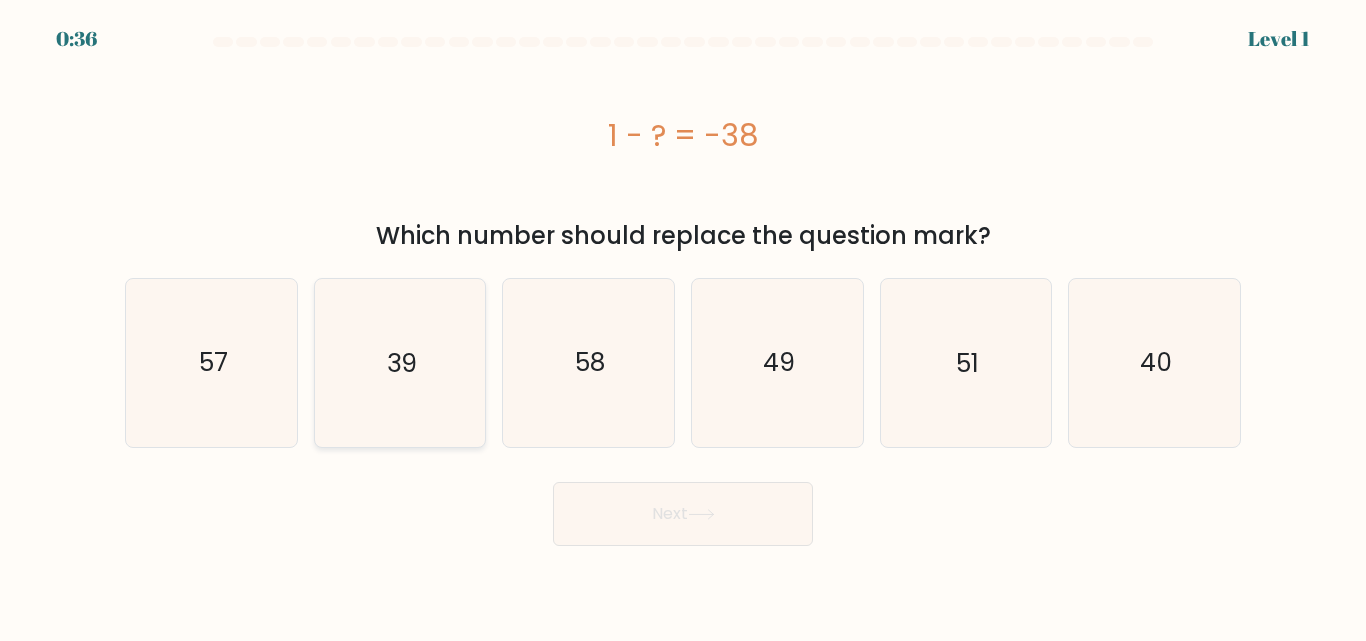 click on "39" 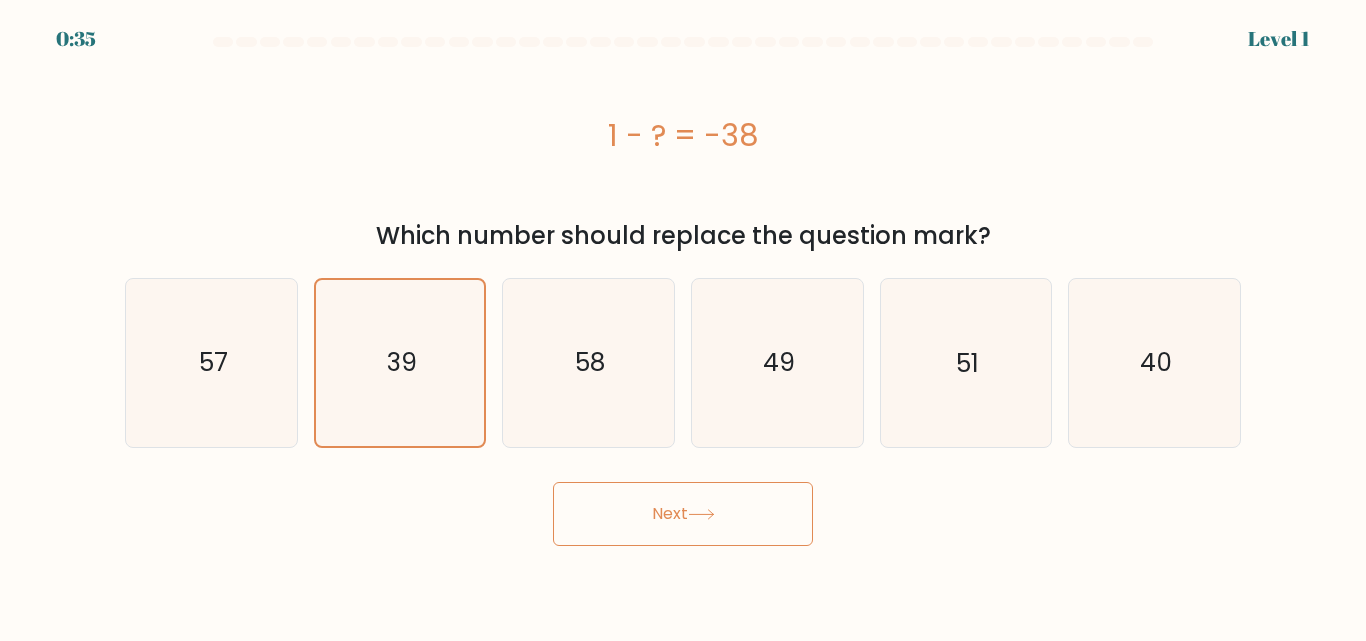 click on "Next" at bounding box center [683, 514] 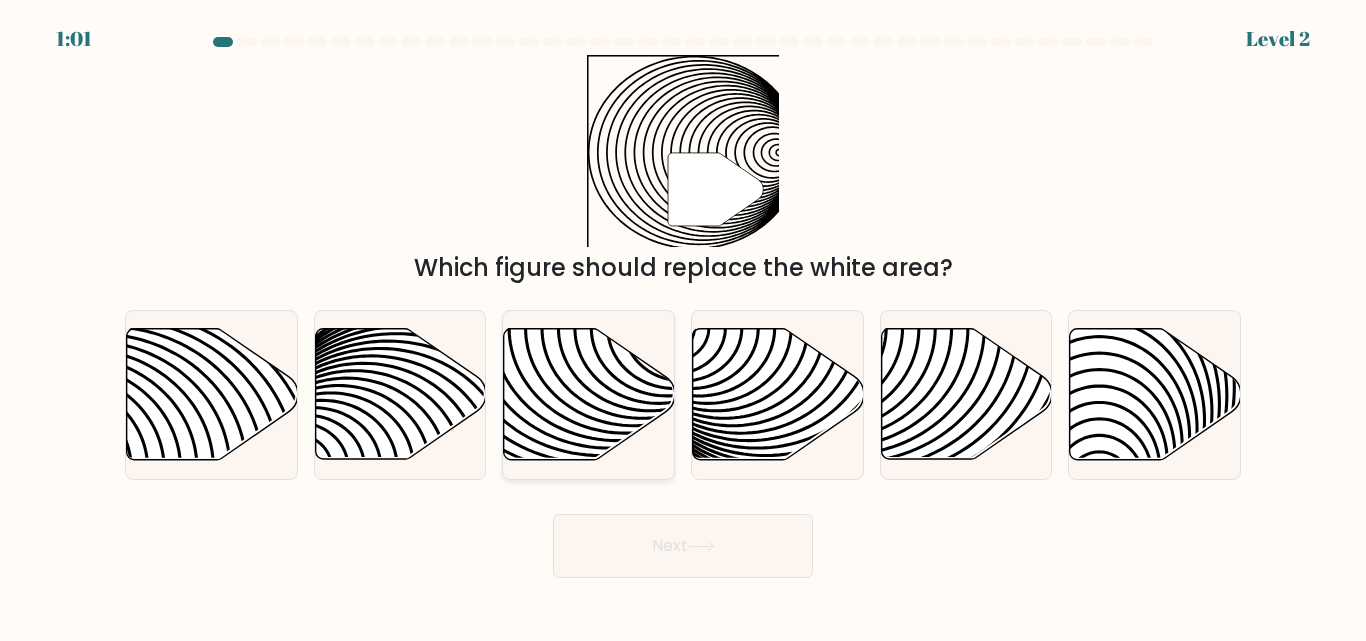 click 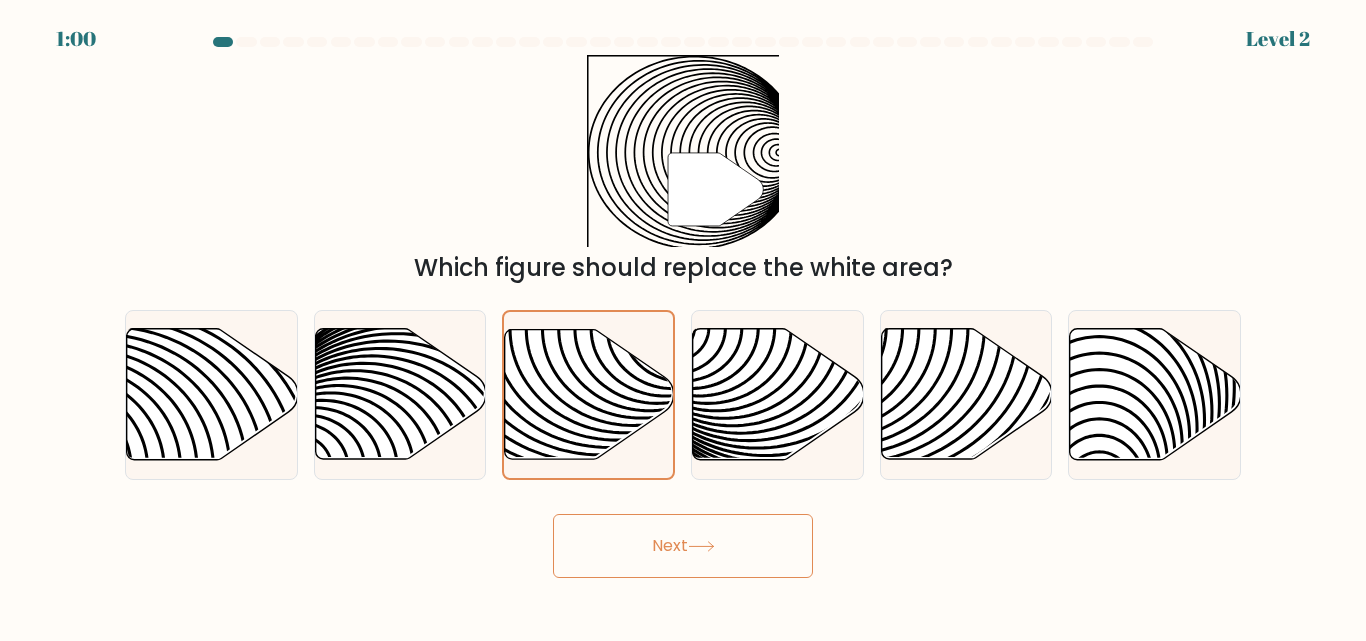 click on "Next" at bounding box center (683, 546) 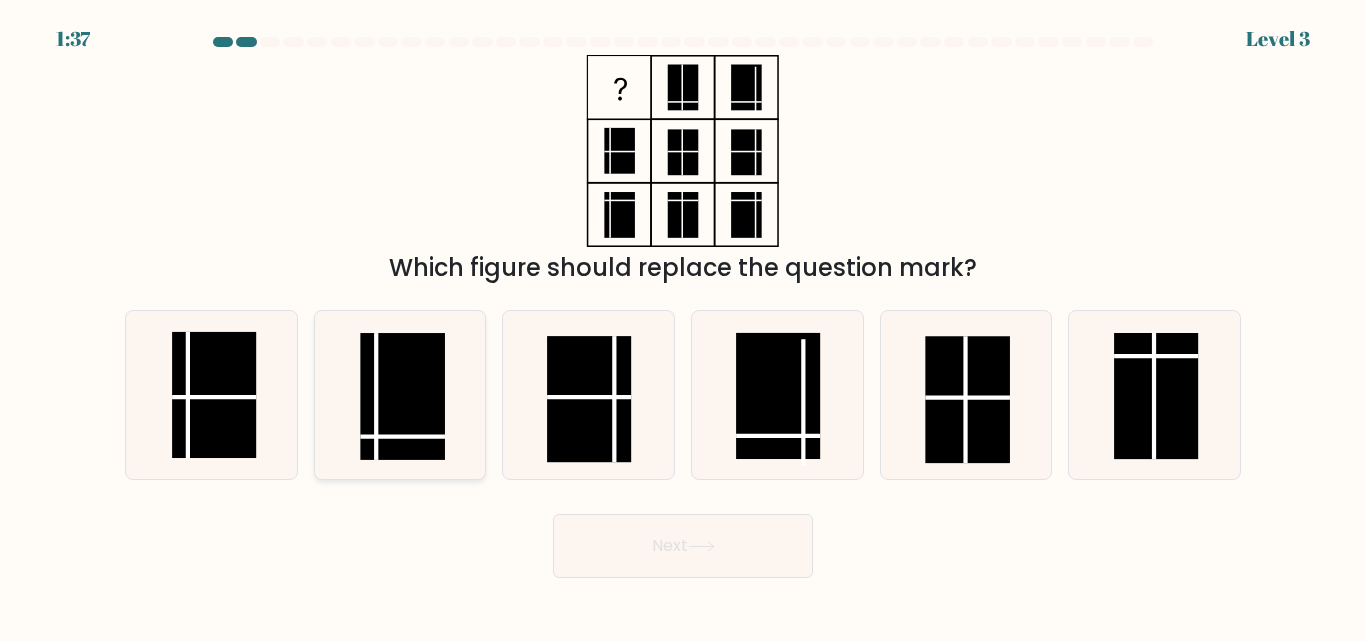click 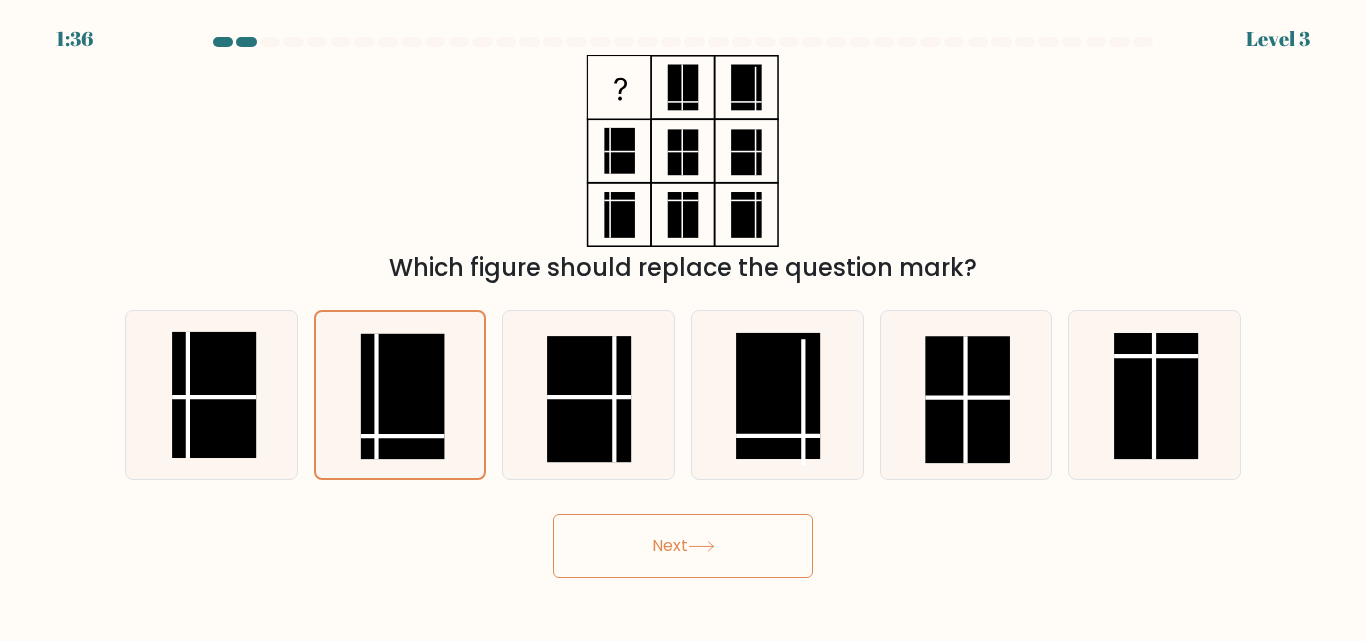 click on "Next" at bounding box center [683, 546] 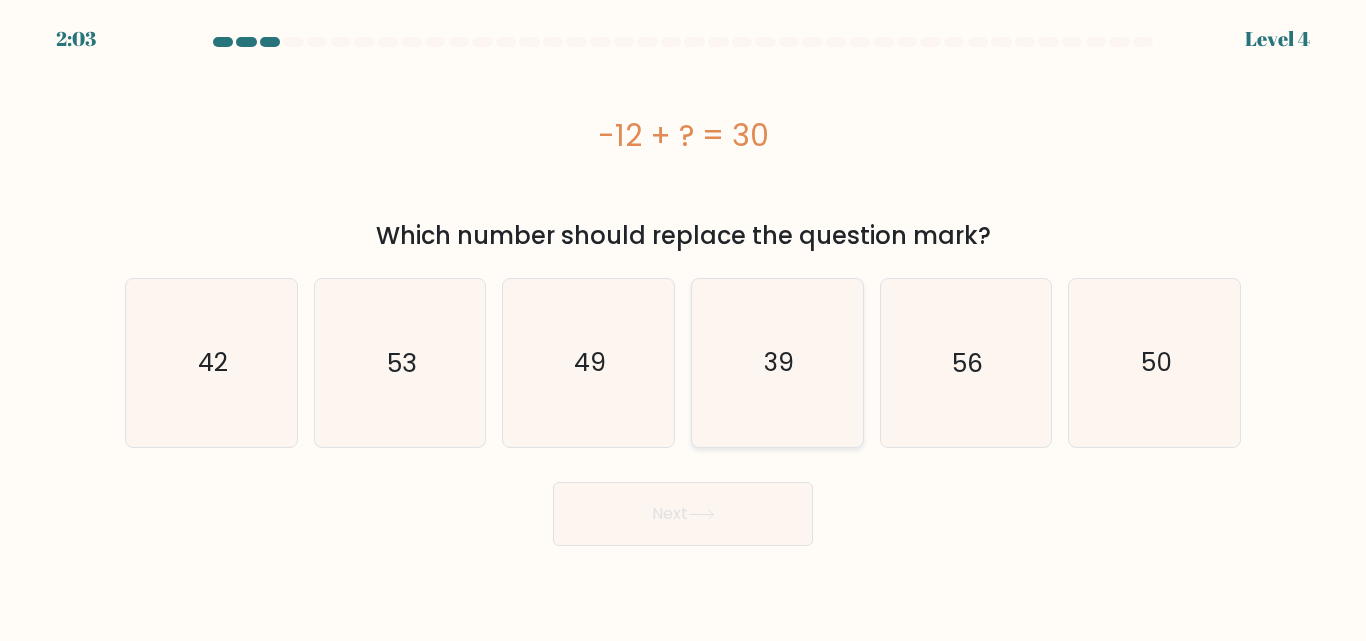 click on "39" 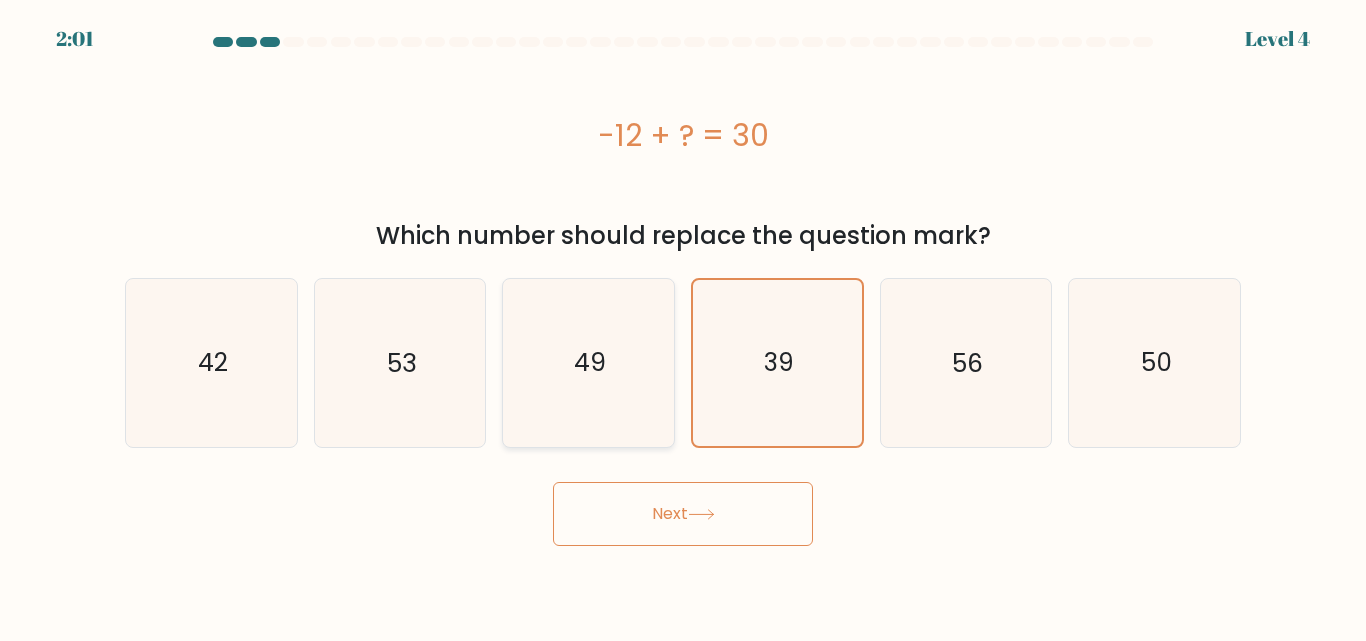click on "49" 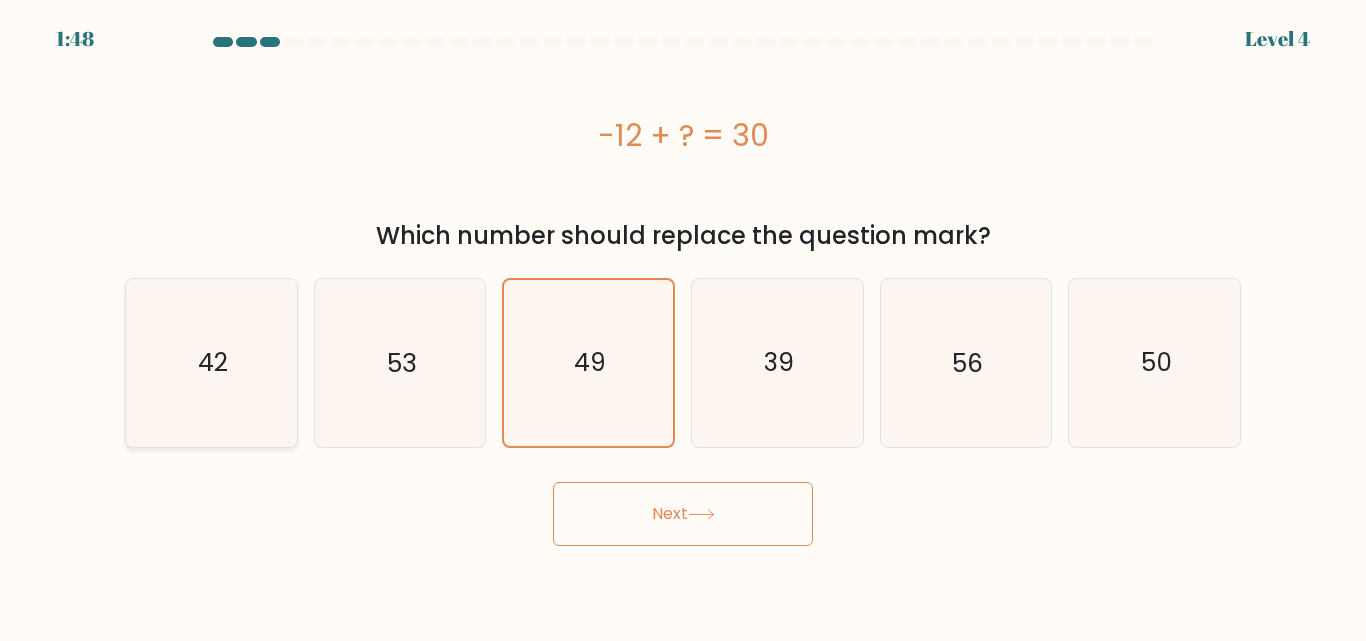 click on "42" 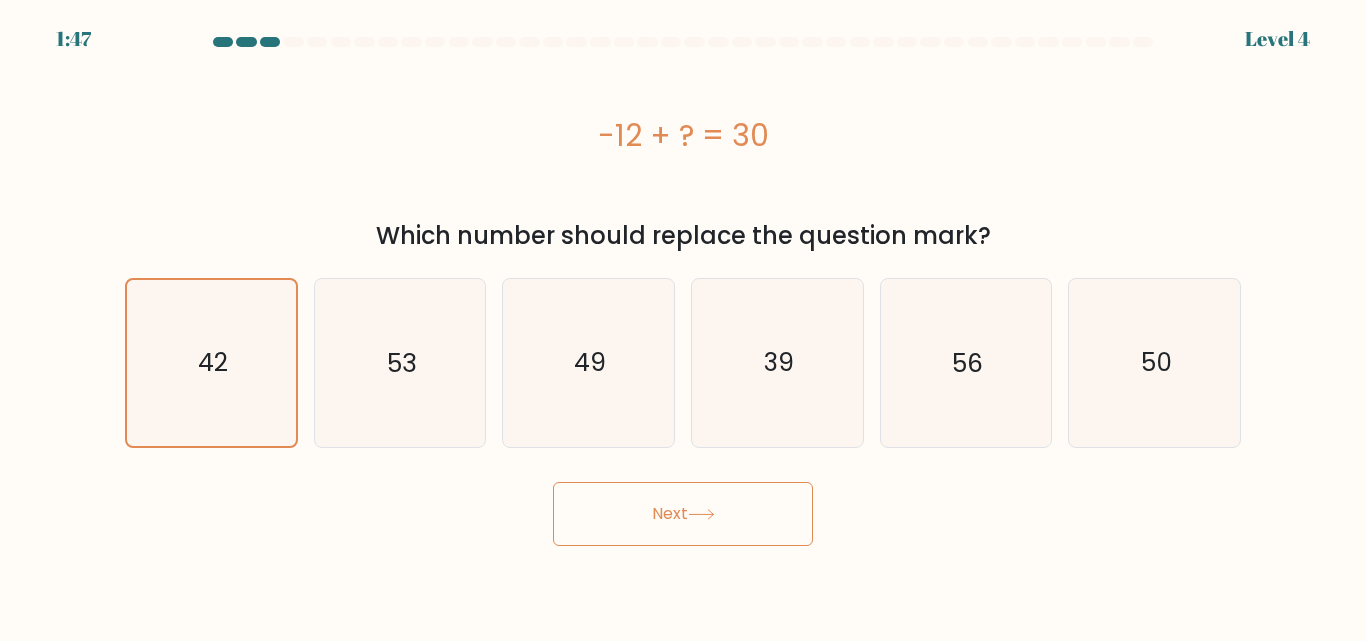 click 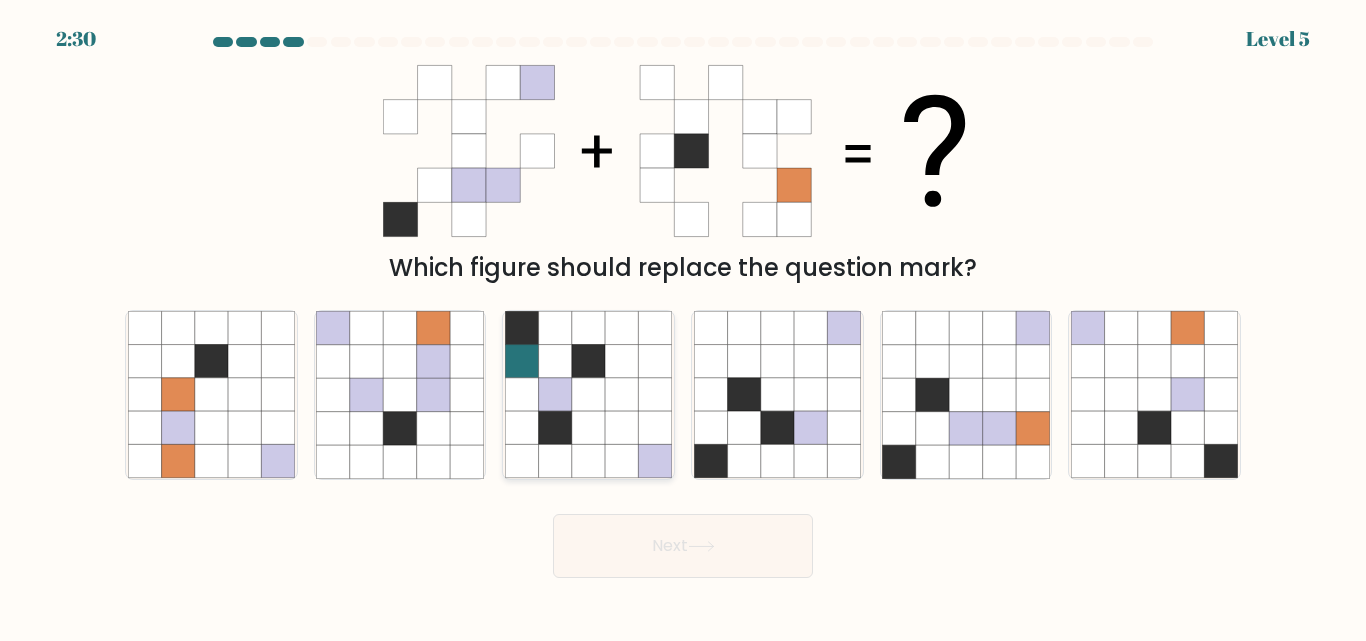 click 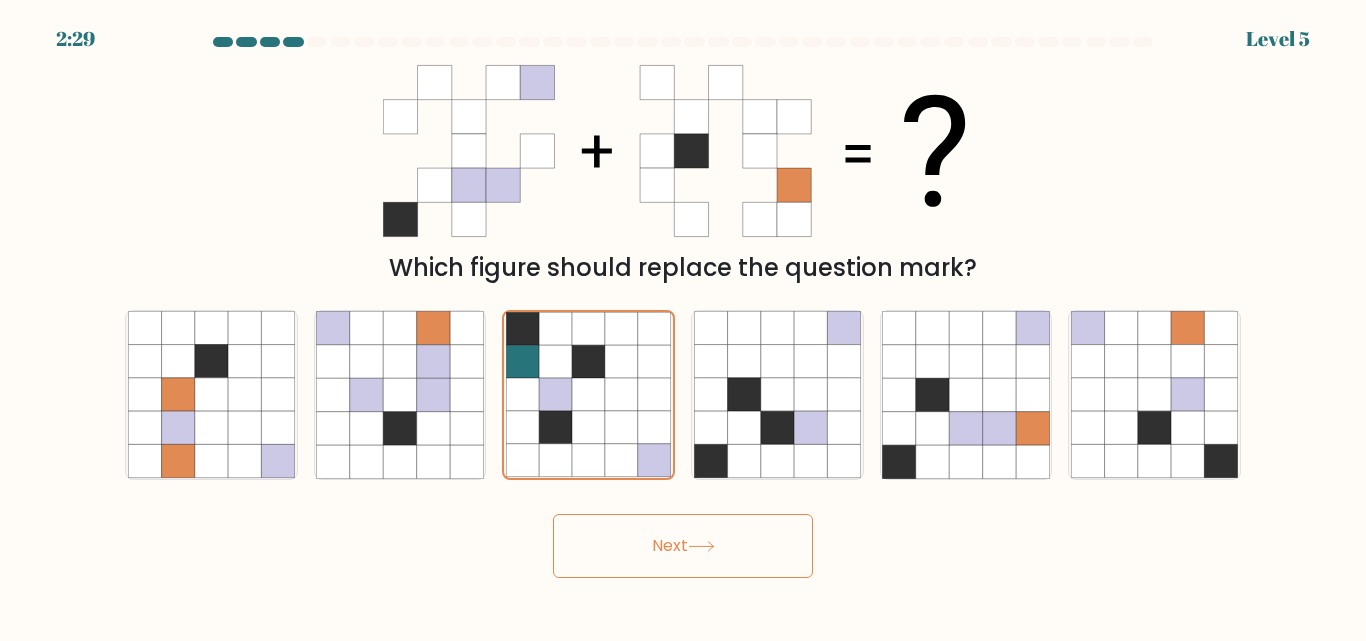 click on "Next" at bounding box center [683, 546] 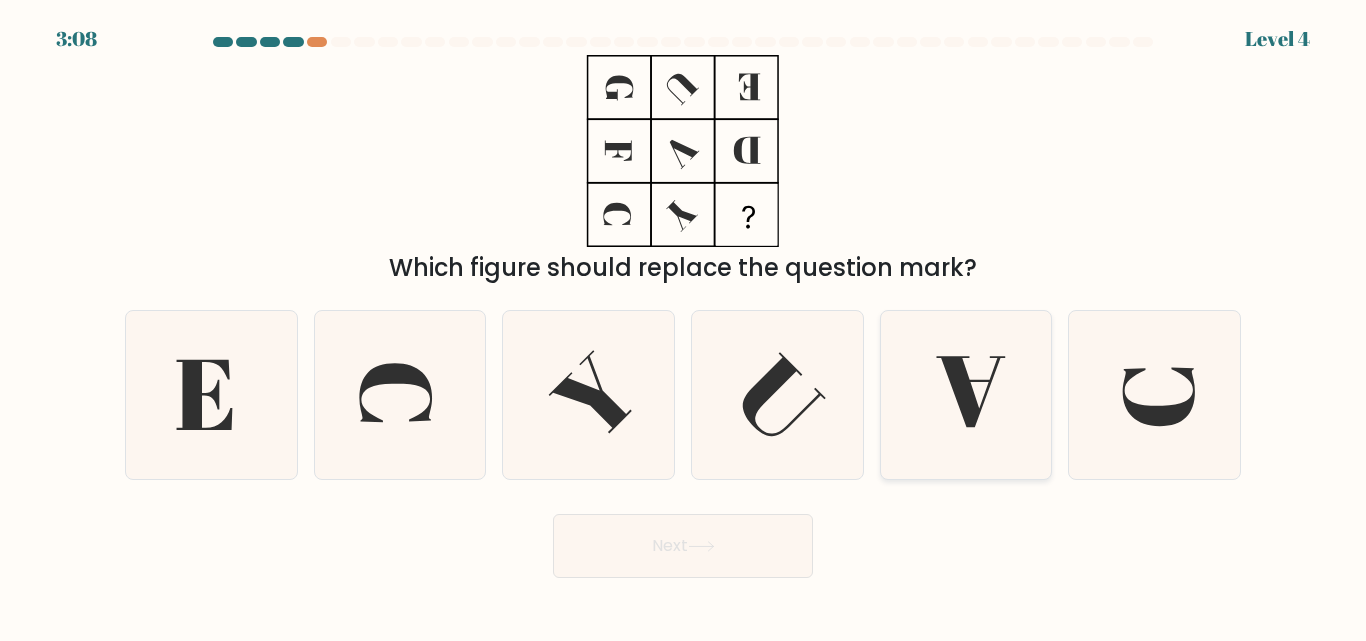 click 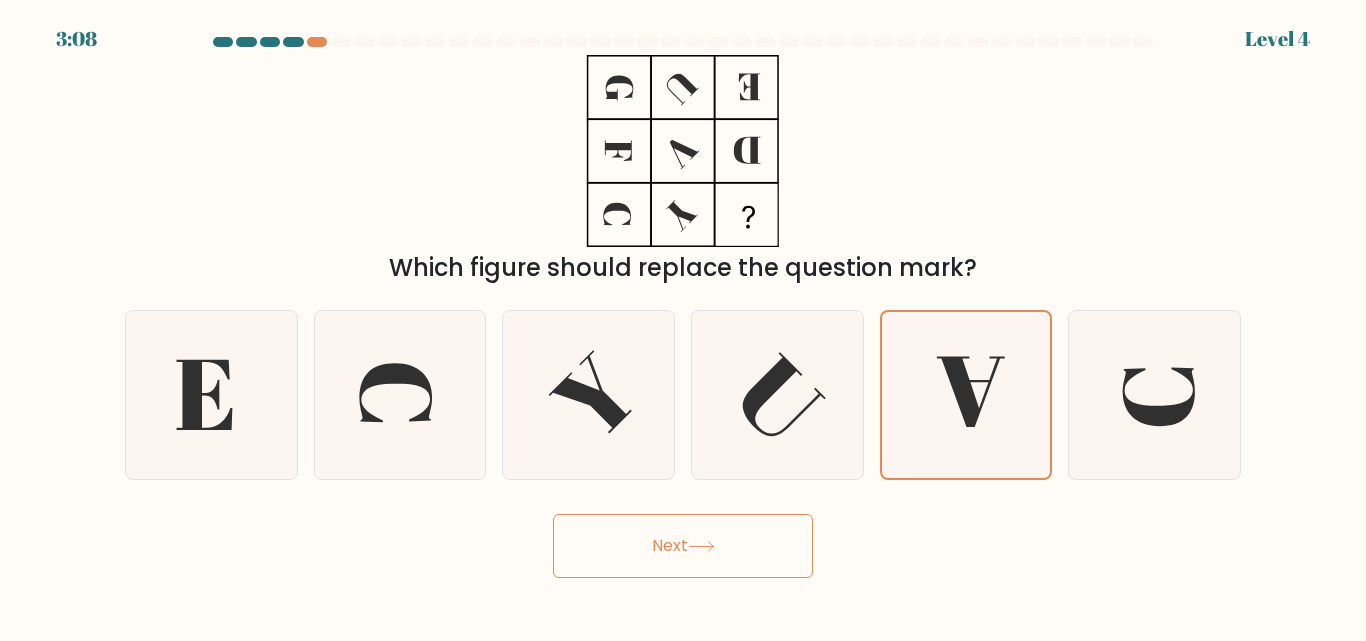 click 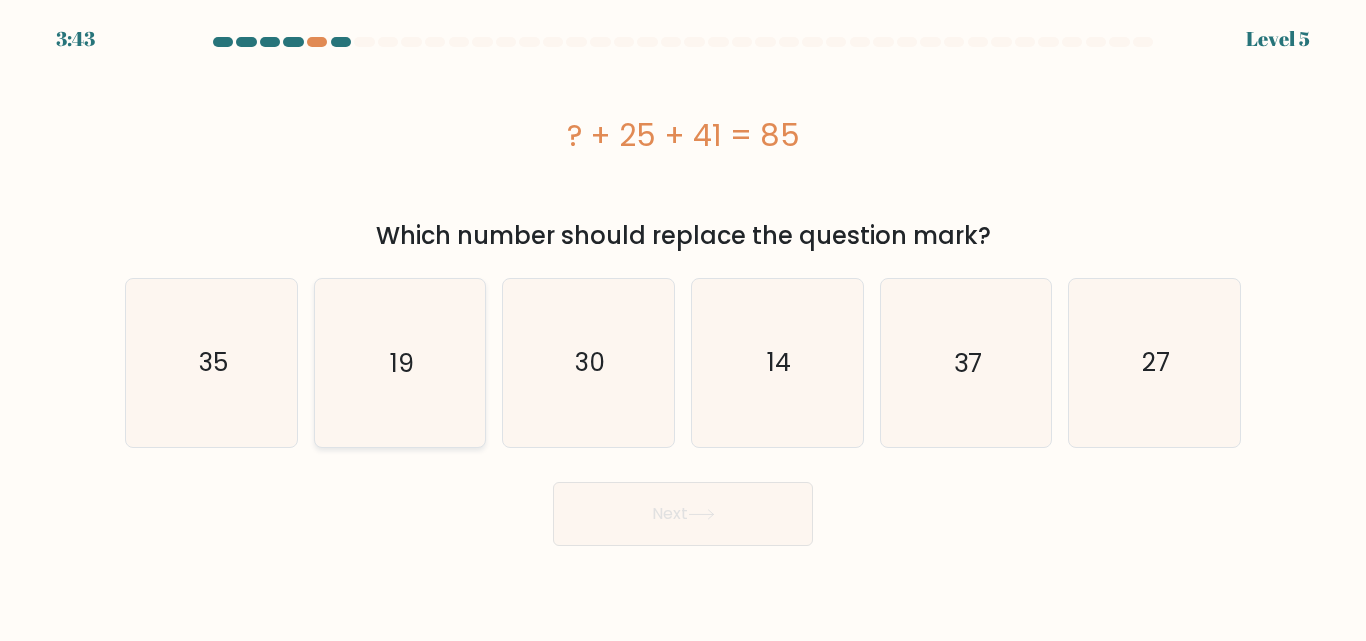 click on "19" 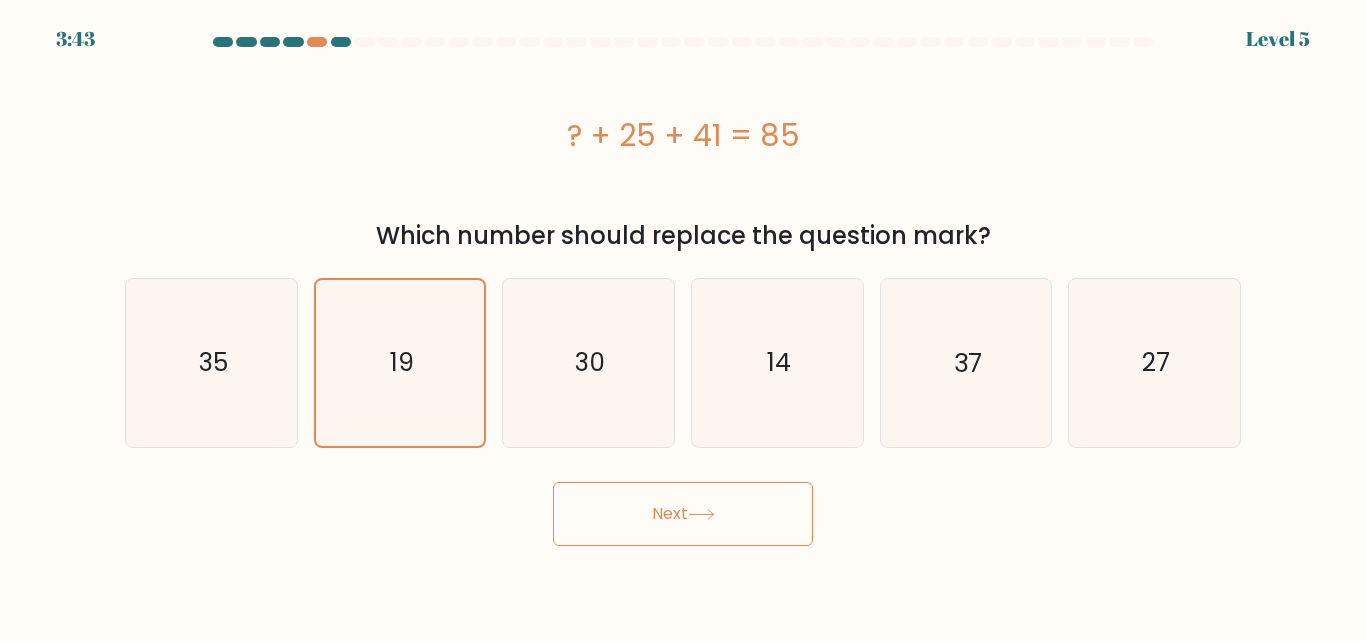 click on "Next" at bounding box center (683, 514) 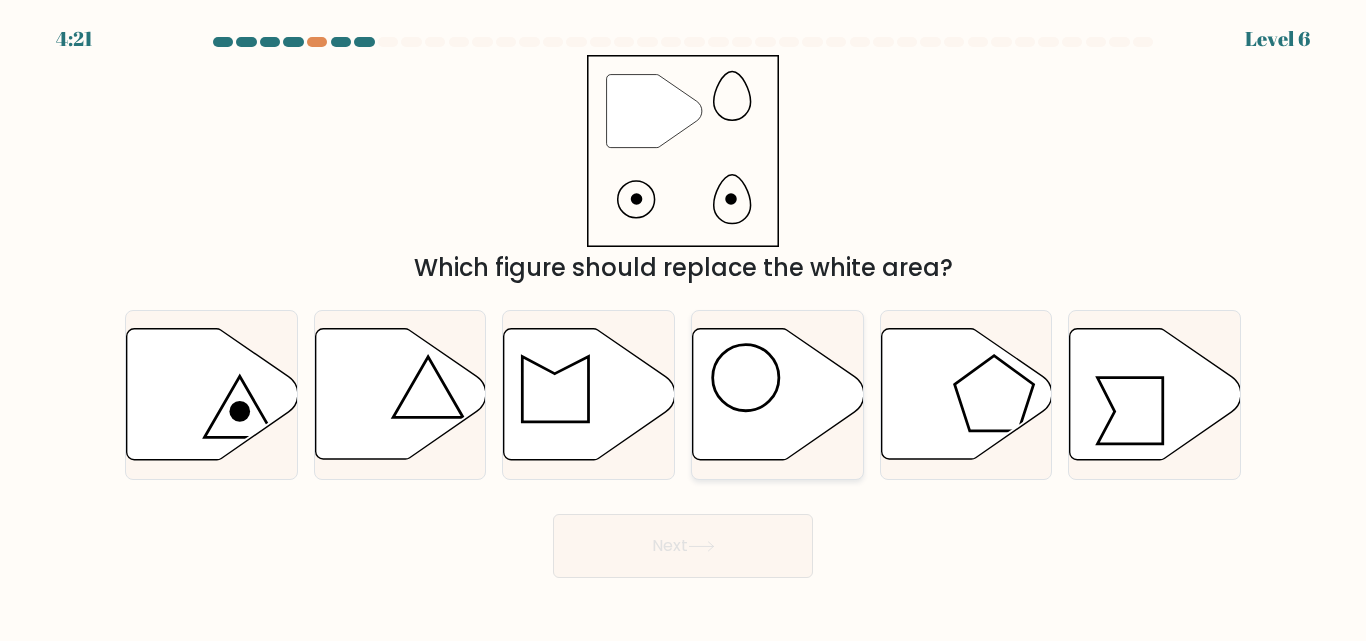 click 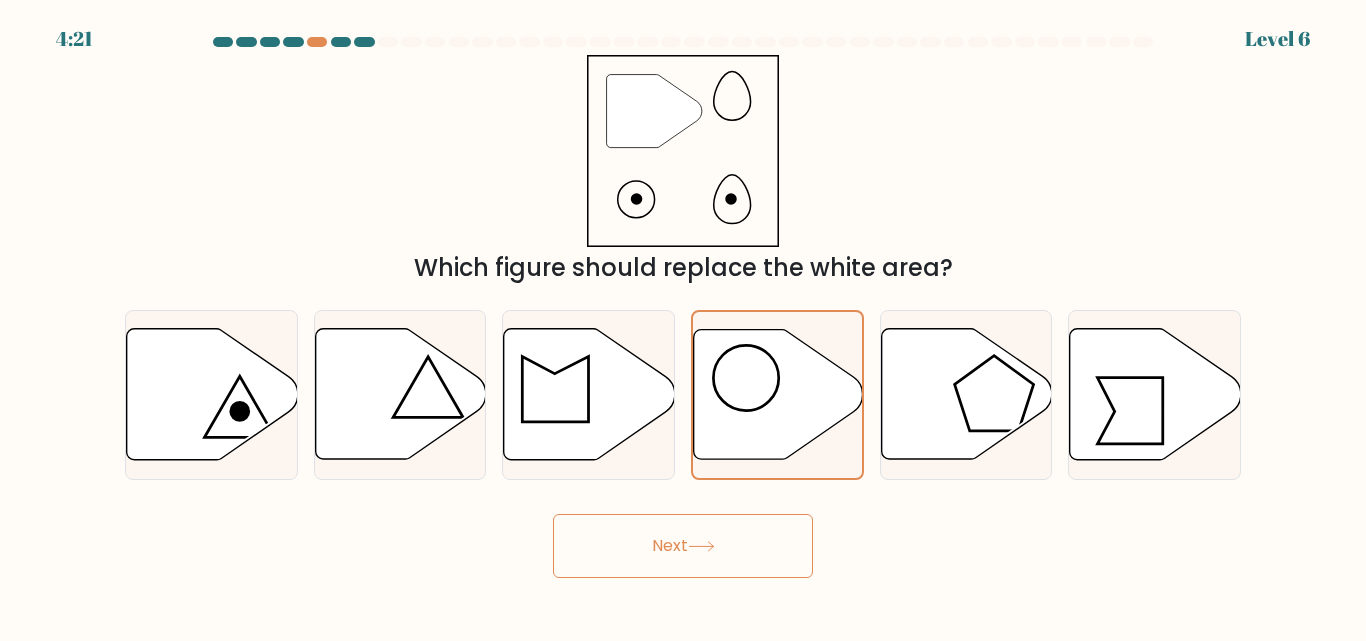 click 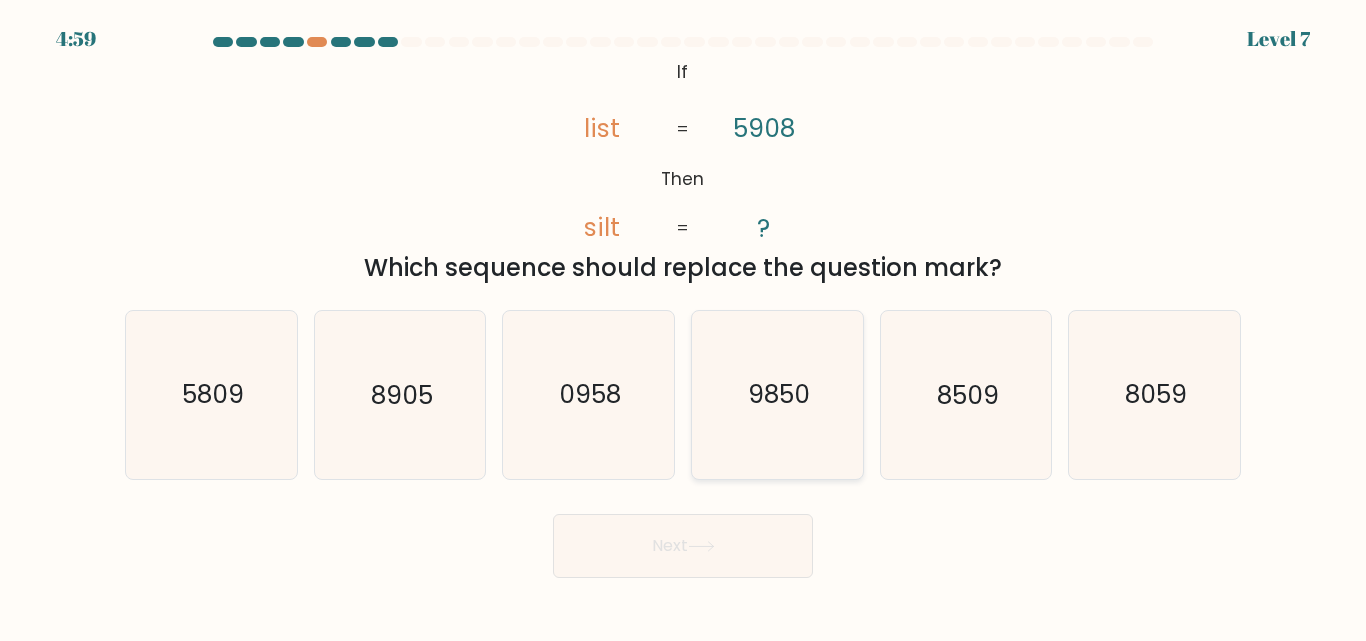 click on "9850" 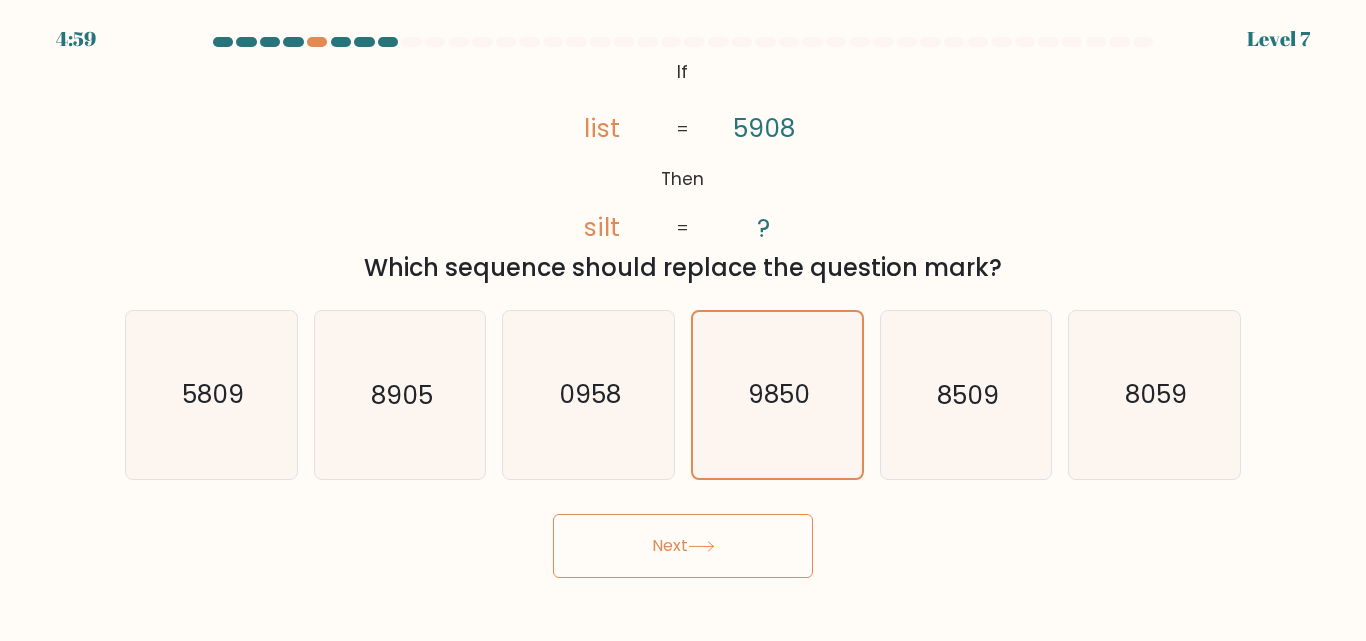 click on "Next" at bounding box center (683, 546) 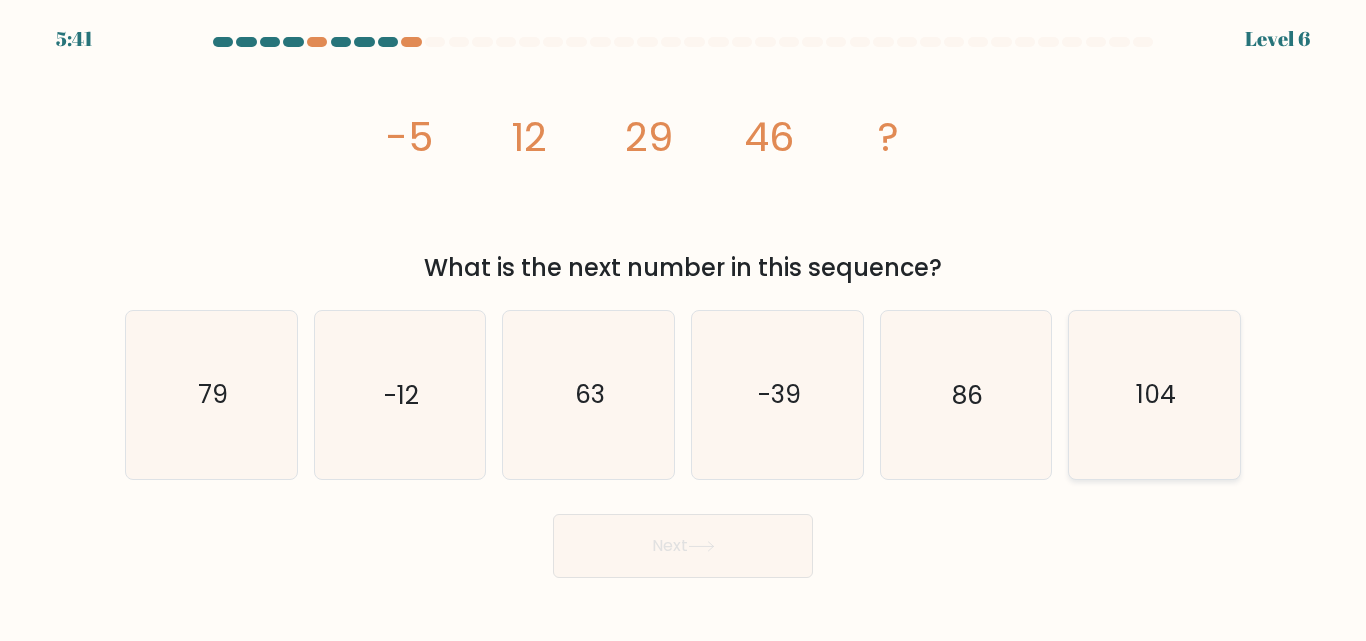 click on "104" 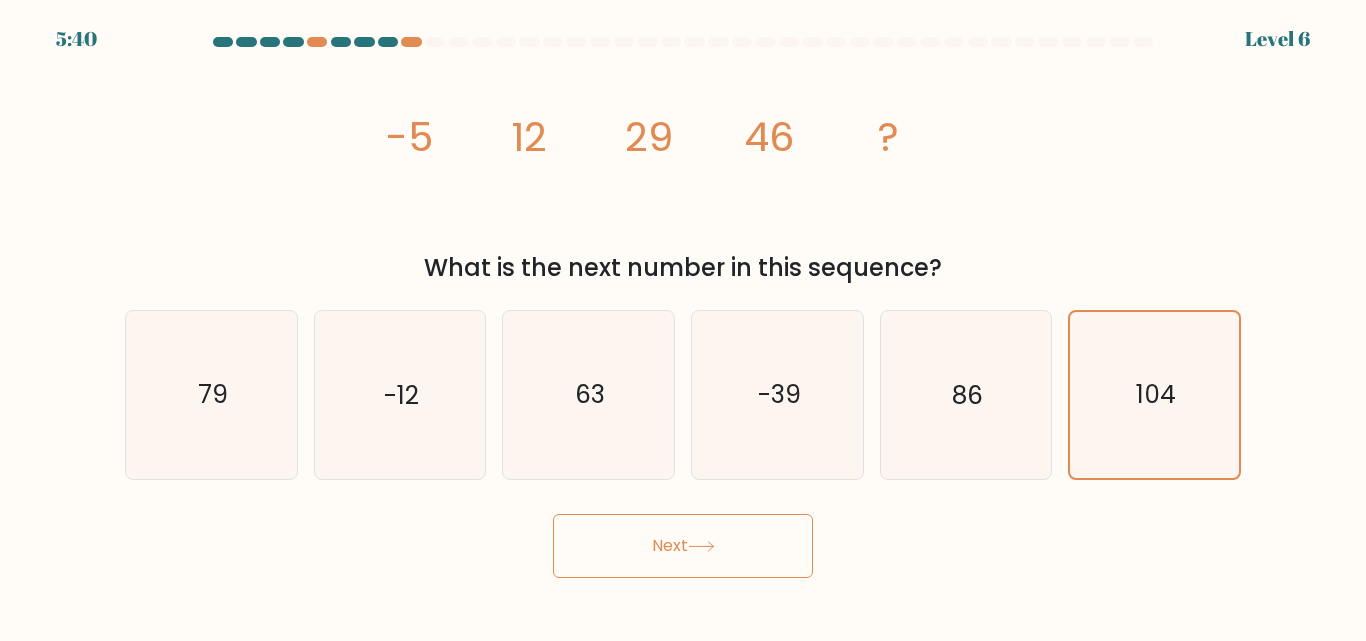 click on "Next" at bounding box center (683, 546) 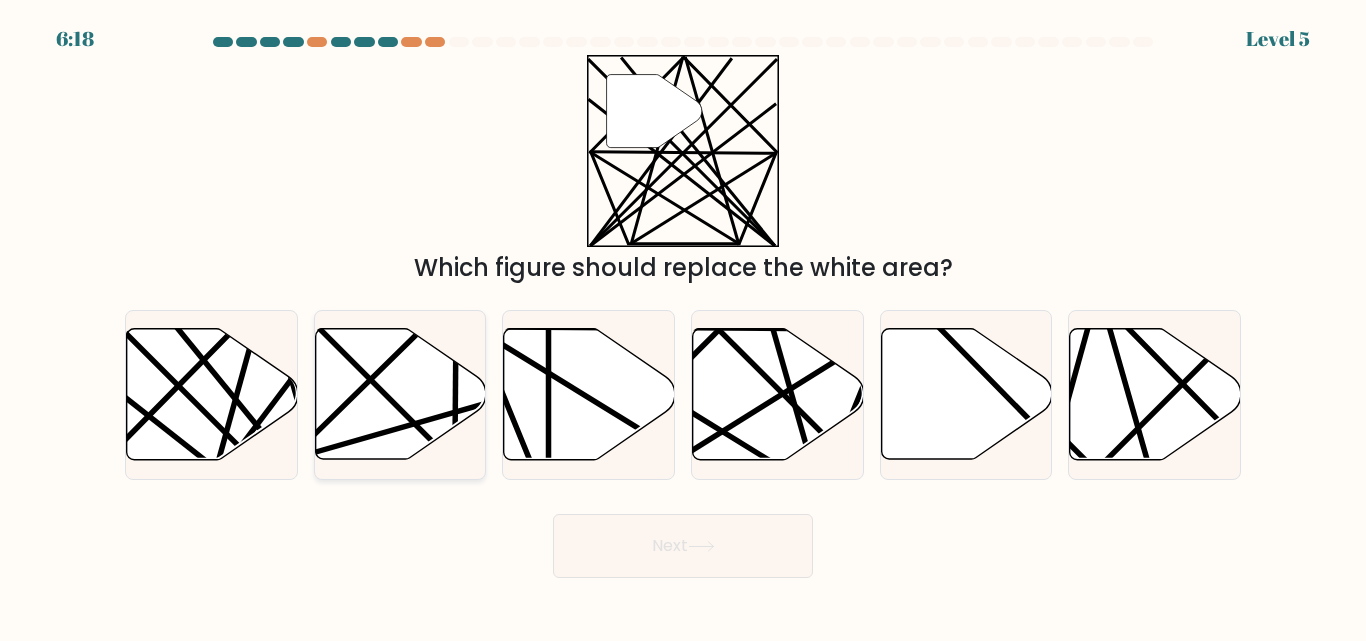 click 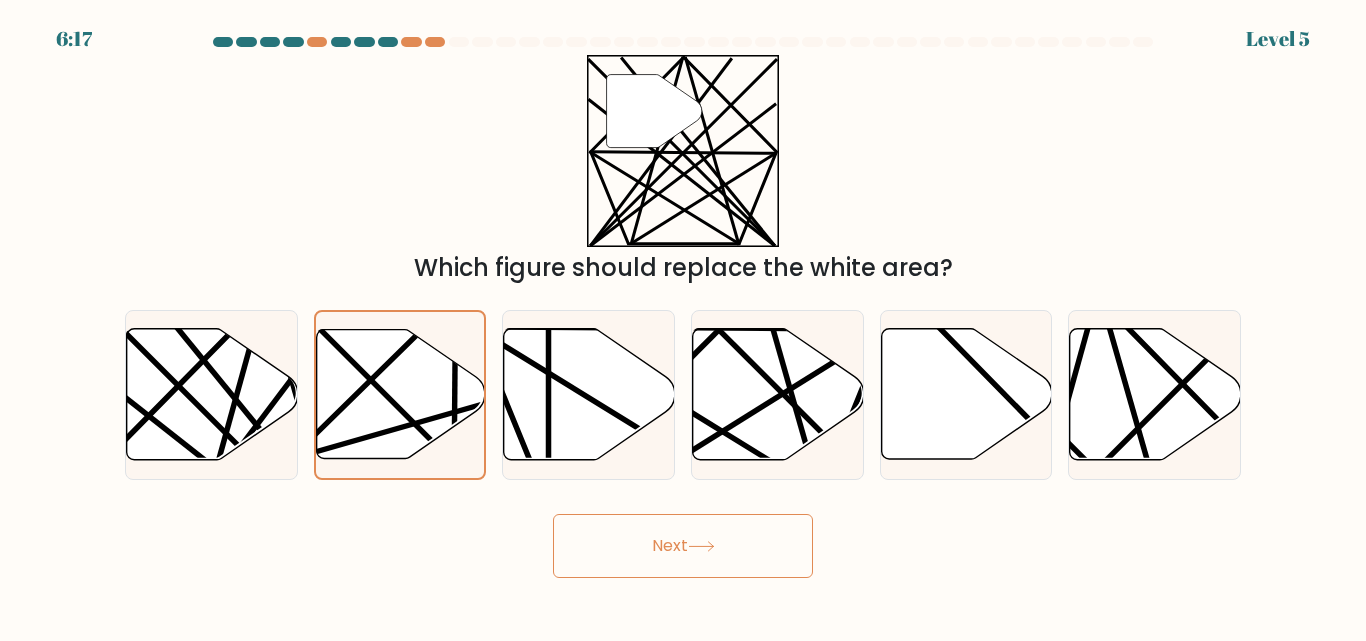 click on "Next" at bounding box center (683, 546) 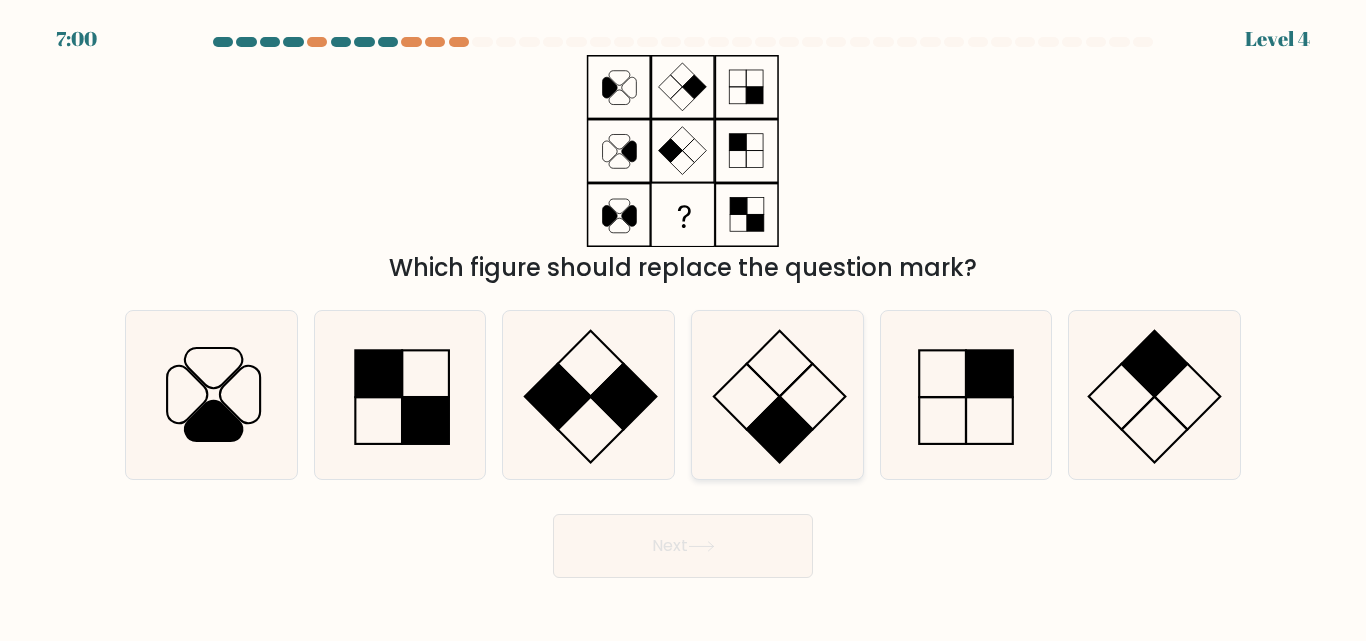 click 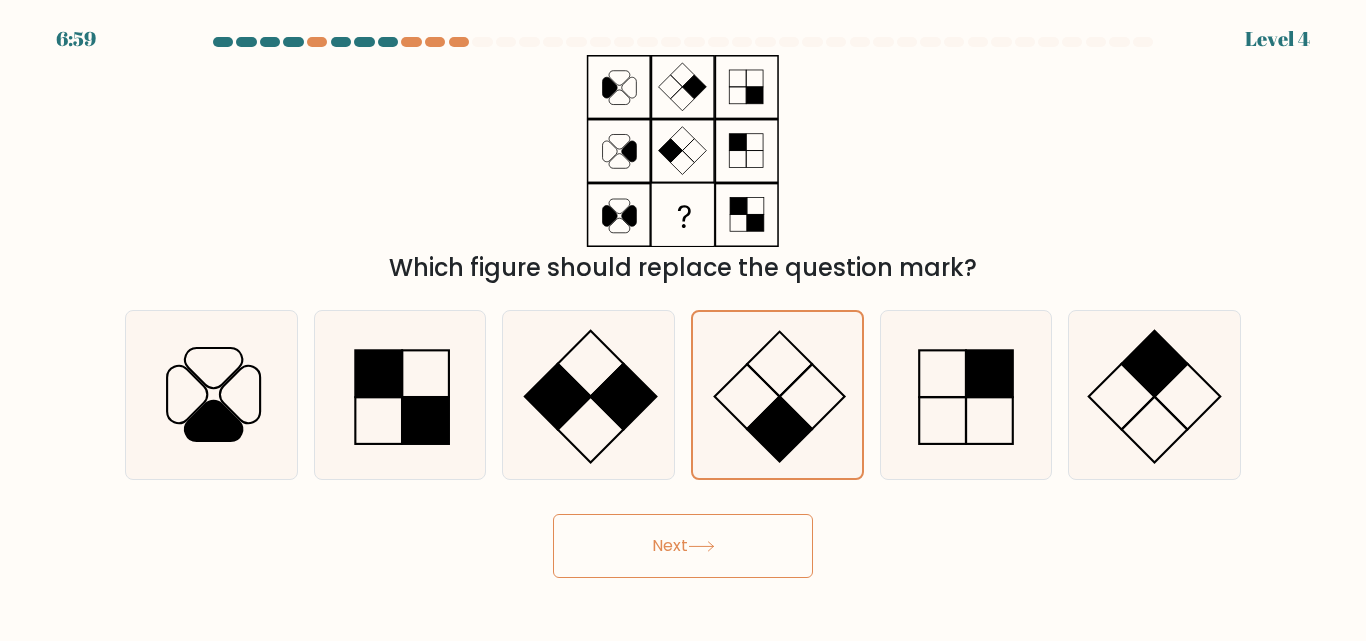 click on "Next" at bounding box center (683, 546) 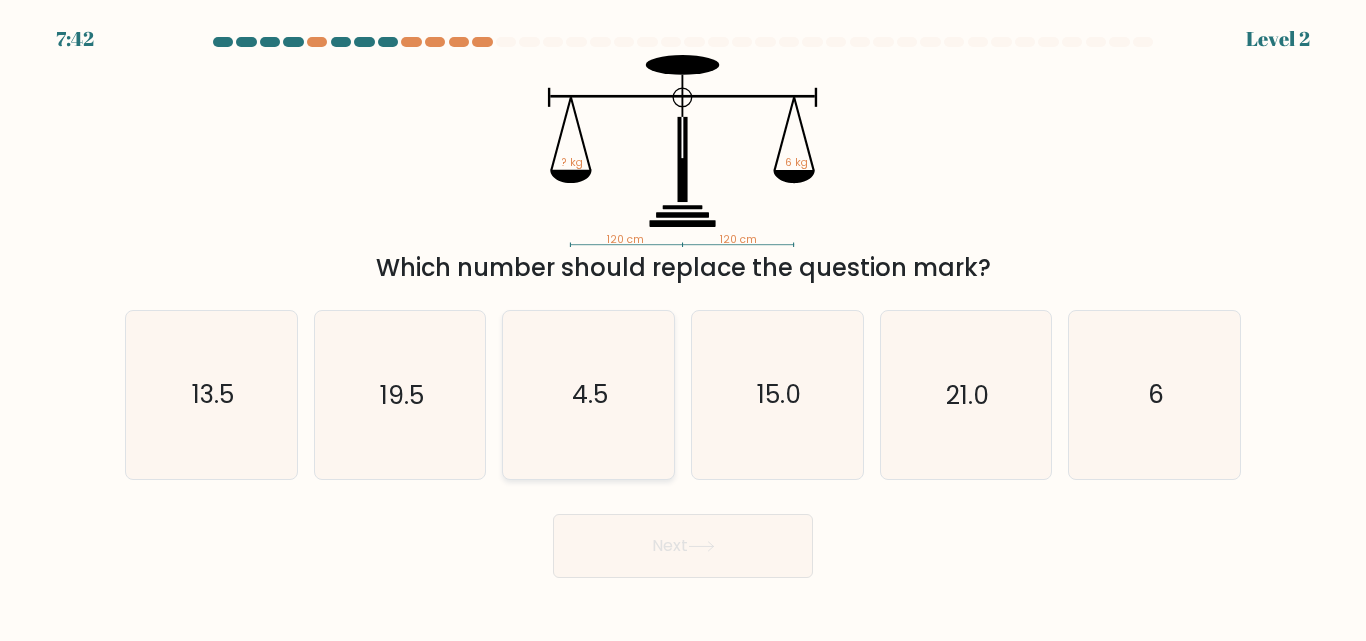 click on "4.5" 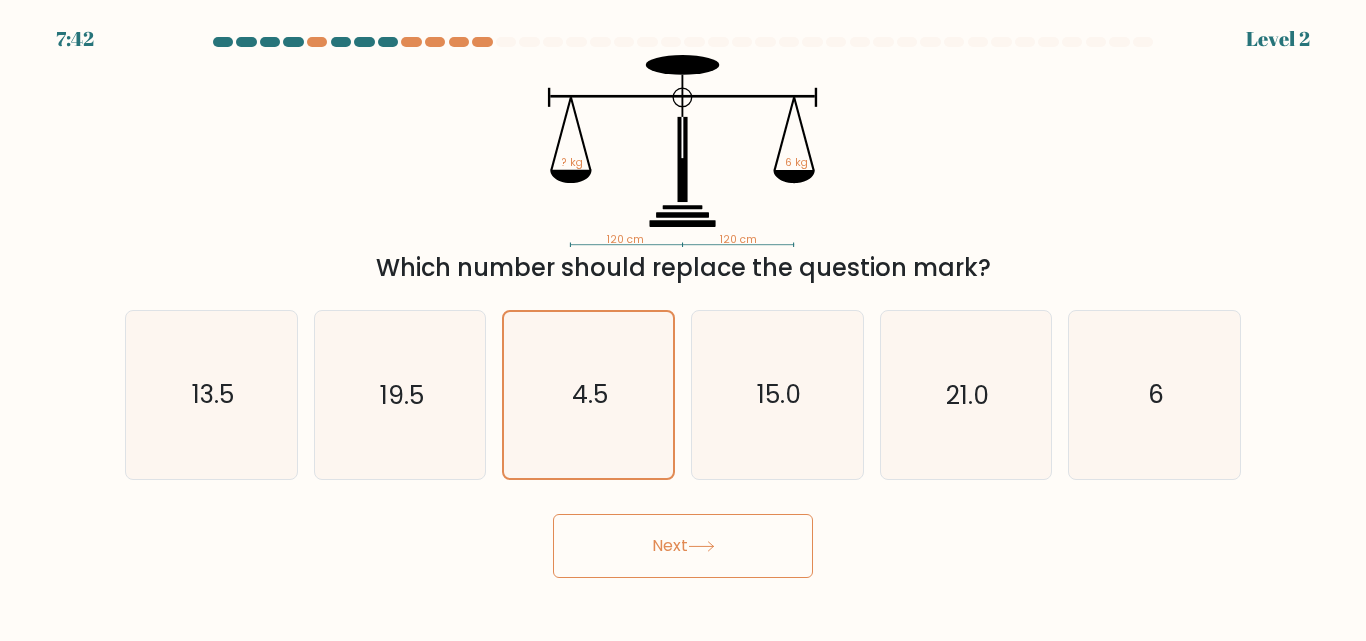 click on "Next" at bounding box center [683, 546] 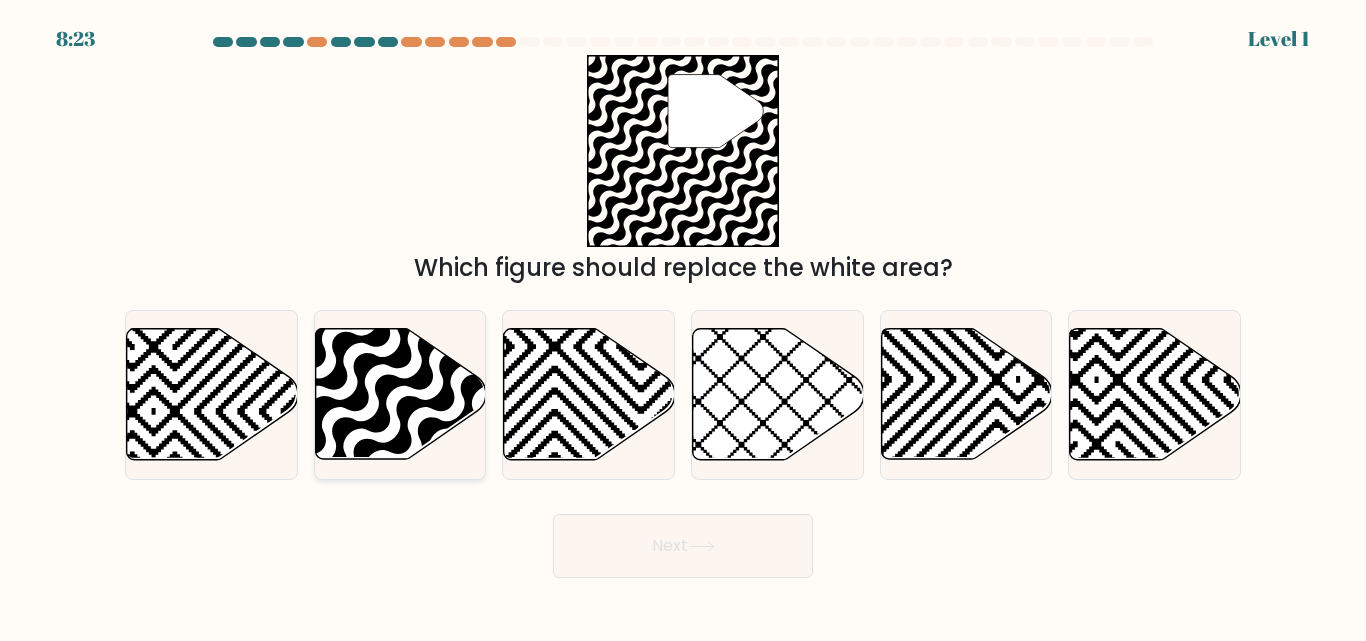 click 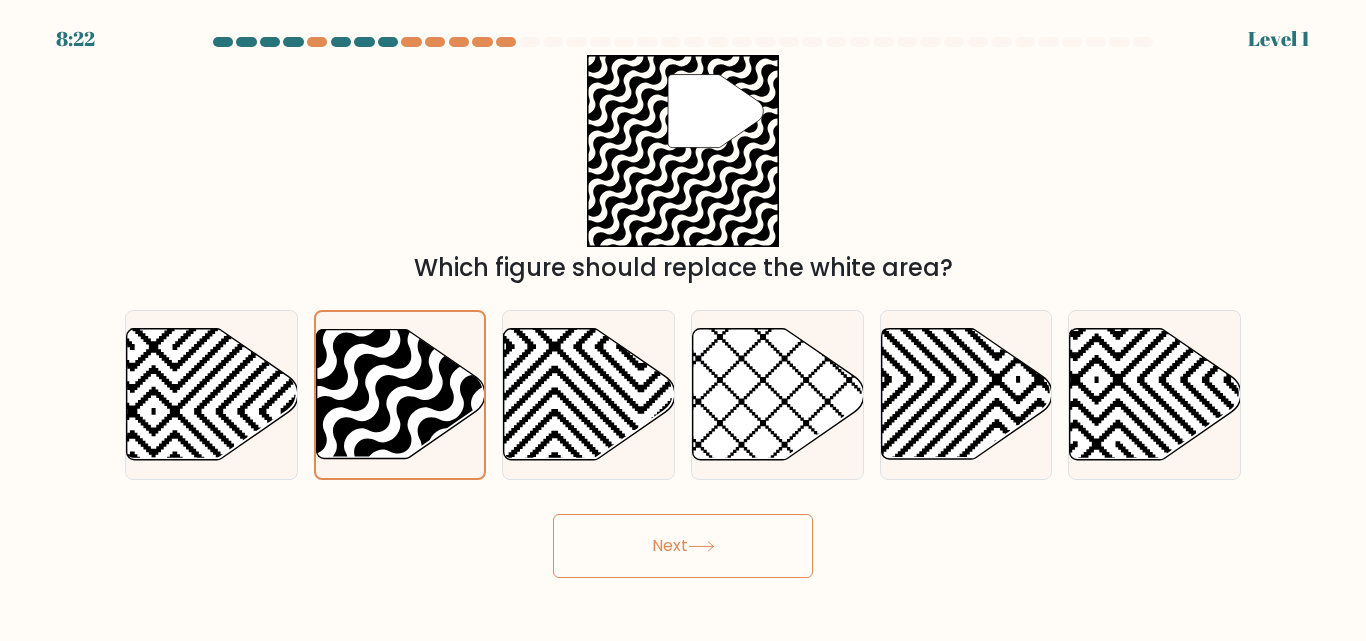 click on "Next" at bounding box center (683, 546) 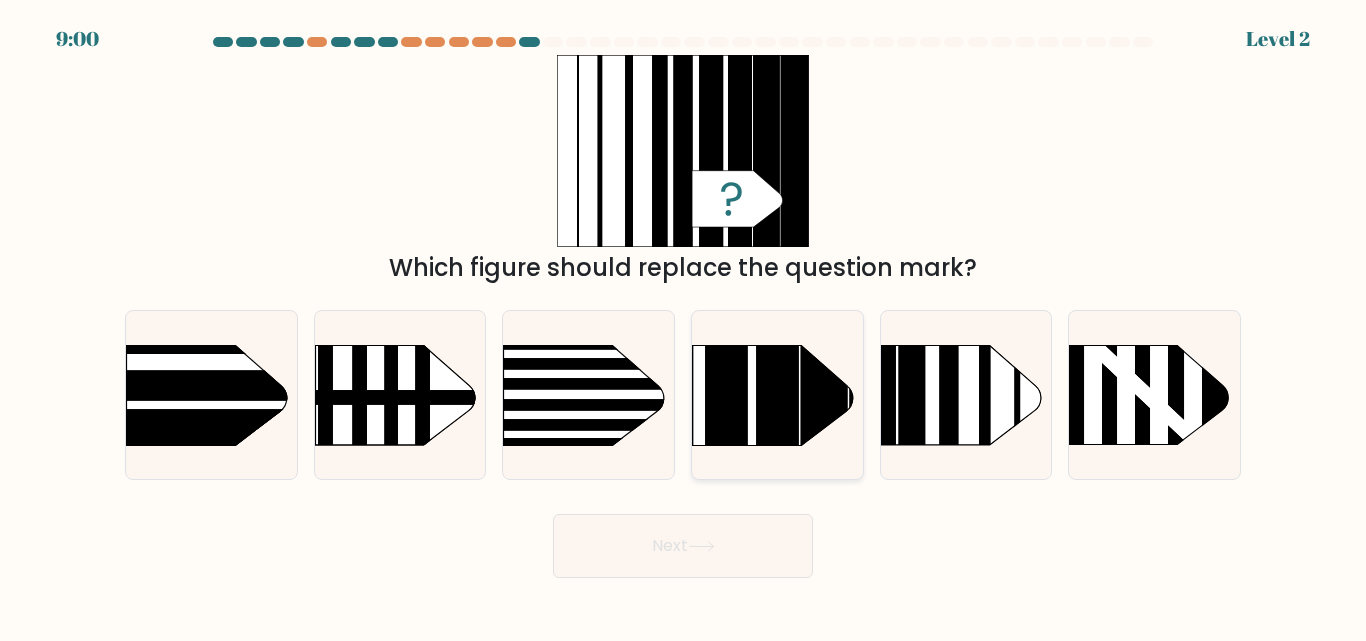 click 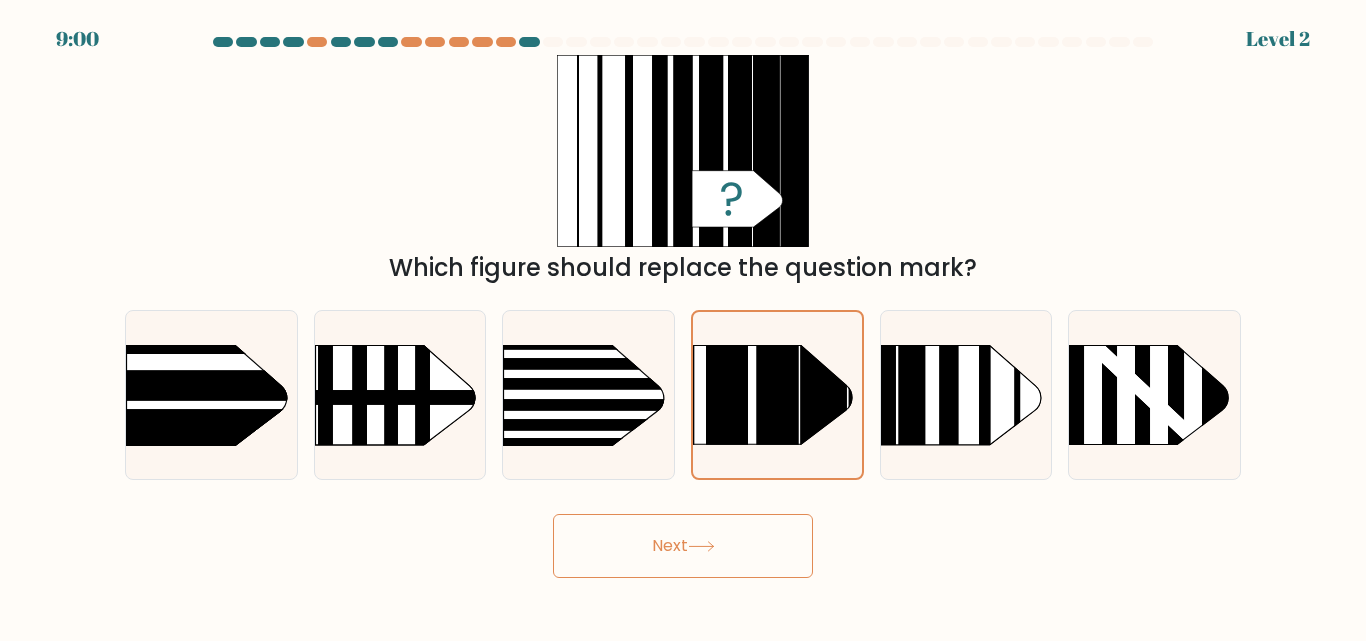 click on "Next" at bounding box center (683, 546) 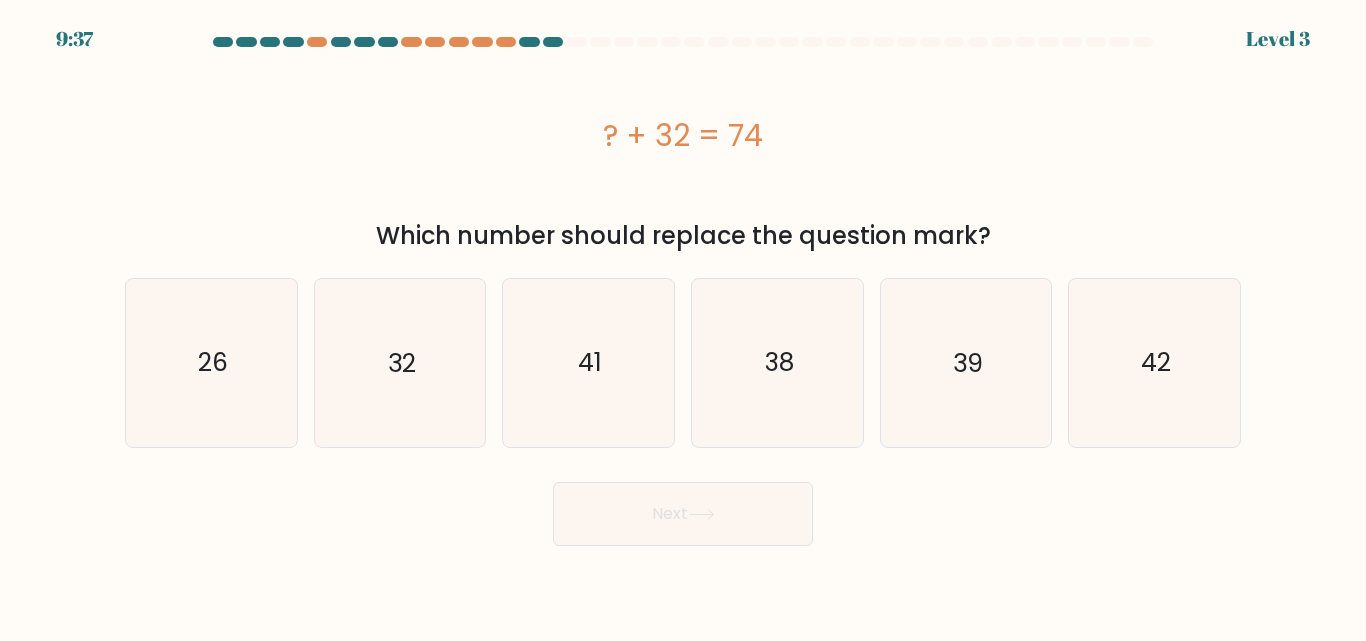 click on "[TIME] Level [NUMBER]" at bounding box center [683, 320] 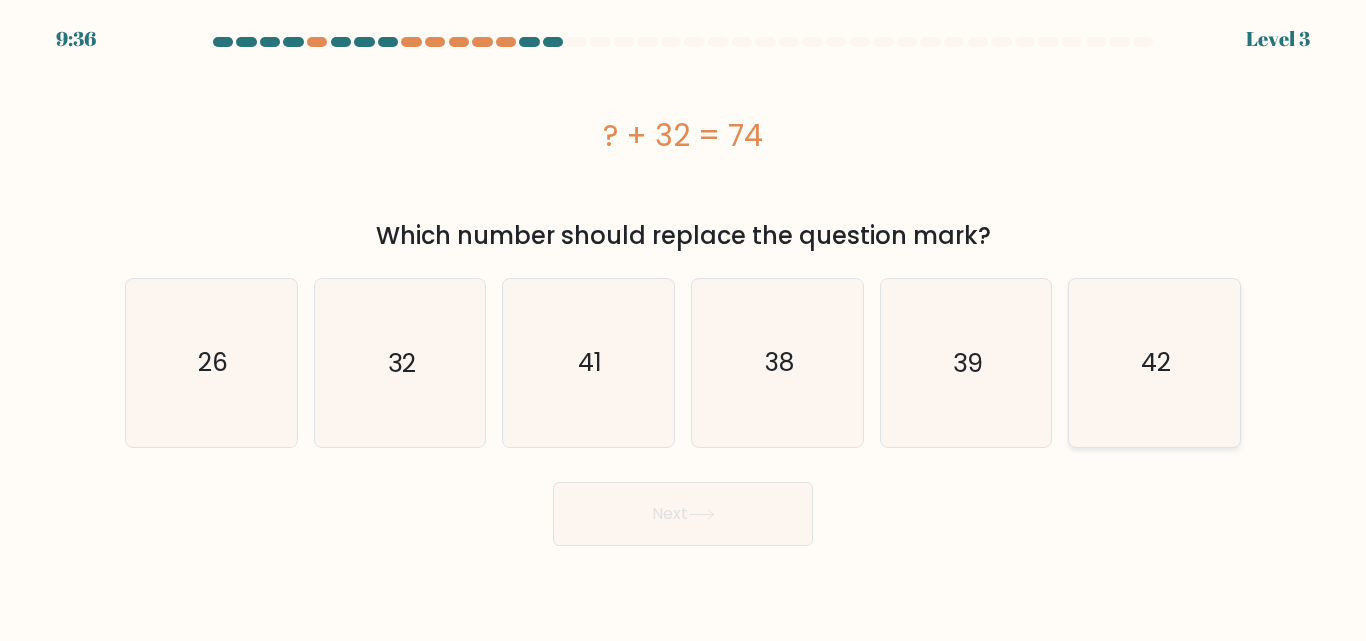 click on "42" 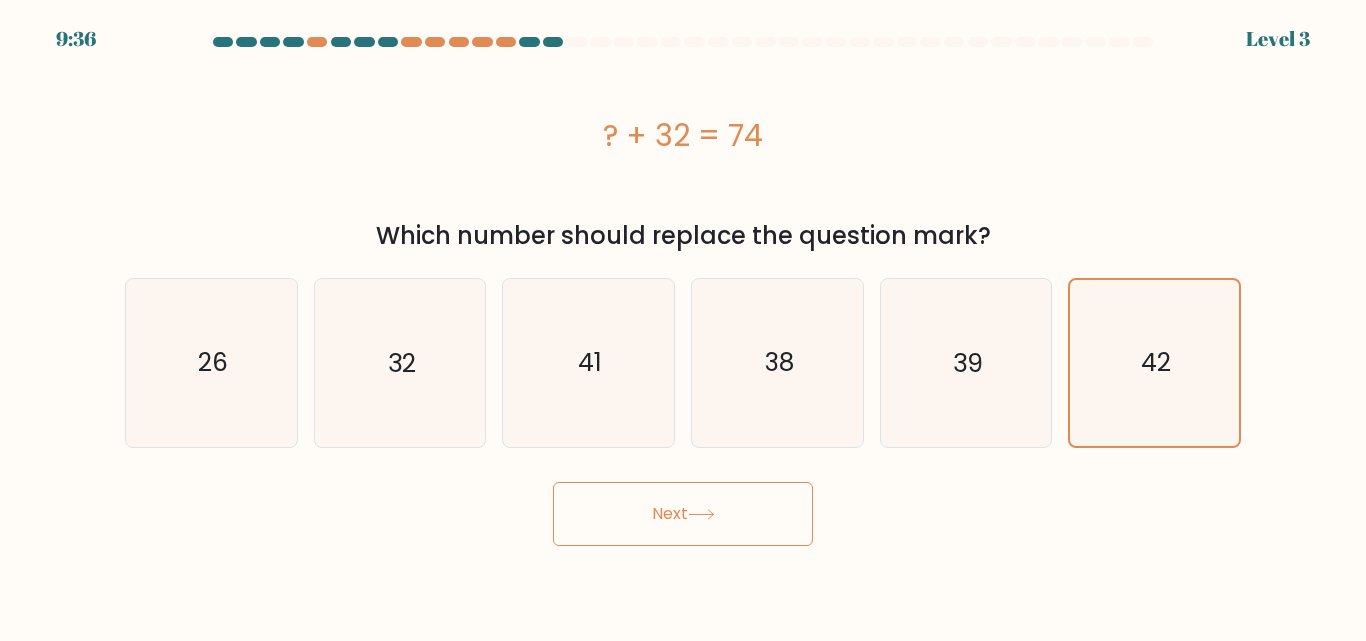 click on "Next" at bounding box center [683, 514] 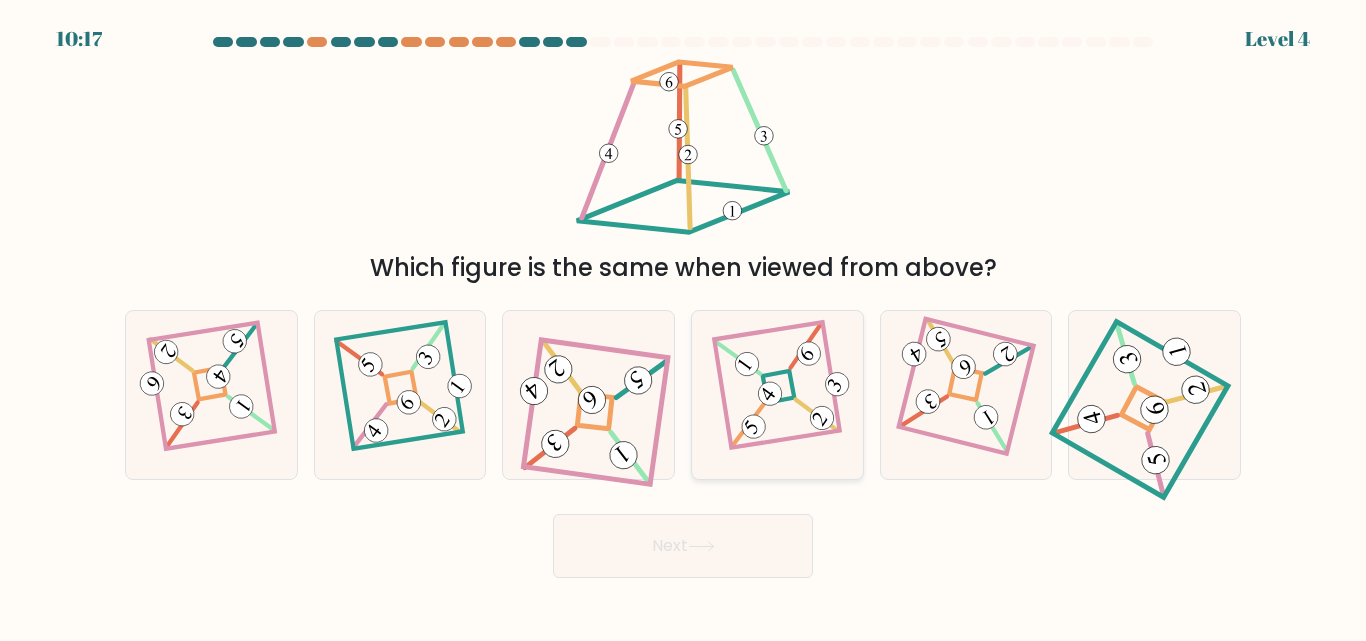 click 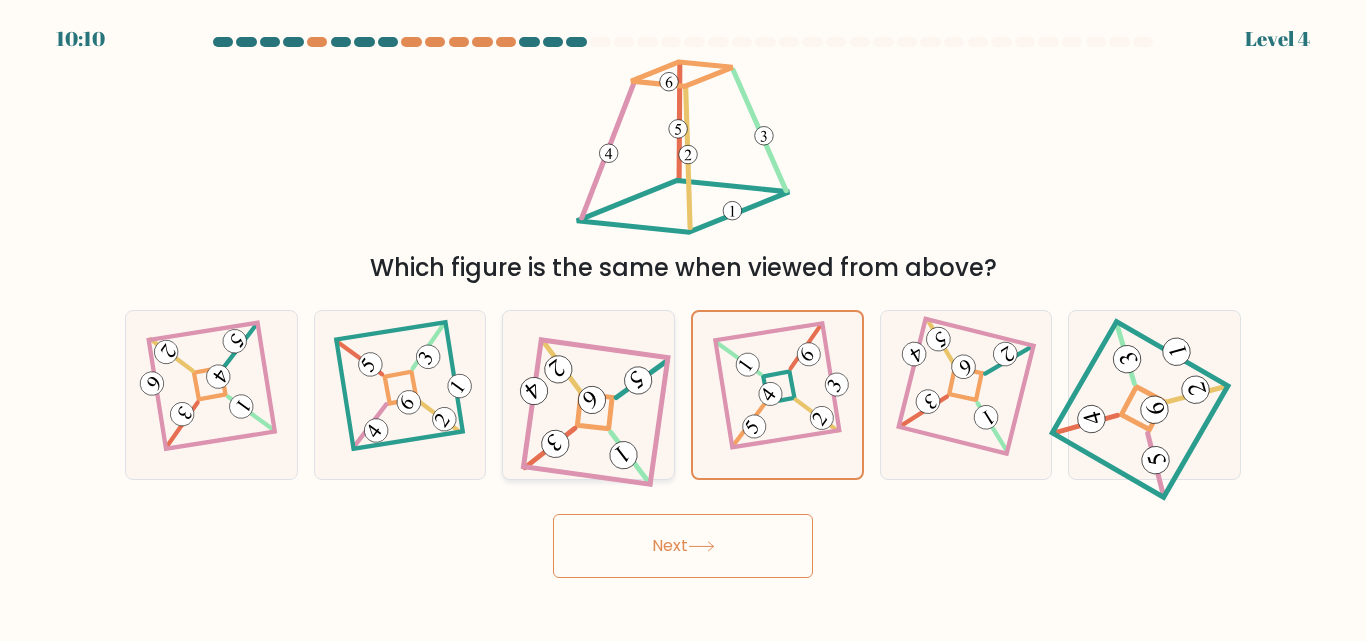 click 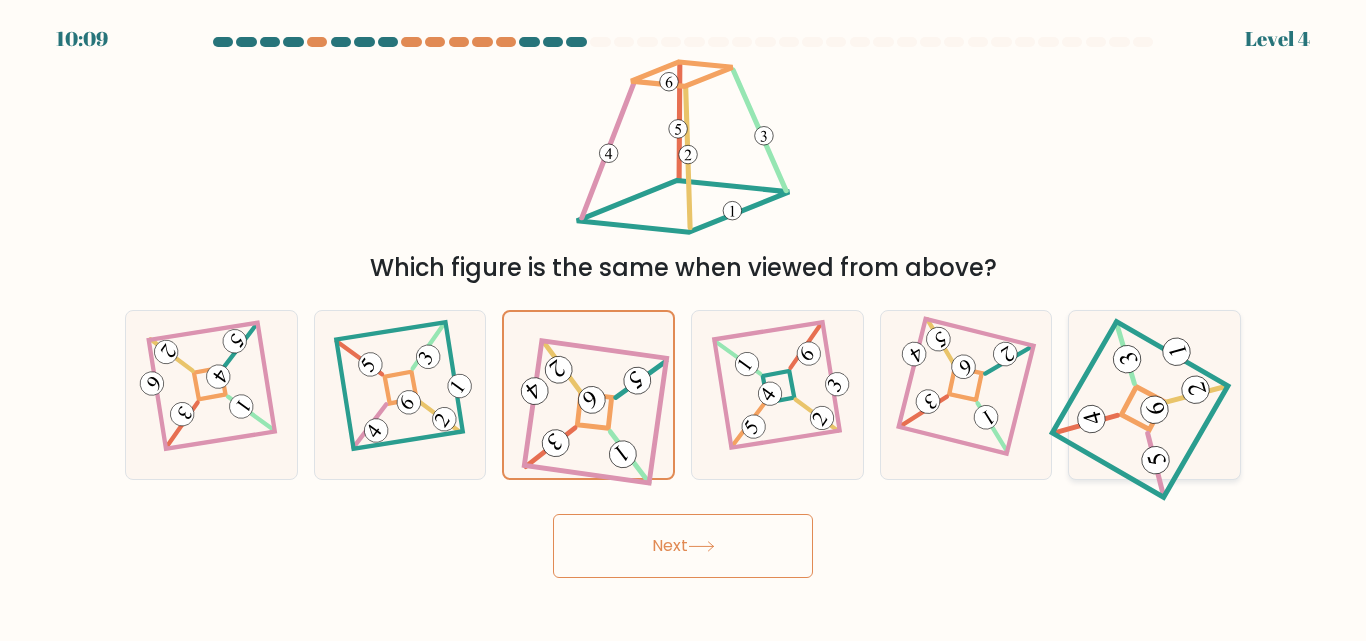 click 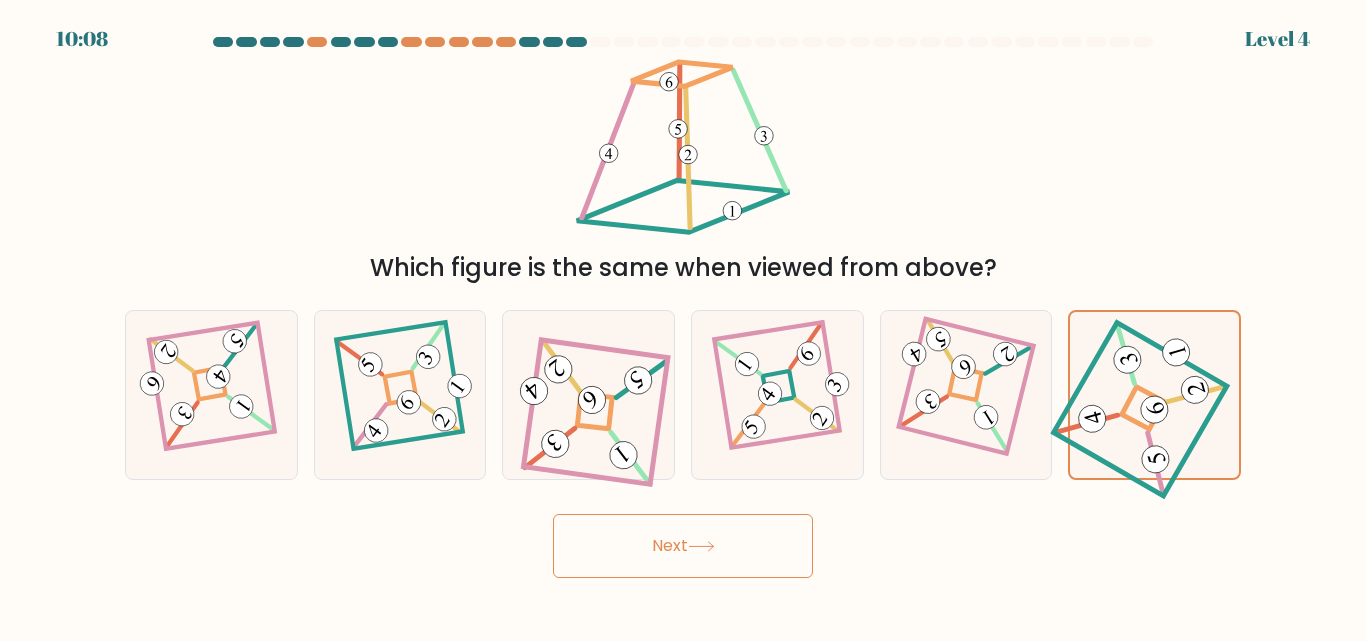 click on "Next" at bounding box center [683, 546] 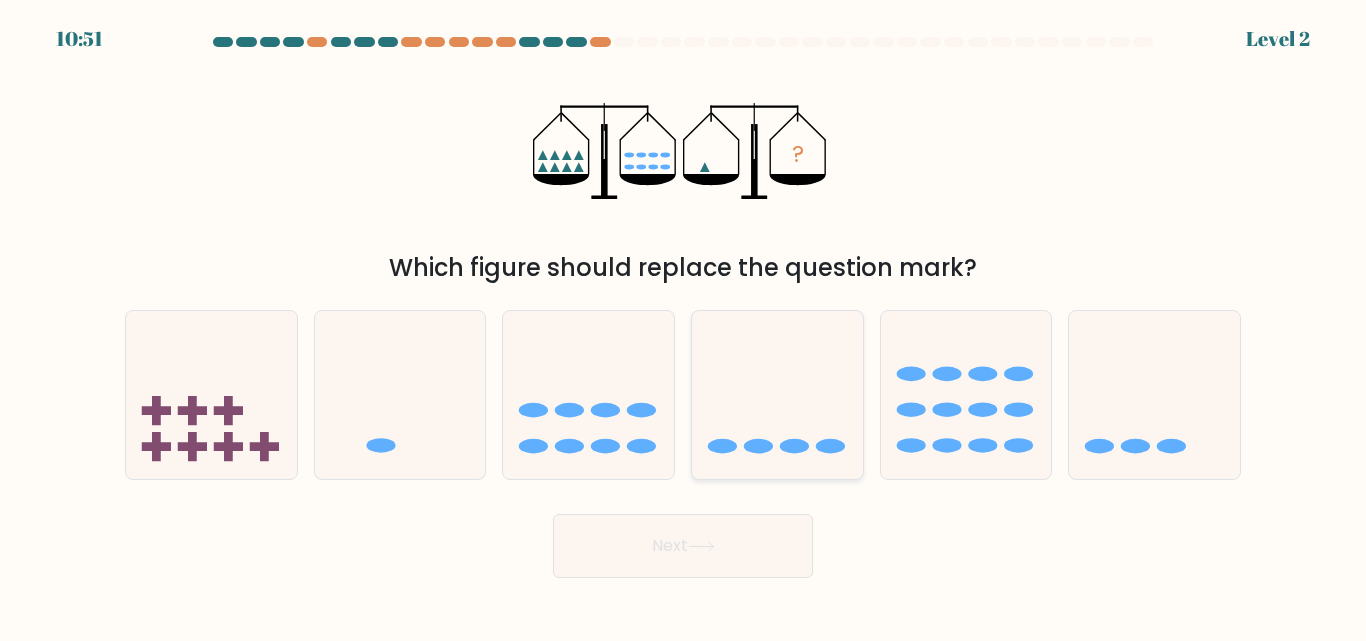click 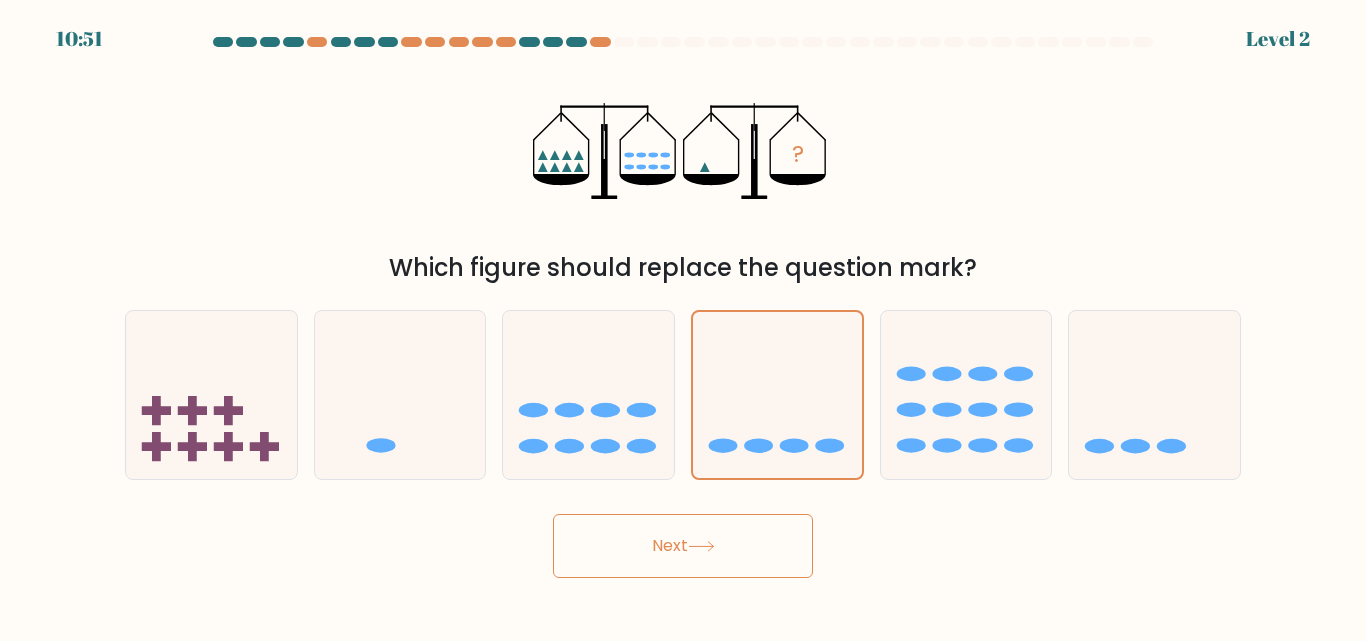 drag, startPoint x: 679, startPoint y: 545, endPoint x: 643, endPoint y: 547, distance: 36.05551 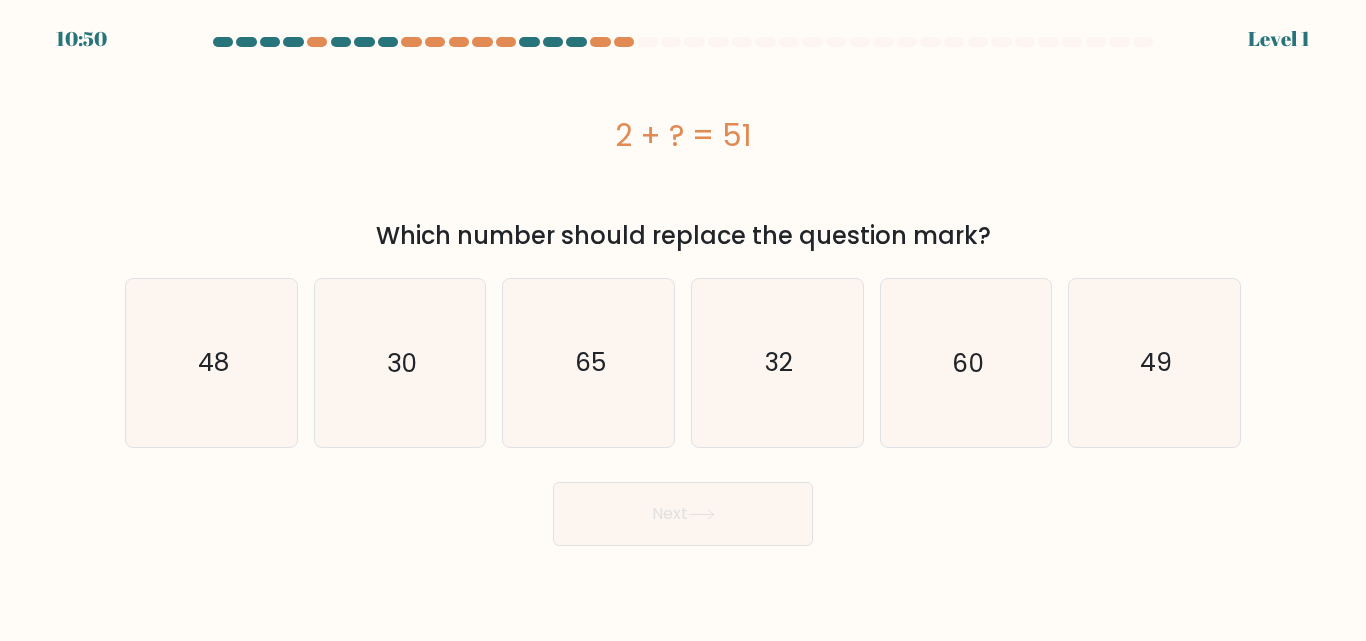 click on "a.
48" at bounding box center (211, 362) 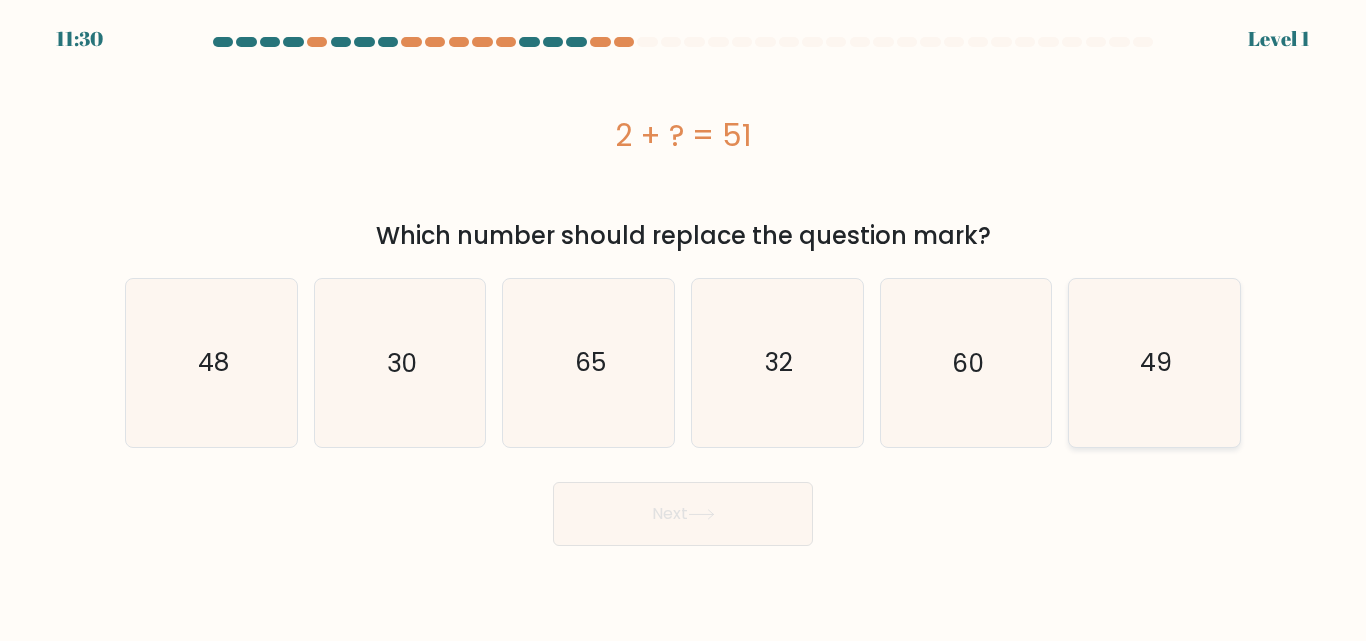 click on "49" 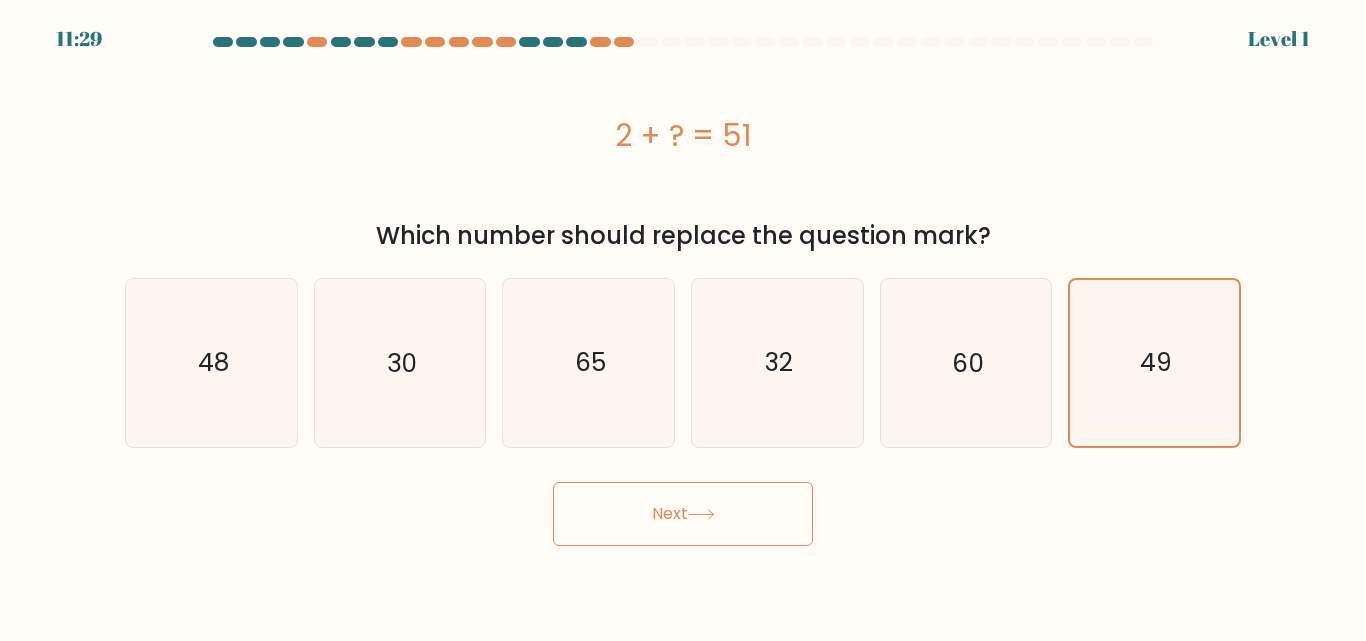 click on "Next" at bounding box center [683, 514] 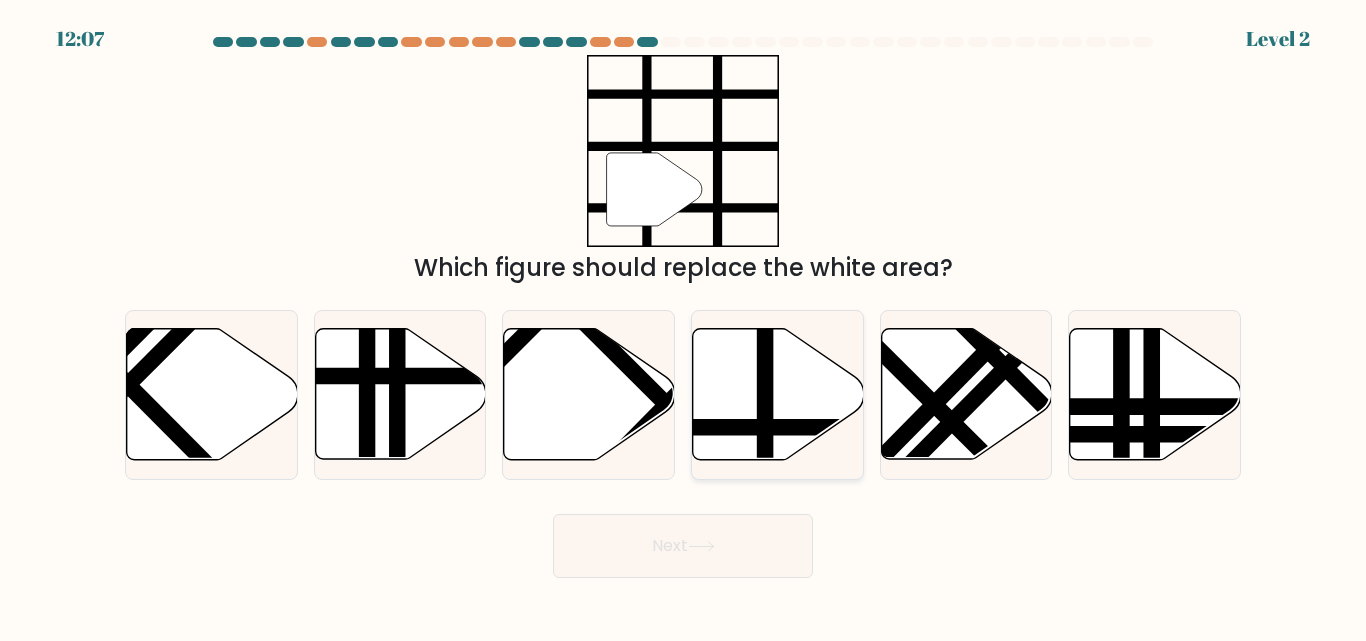 click 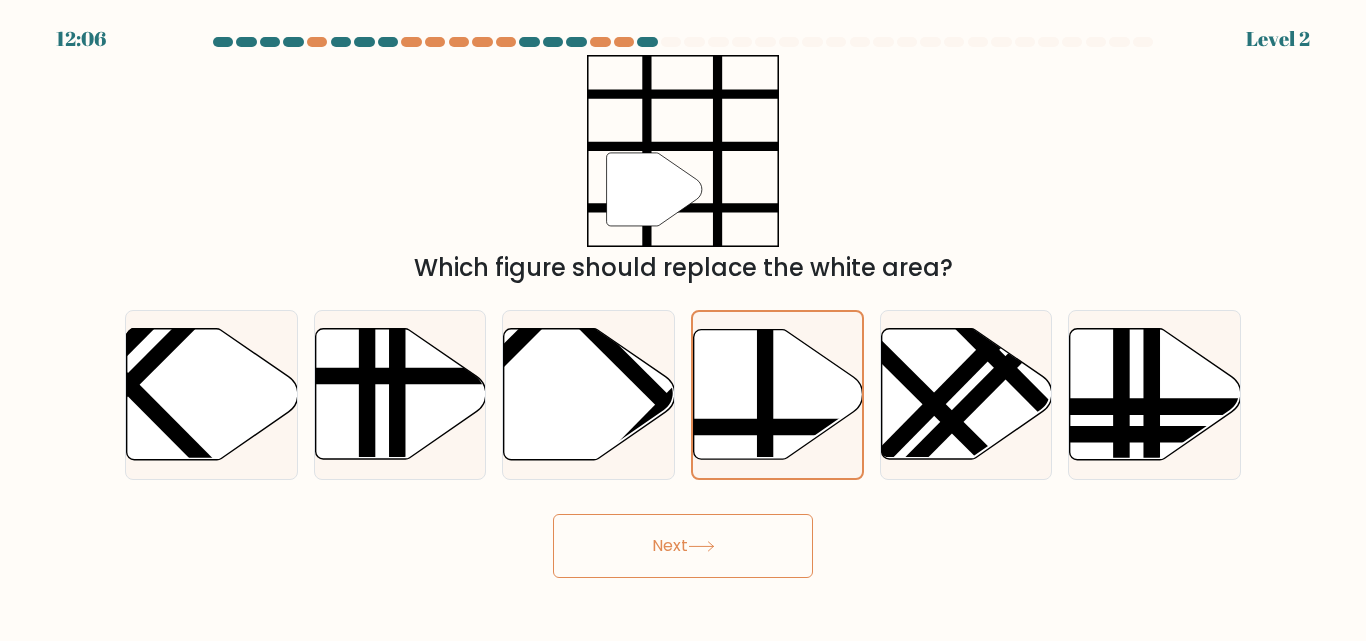 click on "Next" at bounding box center (683, 546) 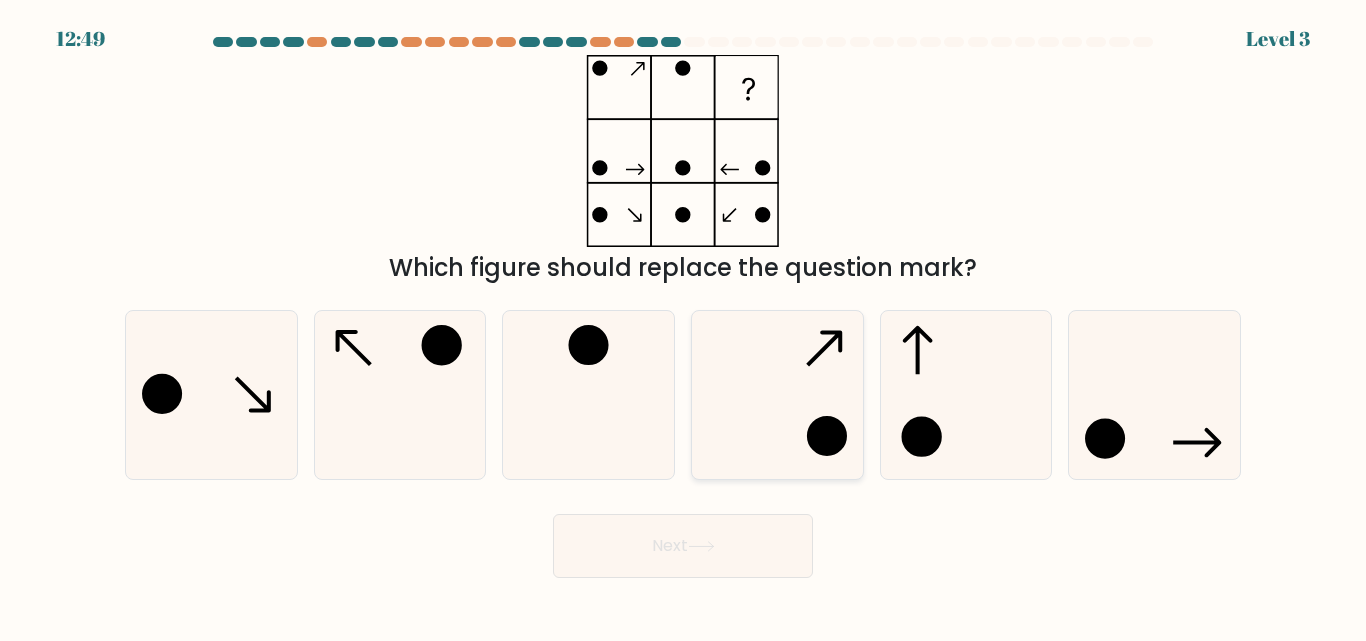 click 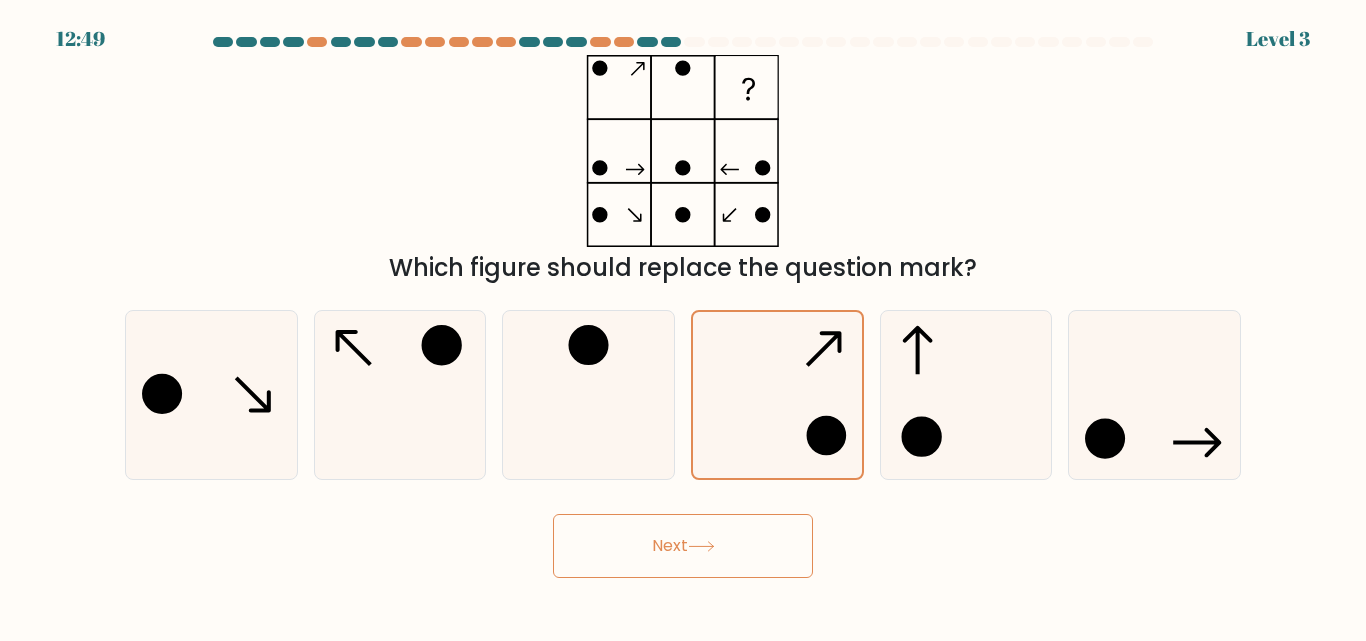 click 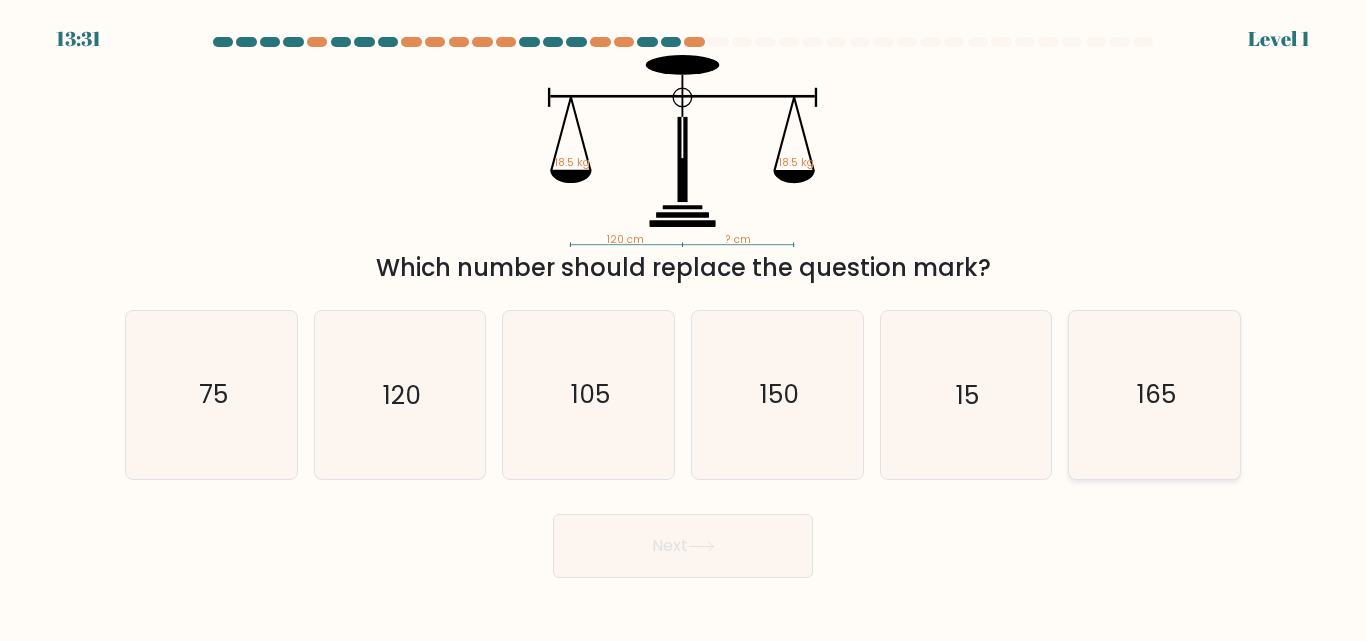 click on "165" 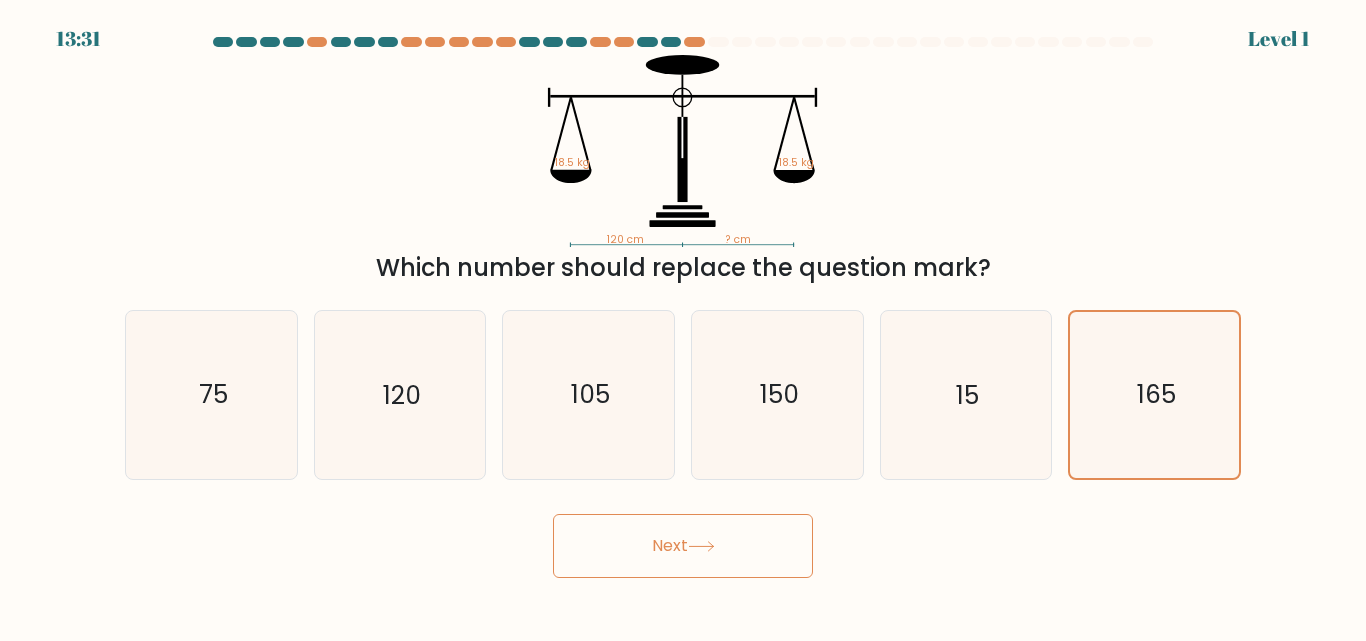 click on "Next" at bounding box center (683, 546) 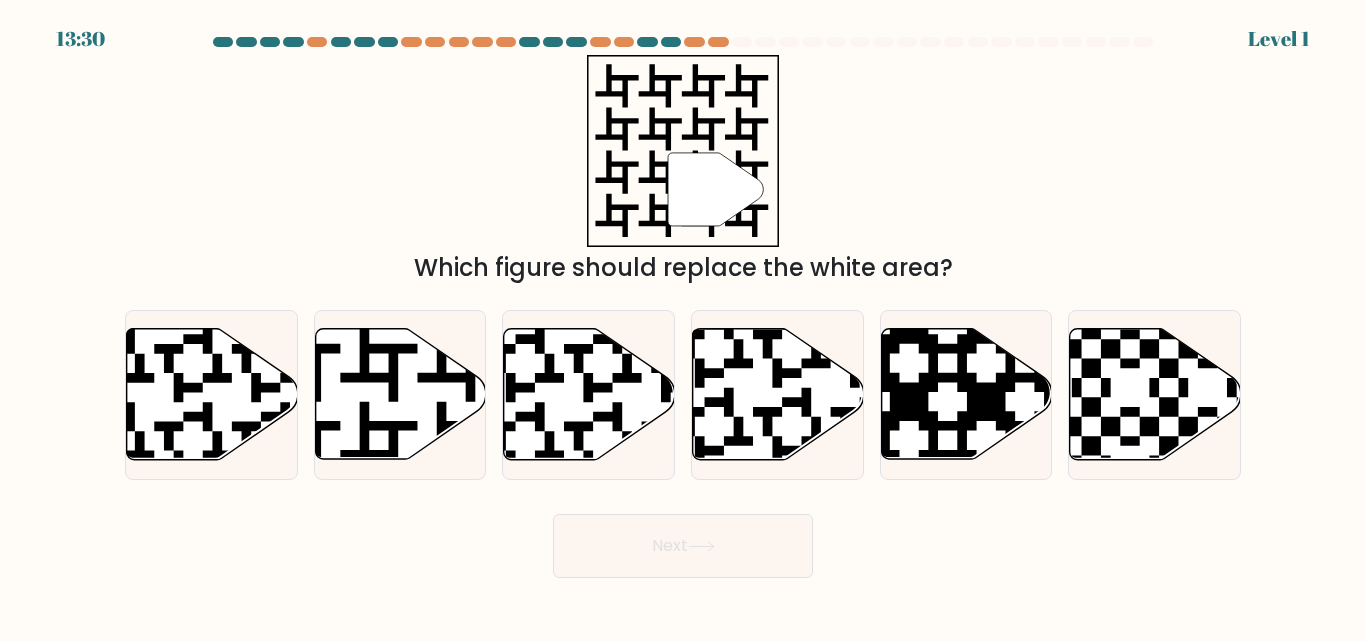 click on "Next" at bounding box center (683, 546) 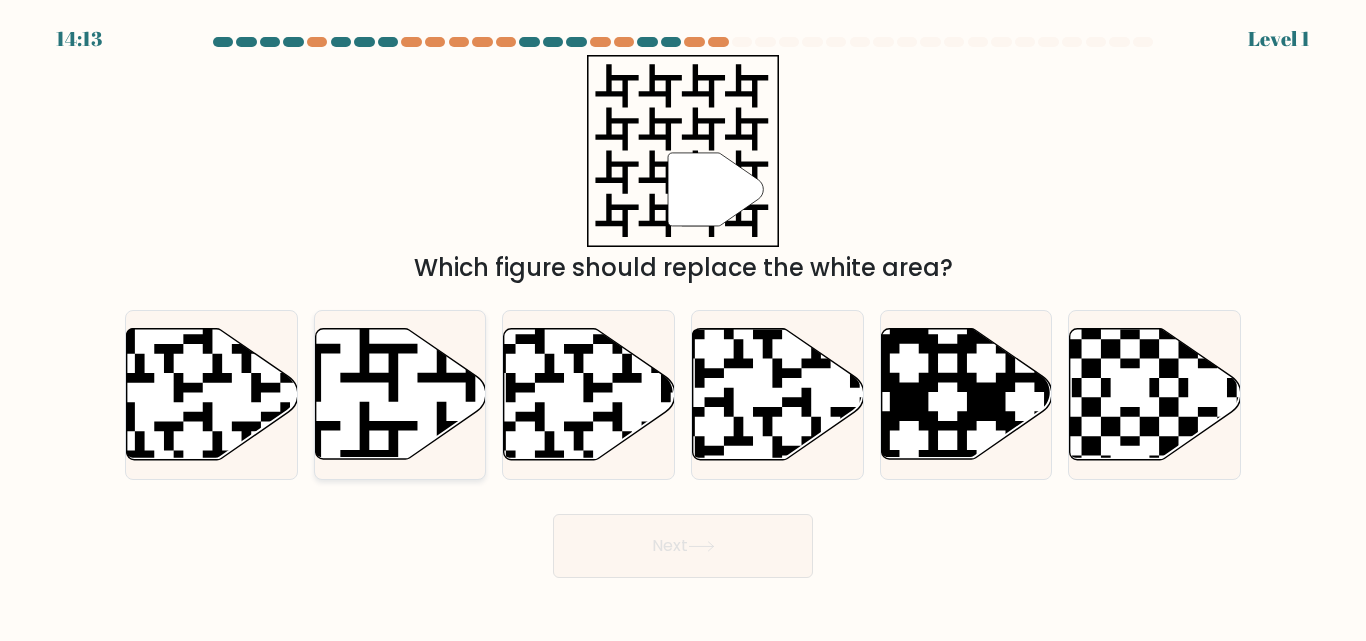 click 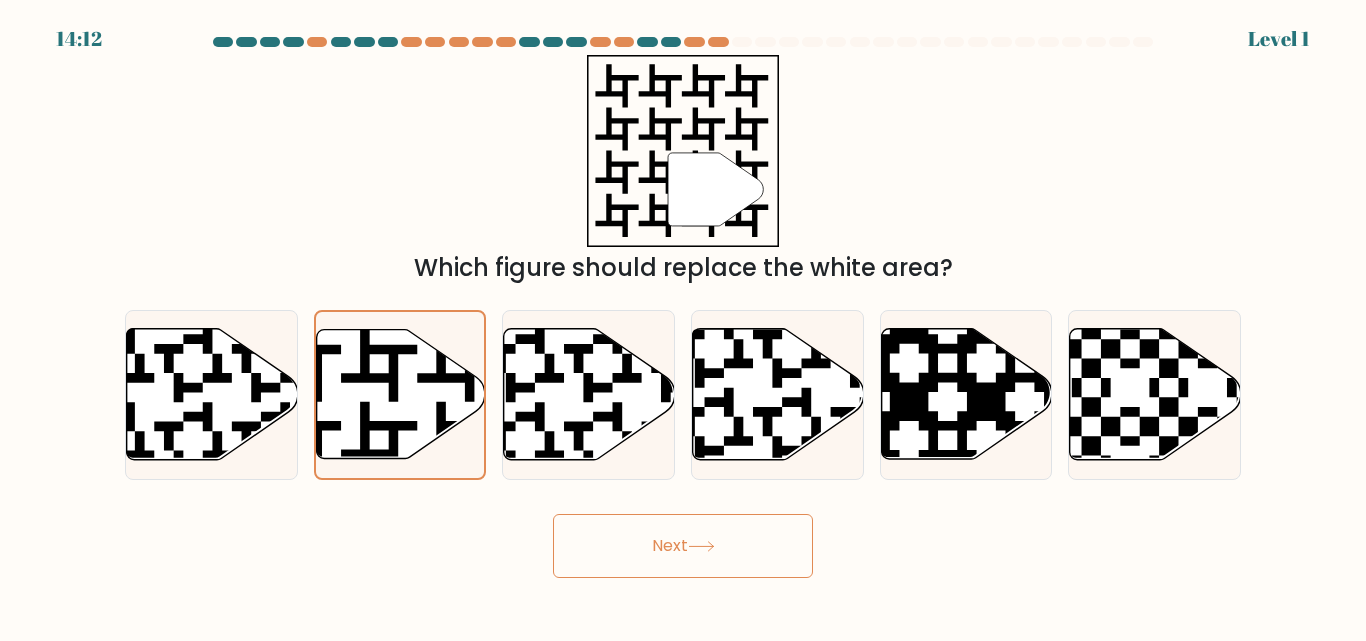 click on "Next" at bounding box center [683, 546] 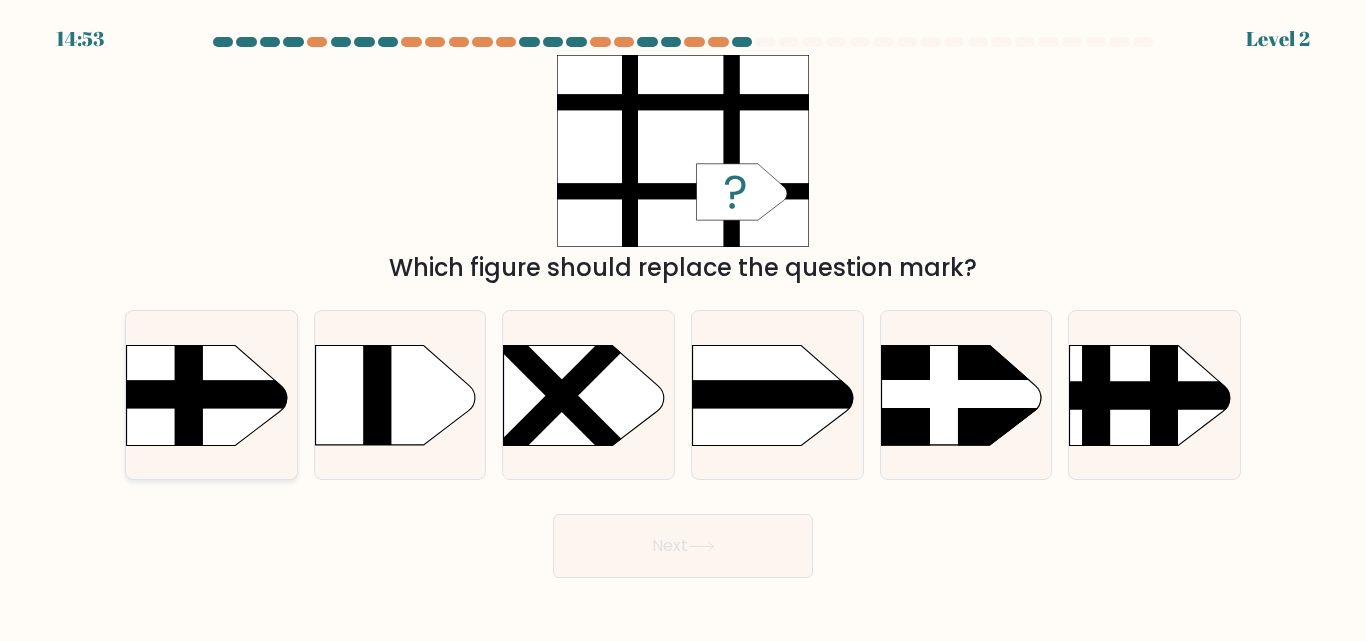 click 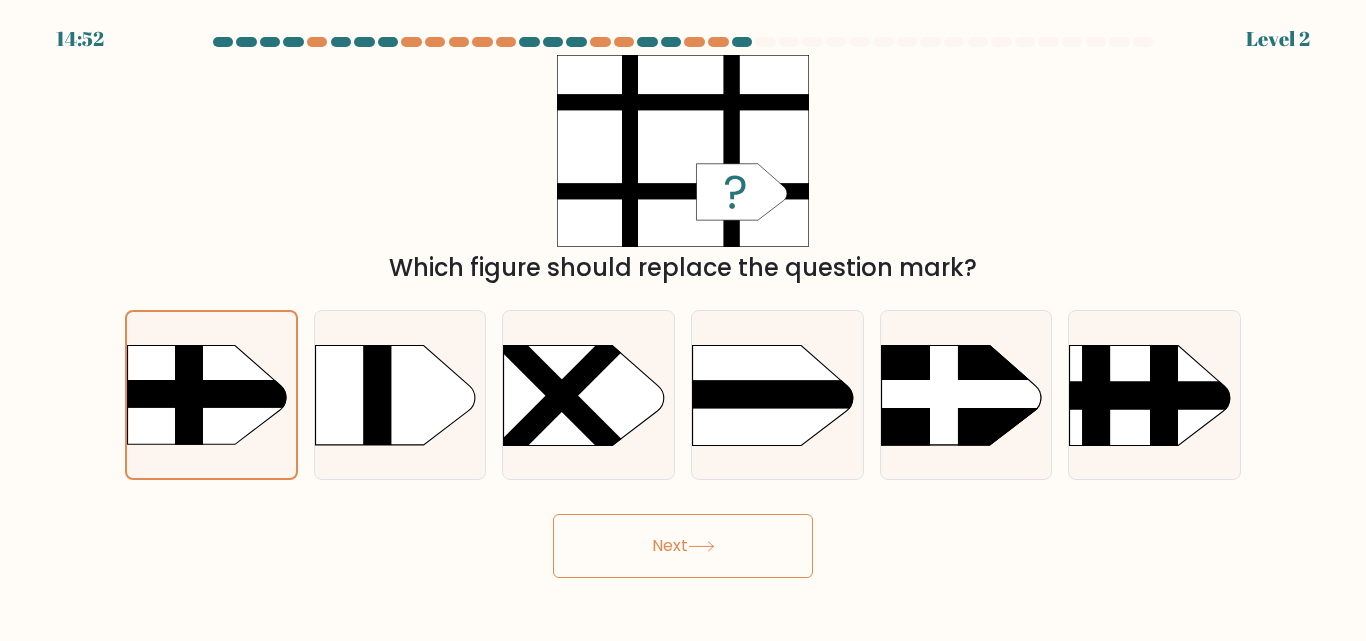 click 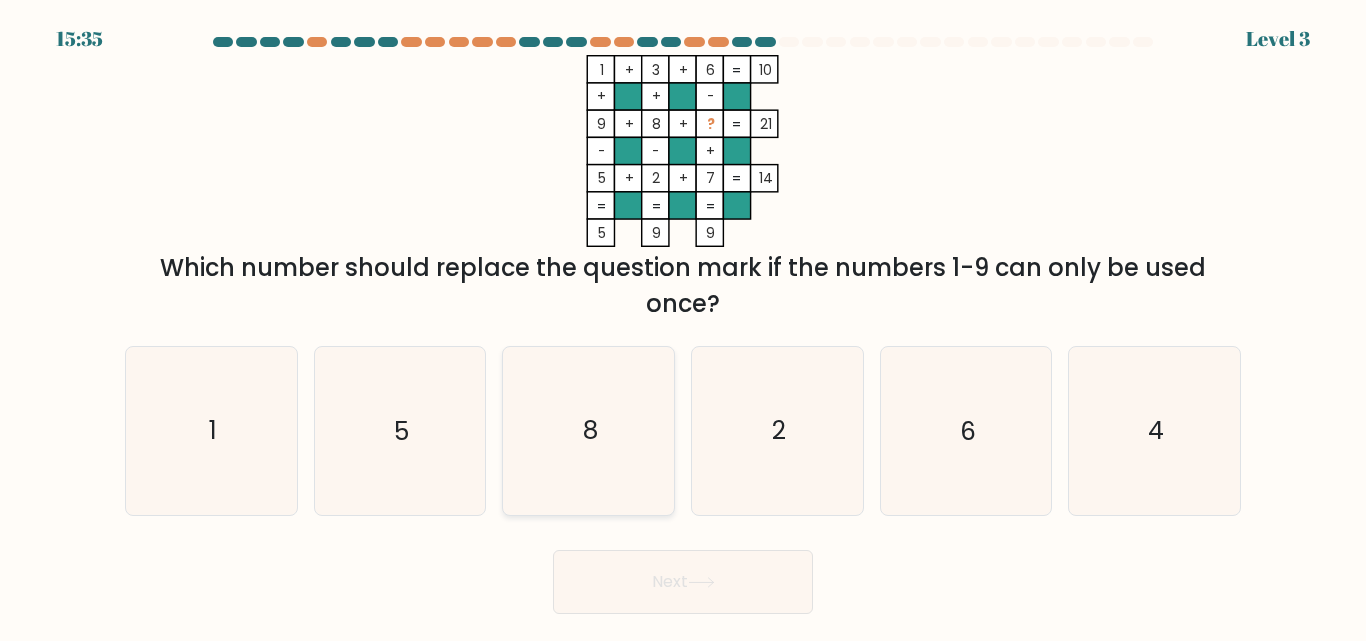 click on "8" 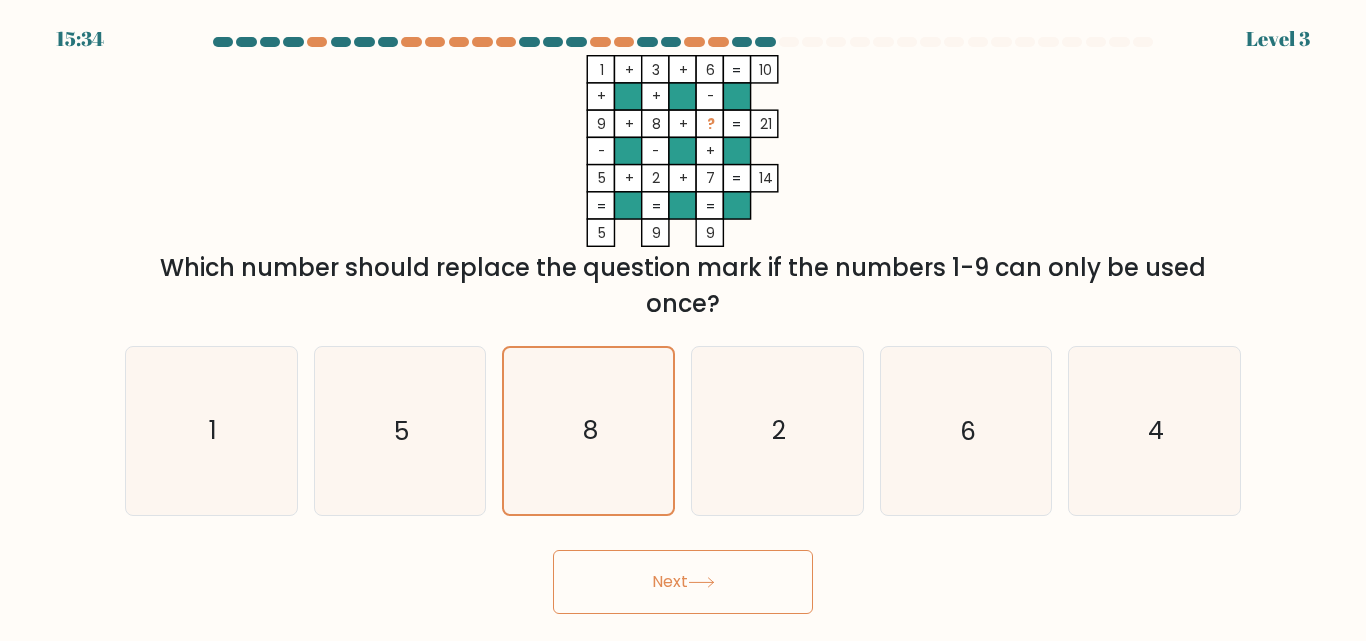 click on "Next" at bounding box center [683, 582] 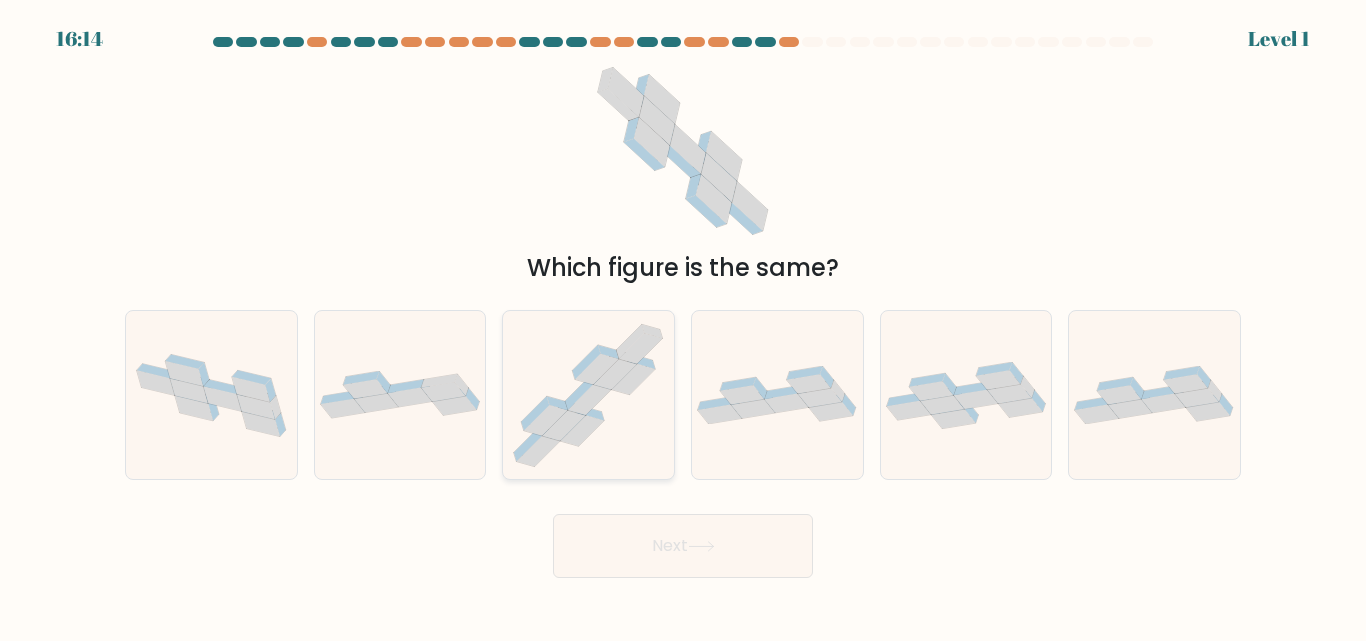 click 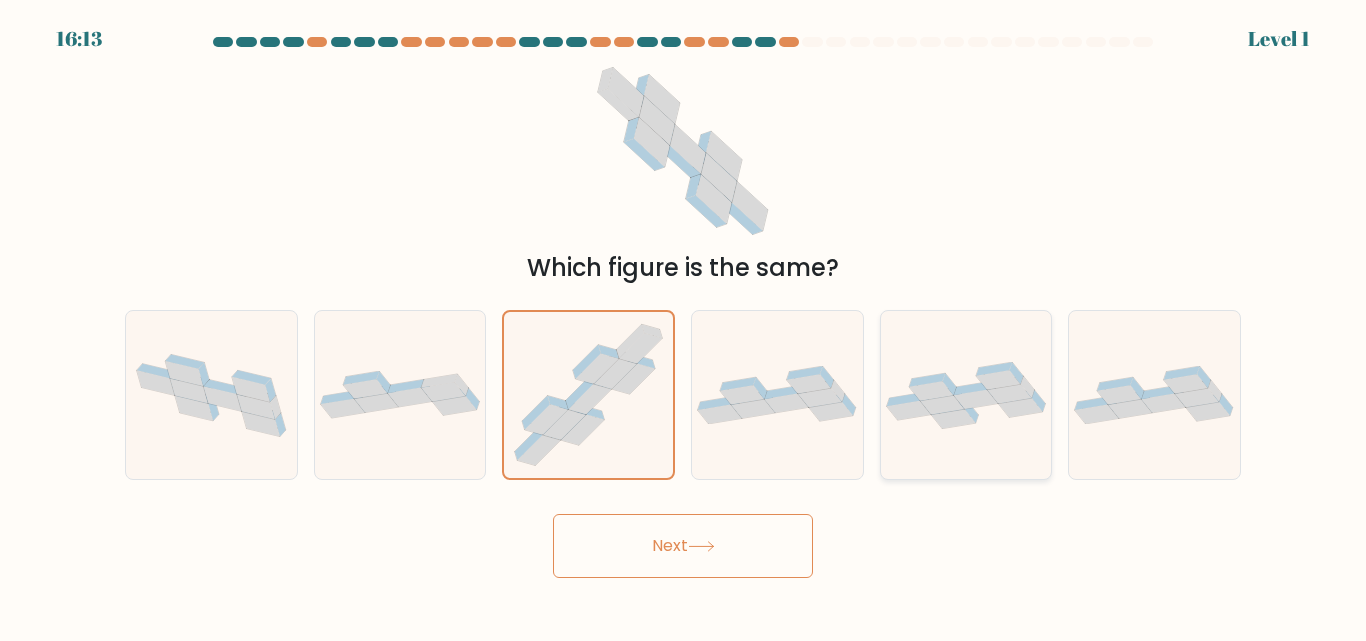 click 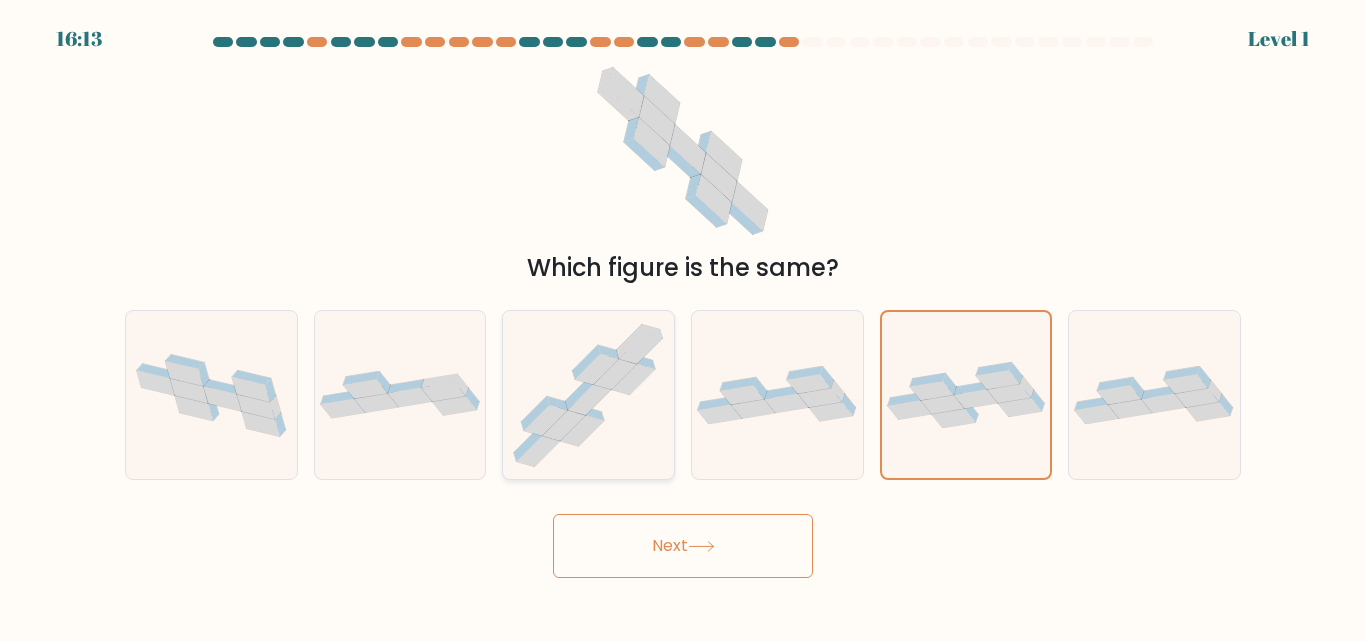 click 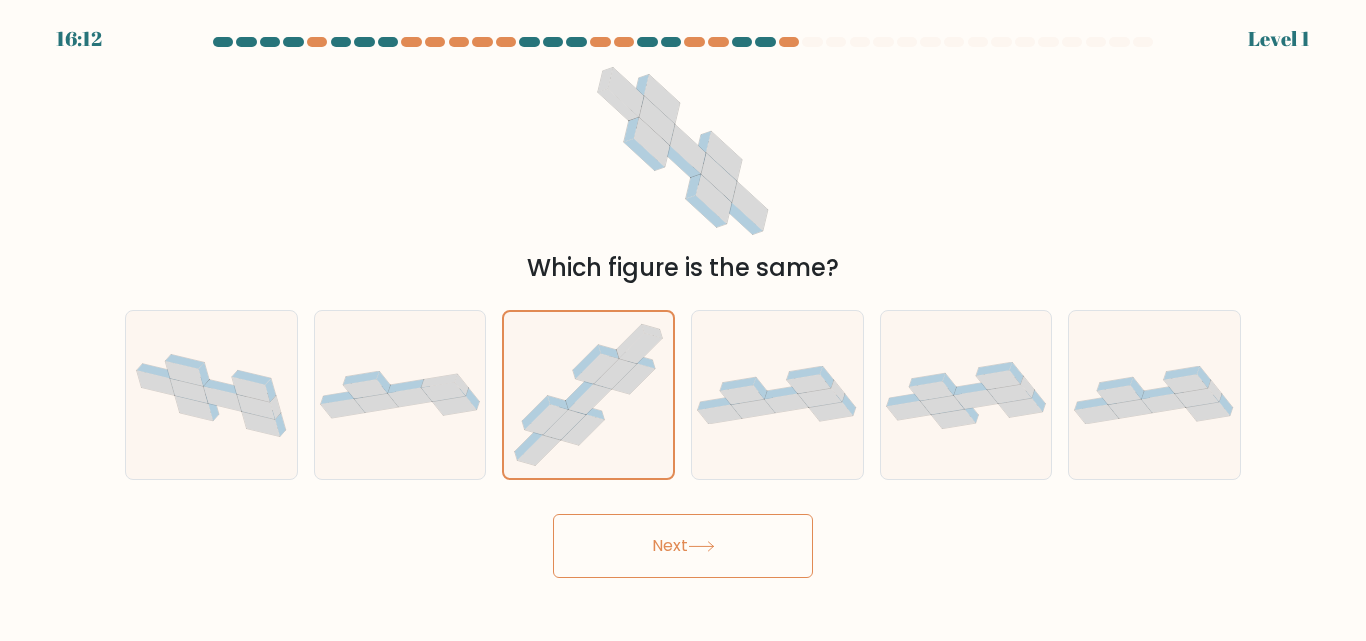 click on "Next" at bounding box center (683, 546) 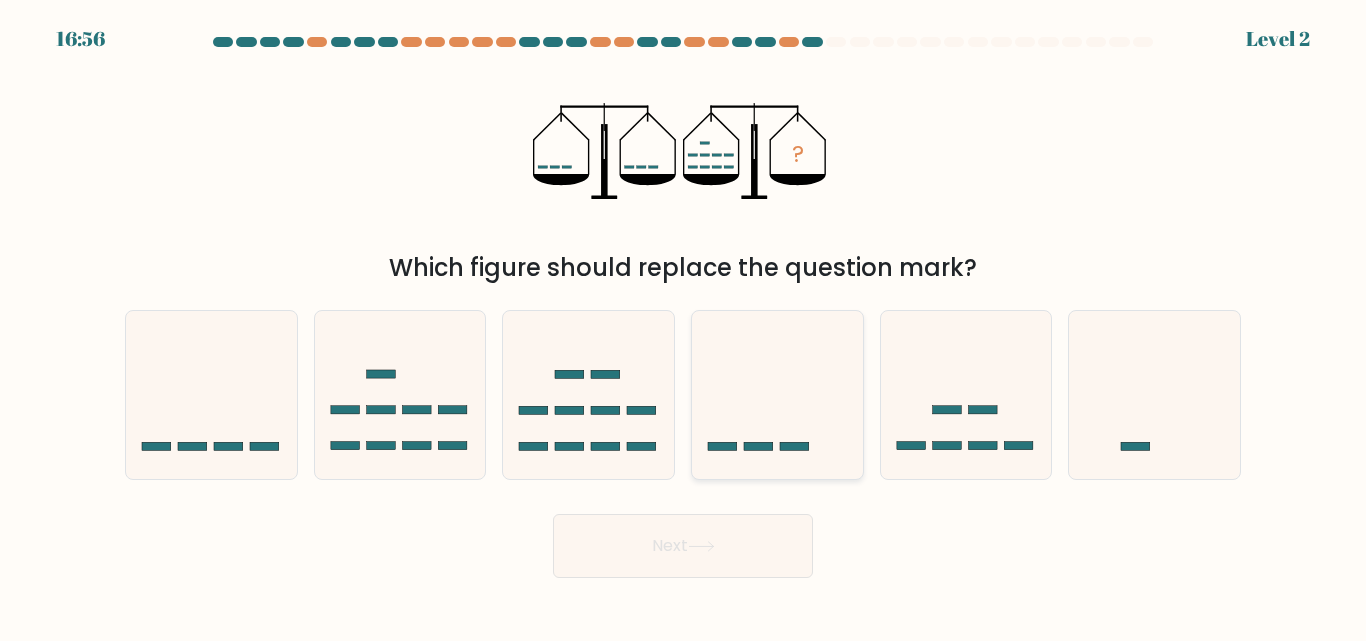 click 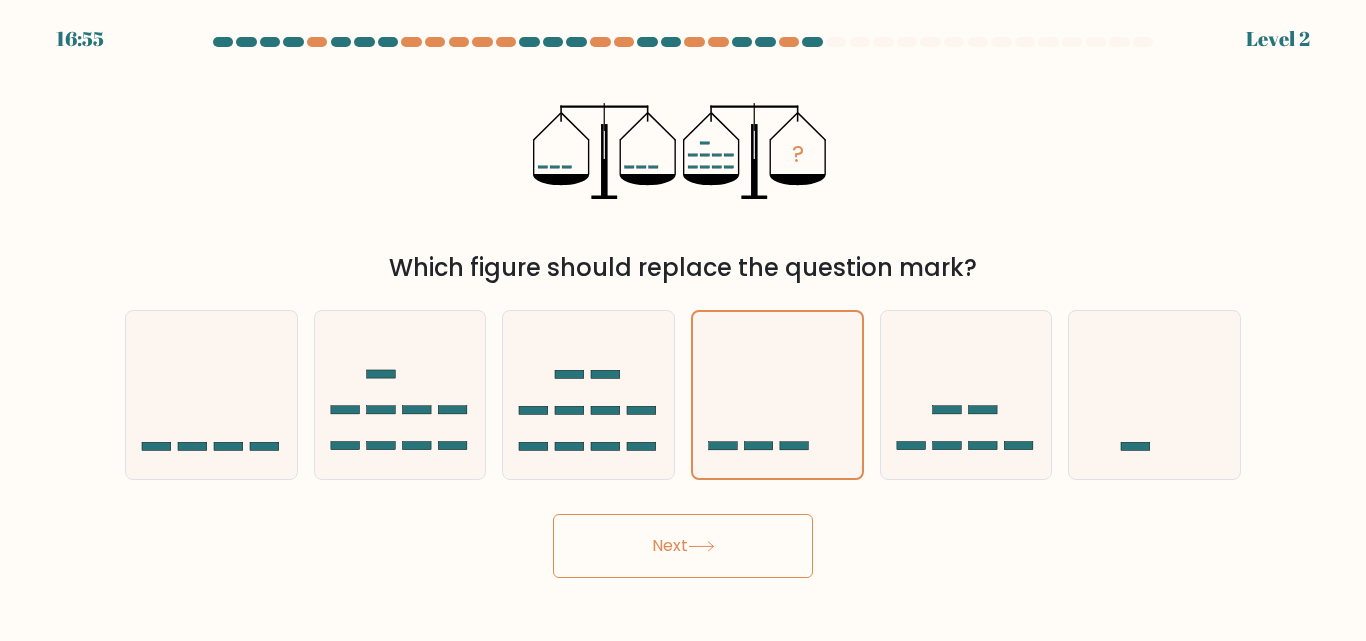 click on "Next" at bounding box center (683, 546) 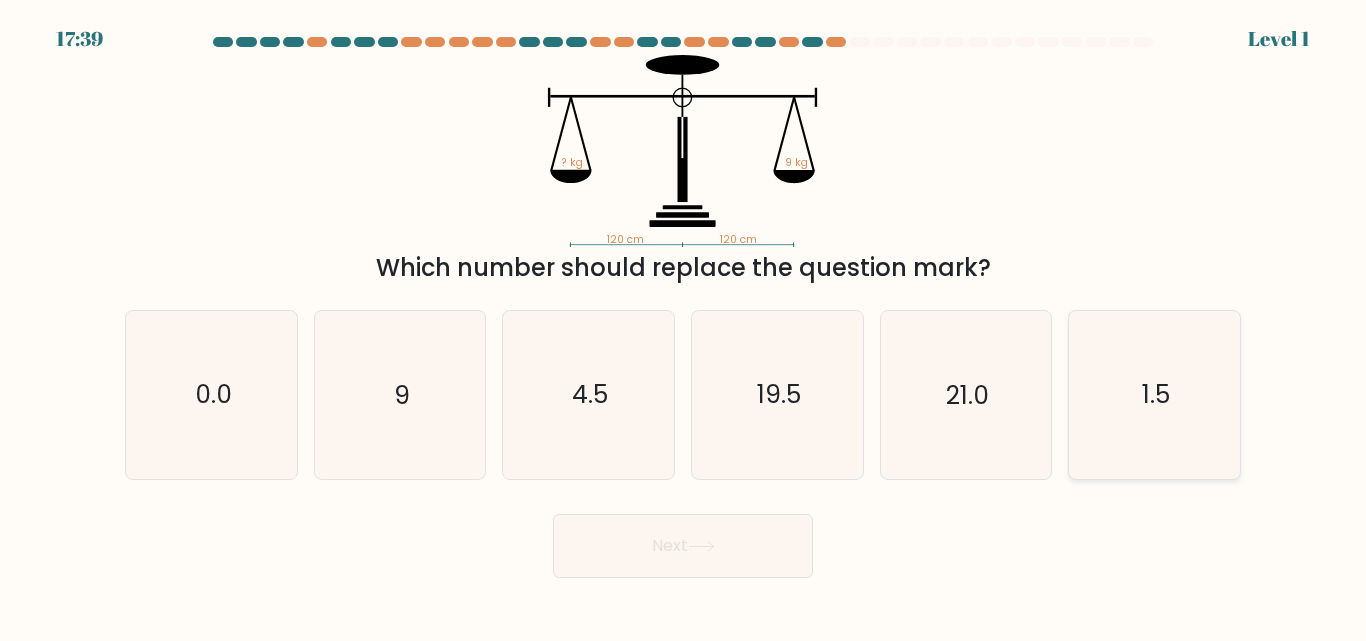 click on "1.5" 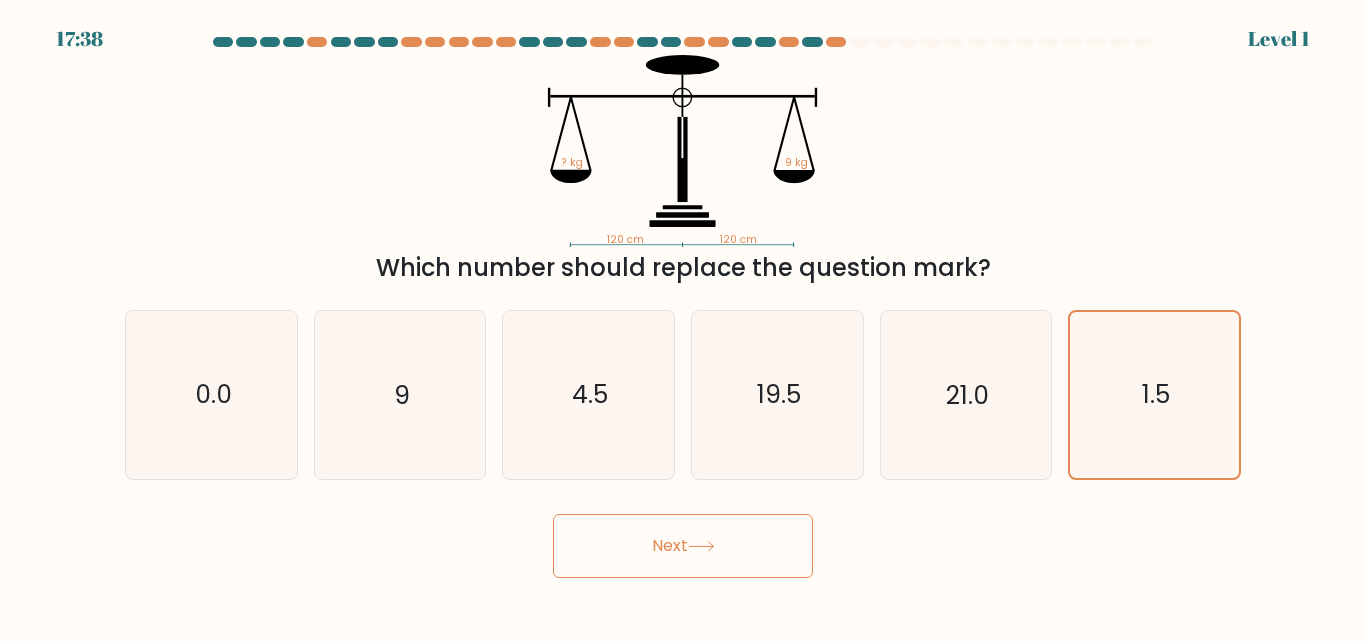 click on "Next" at bounding box center [683, 546] 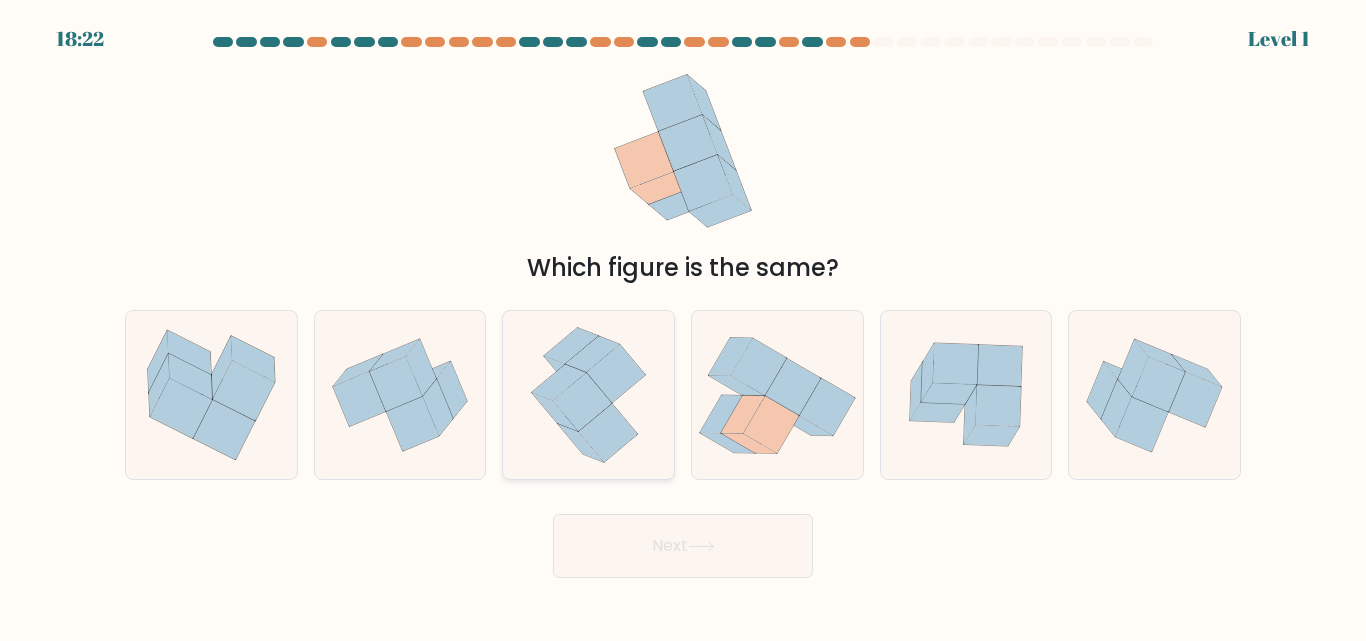 click 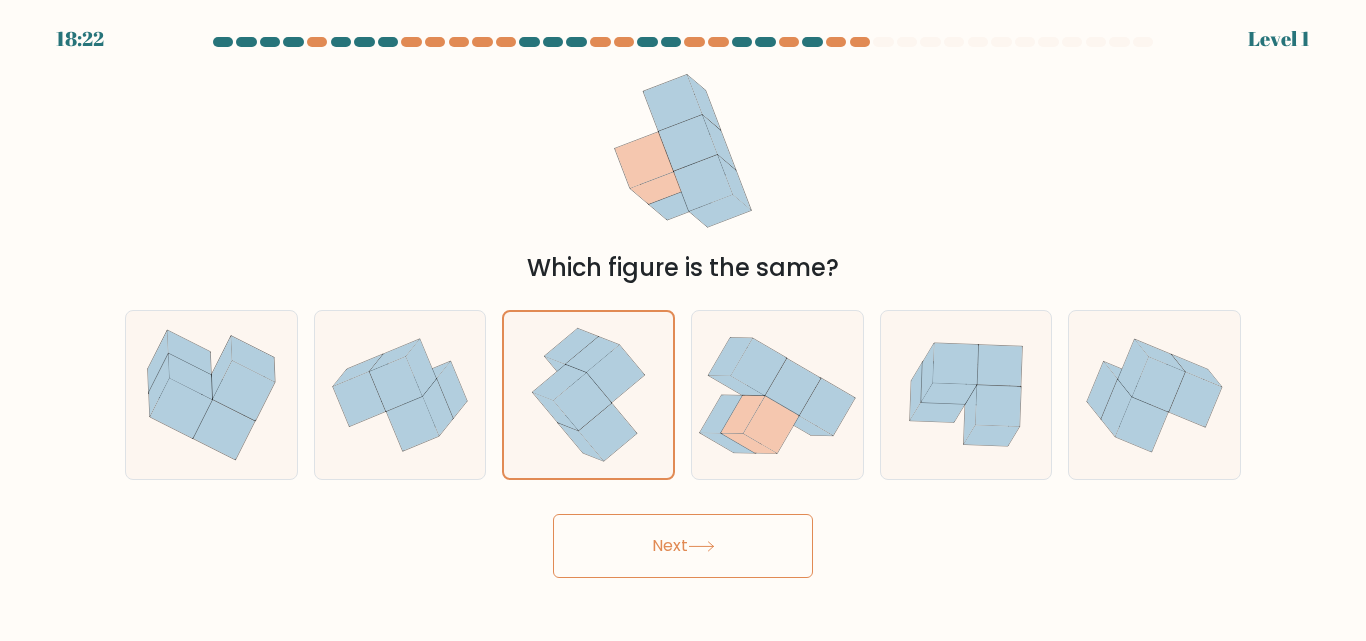 click on "Next" at bounding box center [683, 546] 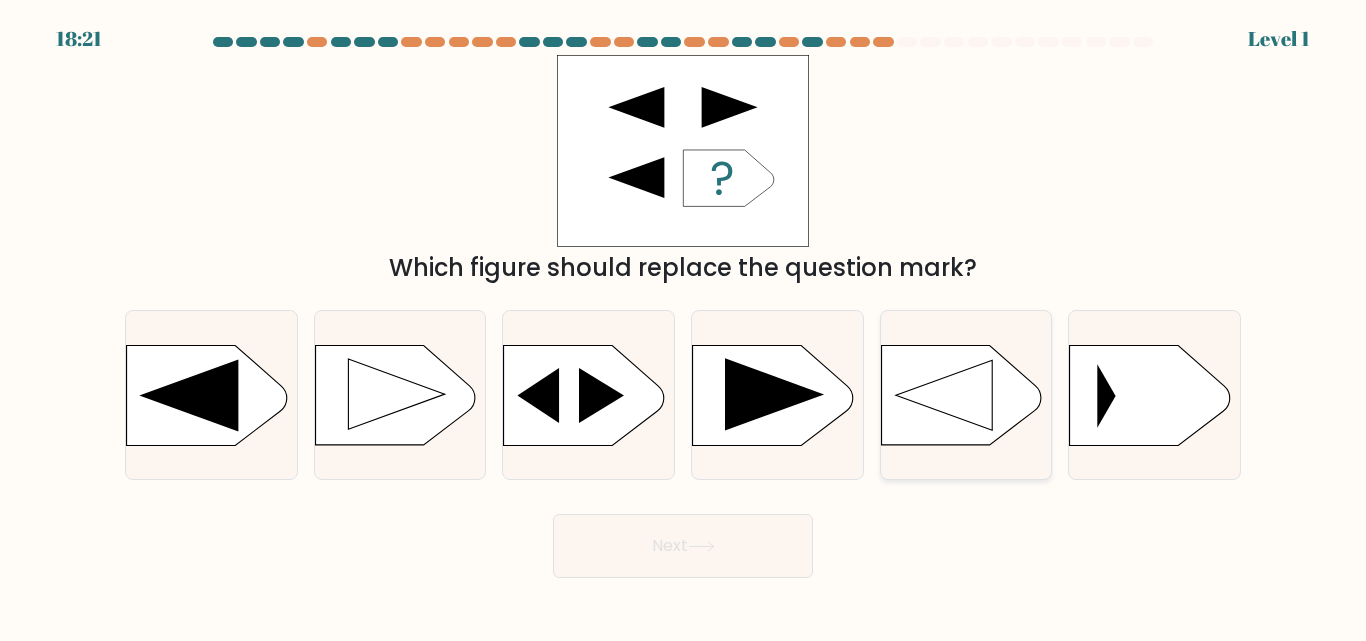 click 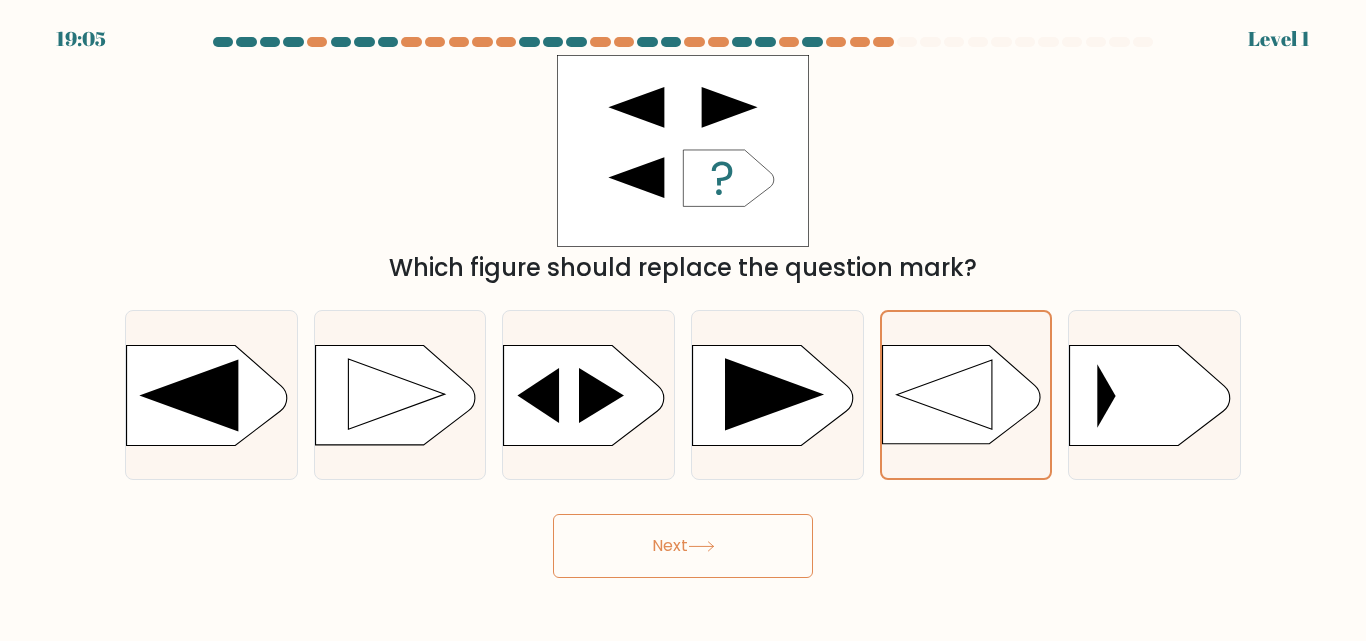 click on "Next" at bounding box center (683, 546) 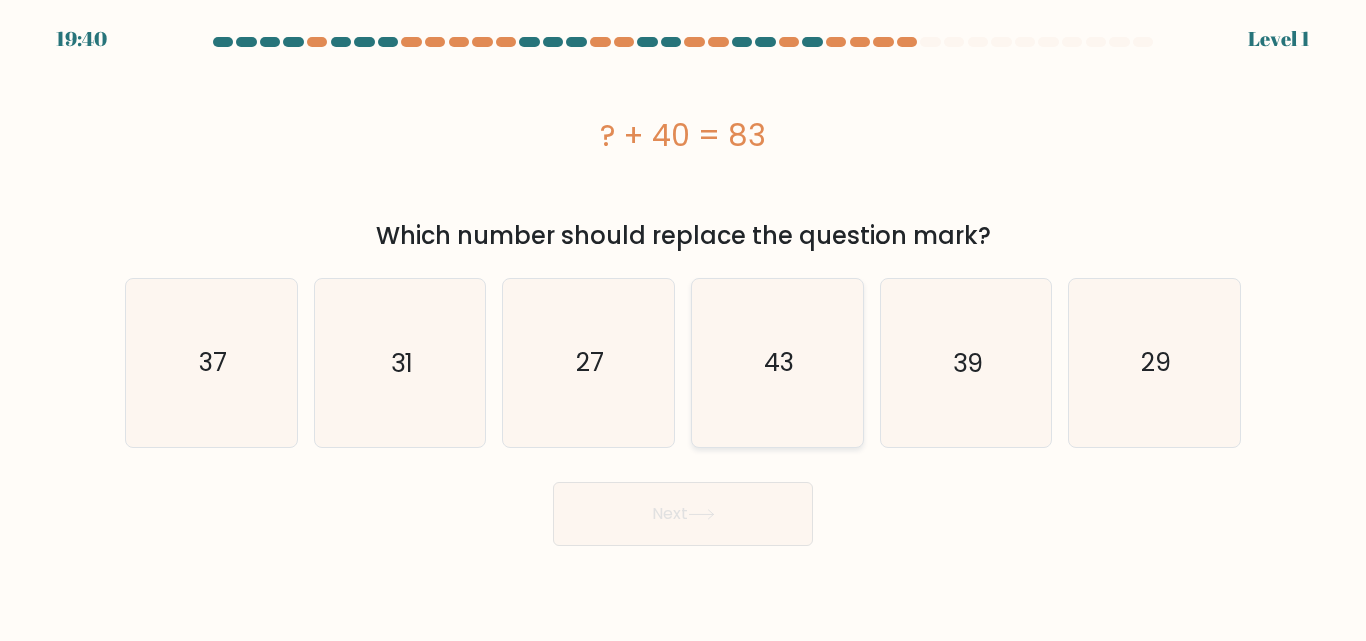 click on "43" 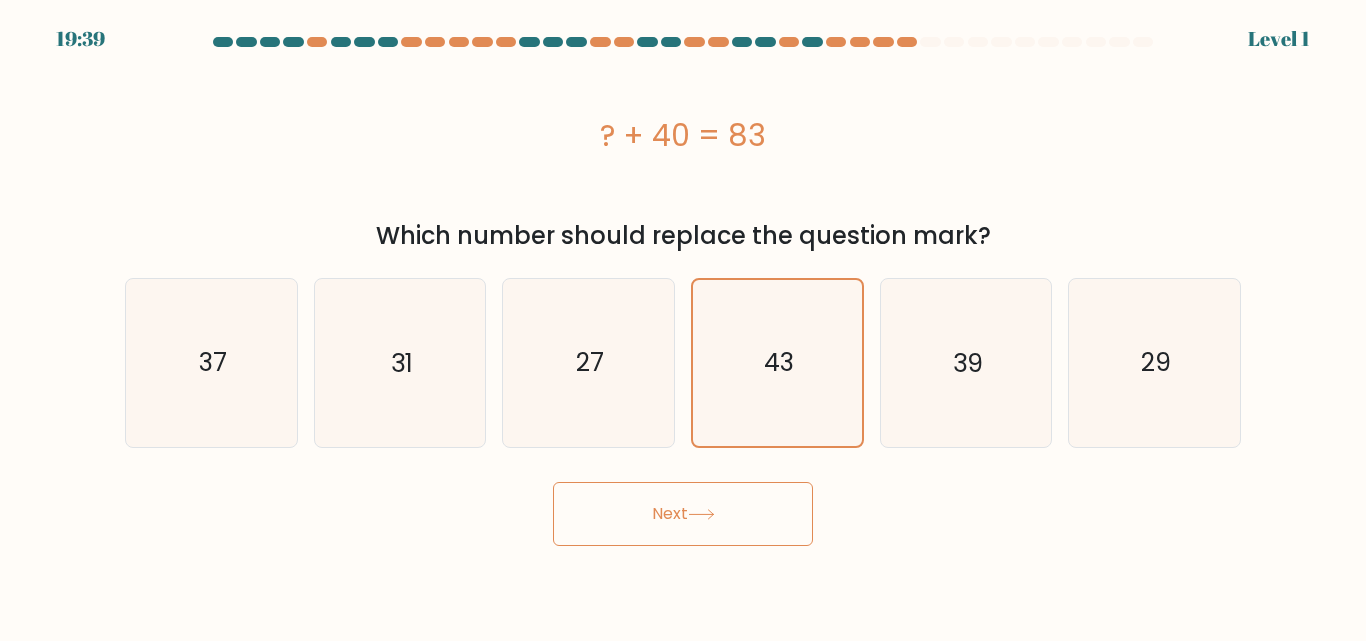 click on "Next" at bounding box center (683, 514) 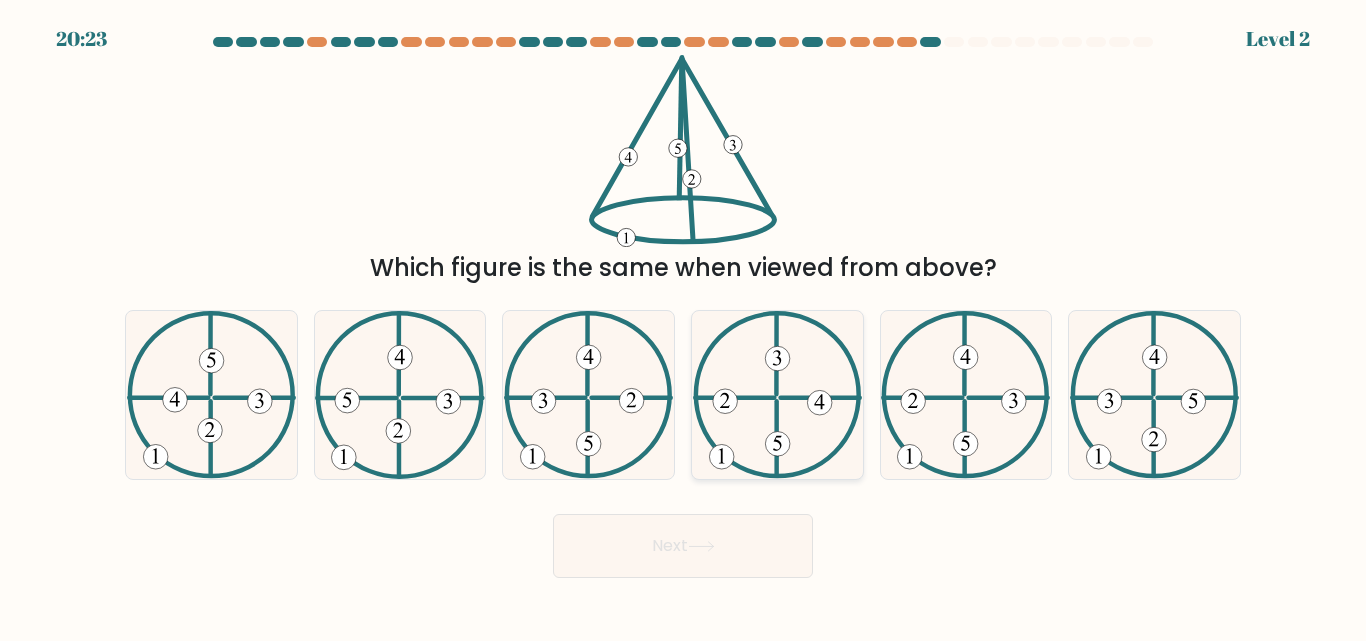 click 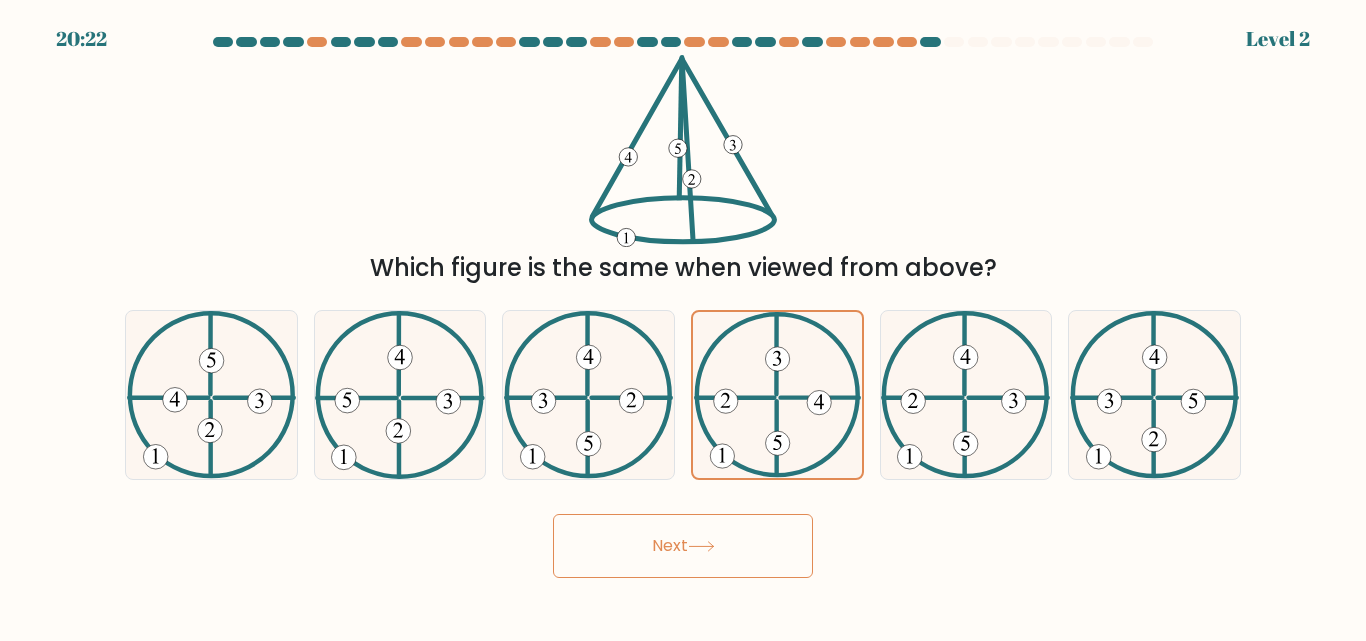 click on "Next" at bounding box center [683, 546] 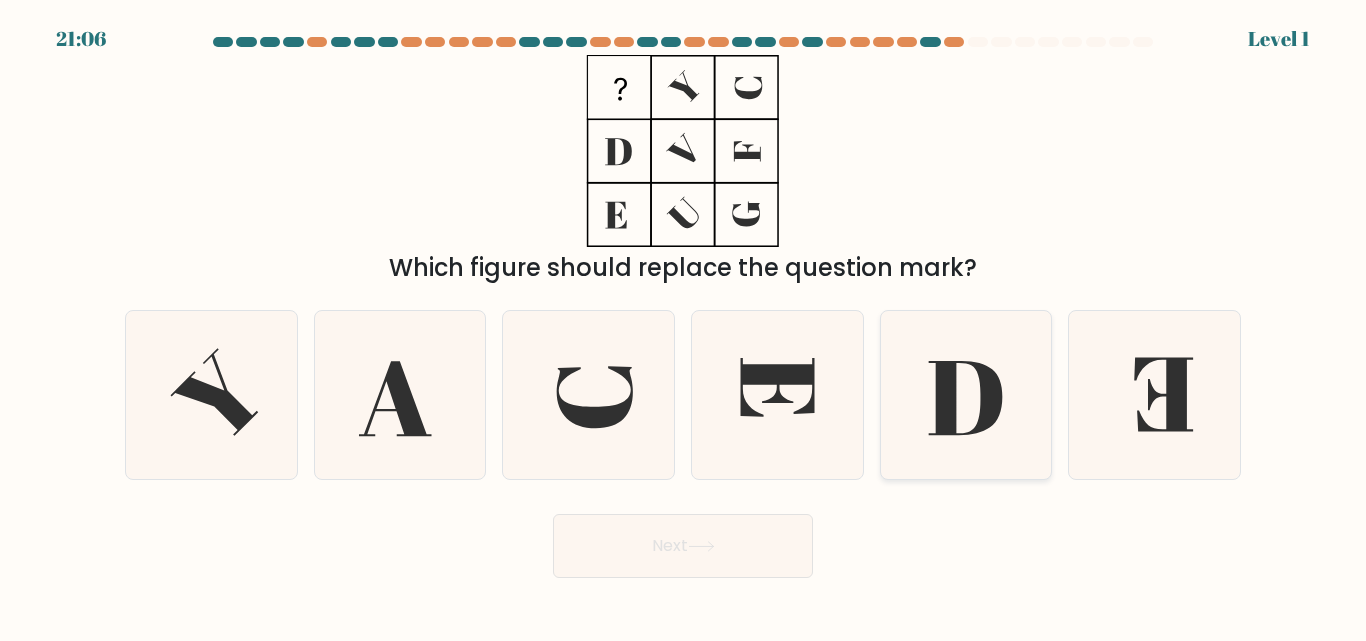 click 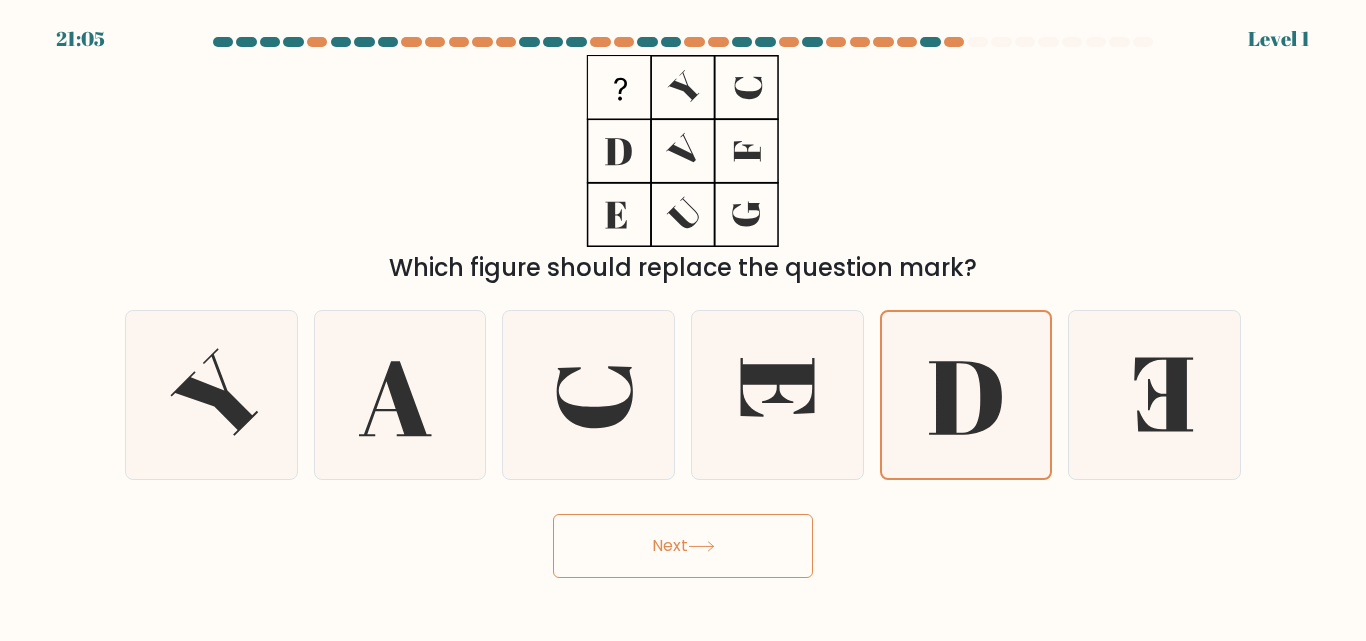 click on "Next" at bounding box center (683, 546) 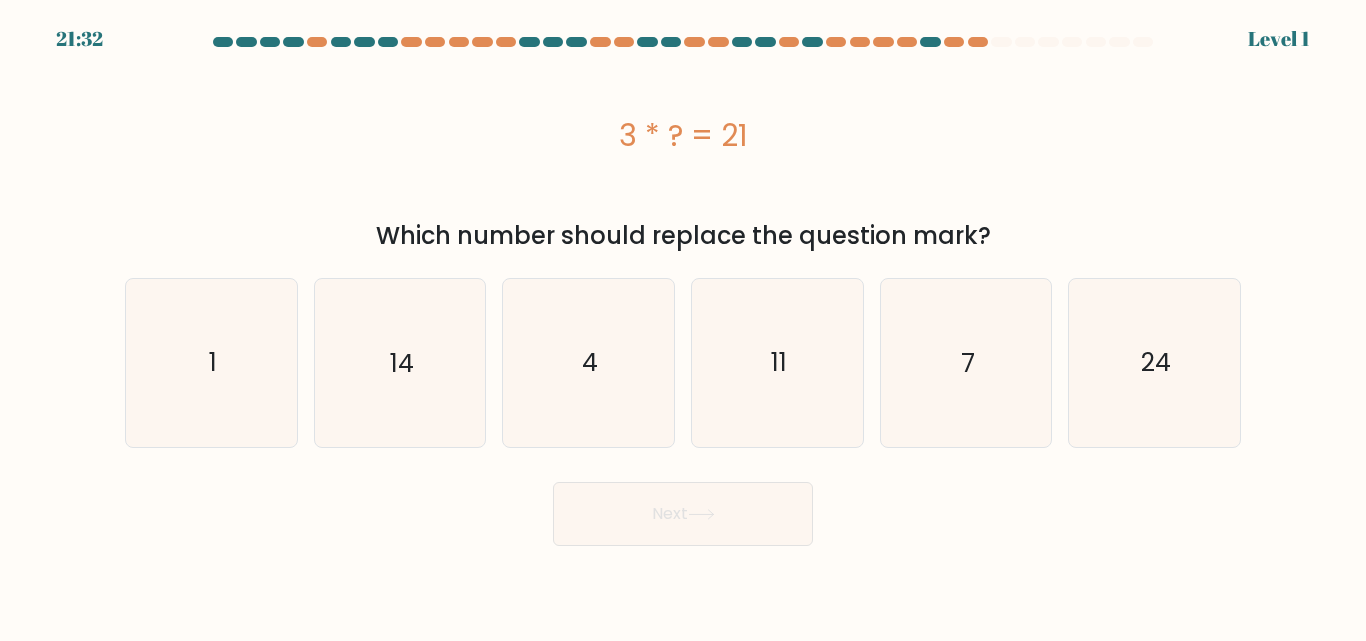 click on "Next" at bounding box center [683, 509] 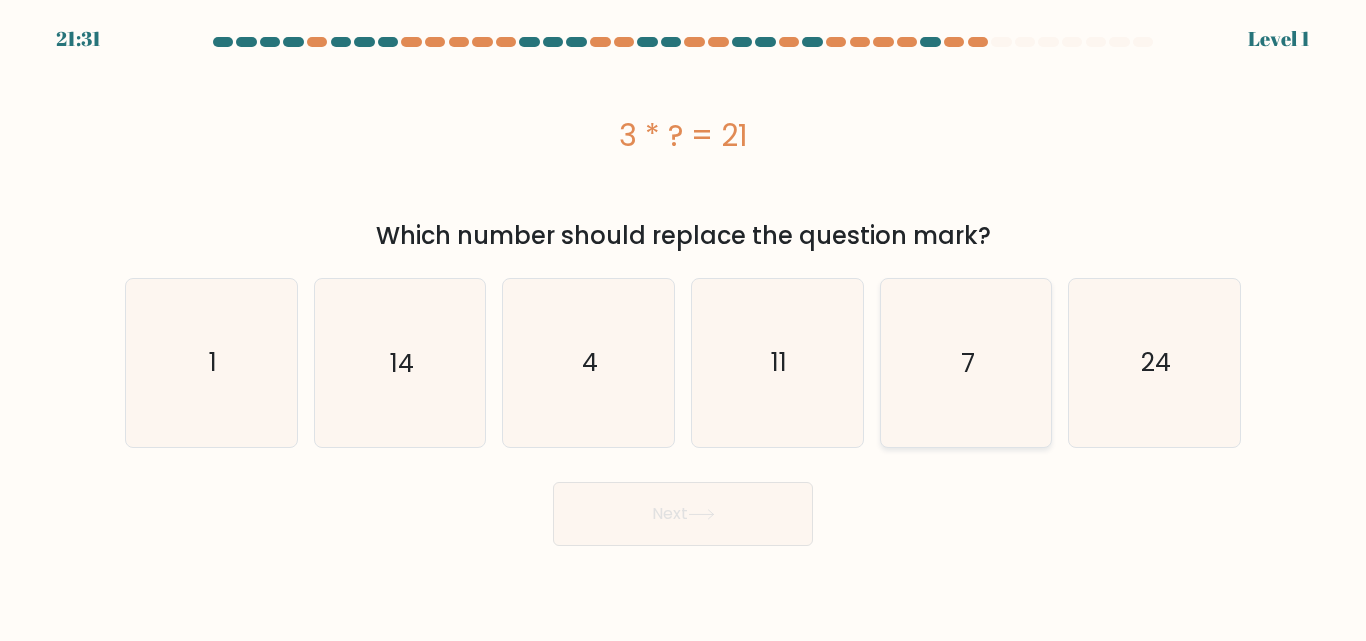 click on "7" 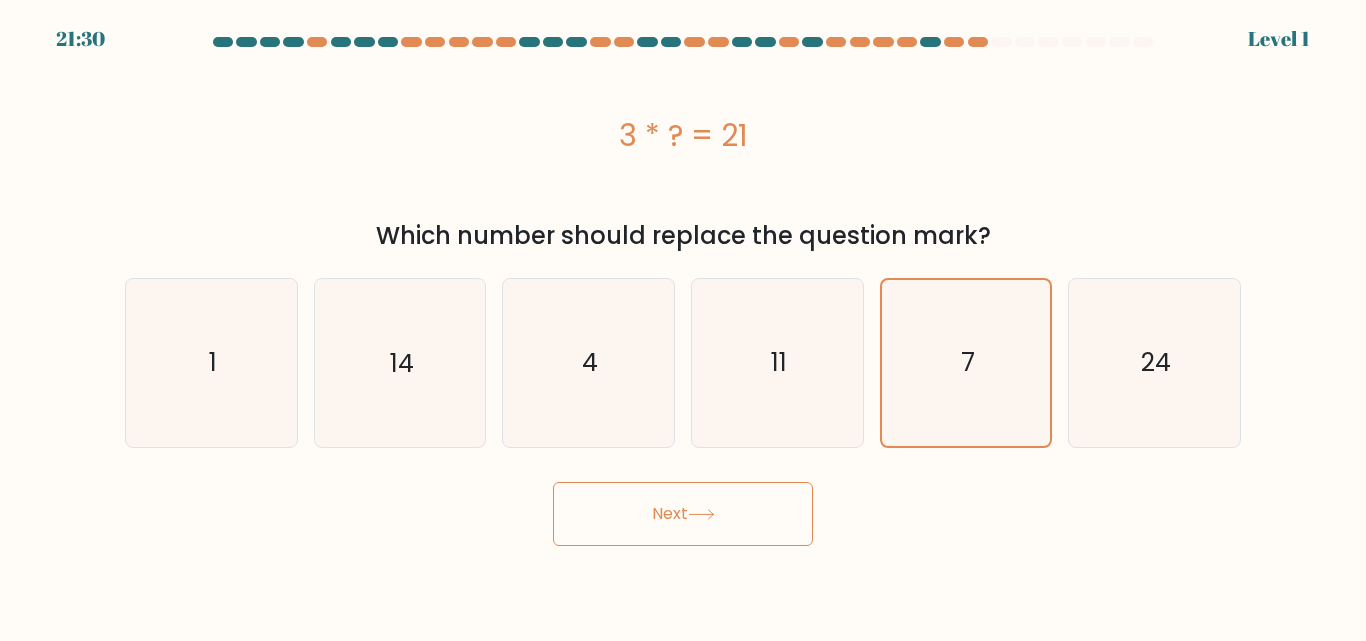 click on "Next" at bounding box center (683, 514) 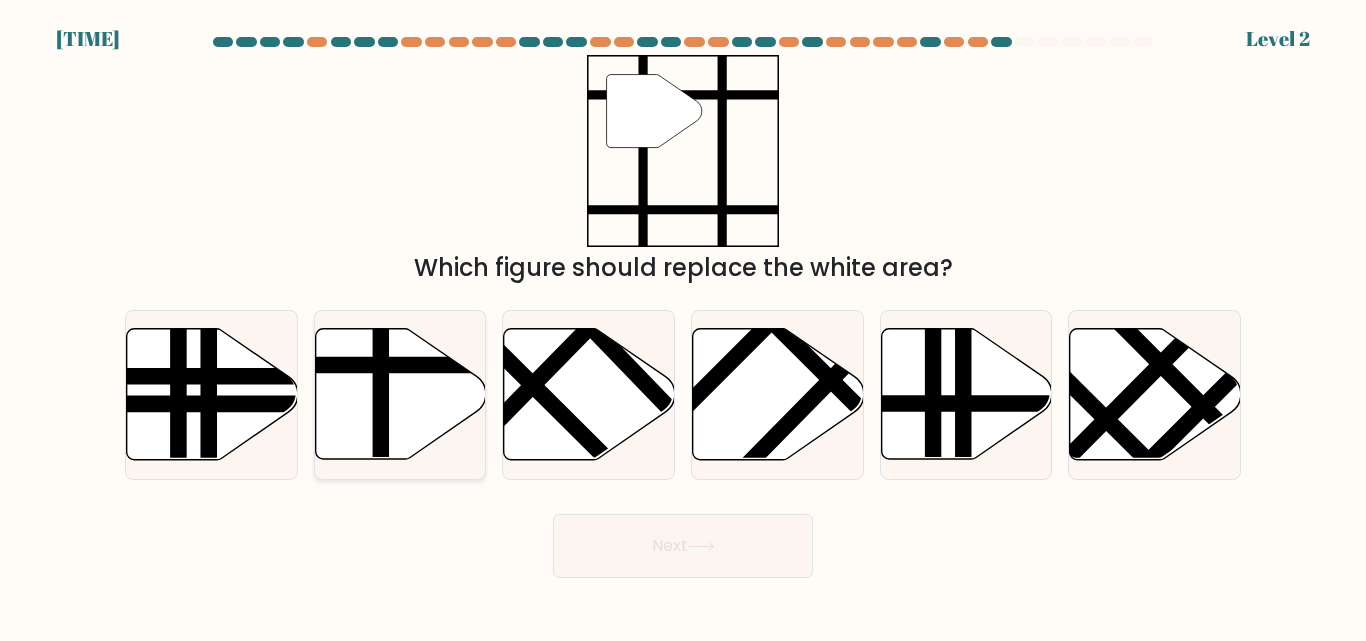 click 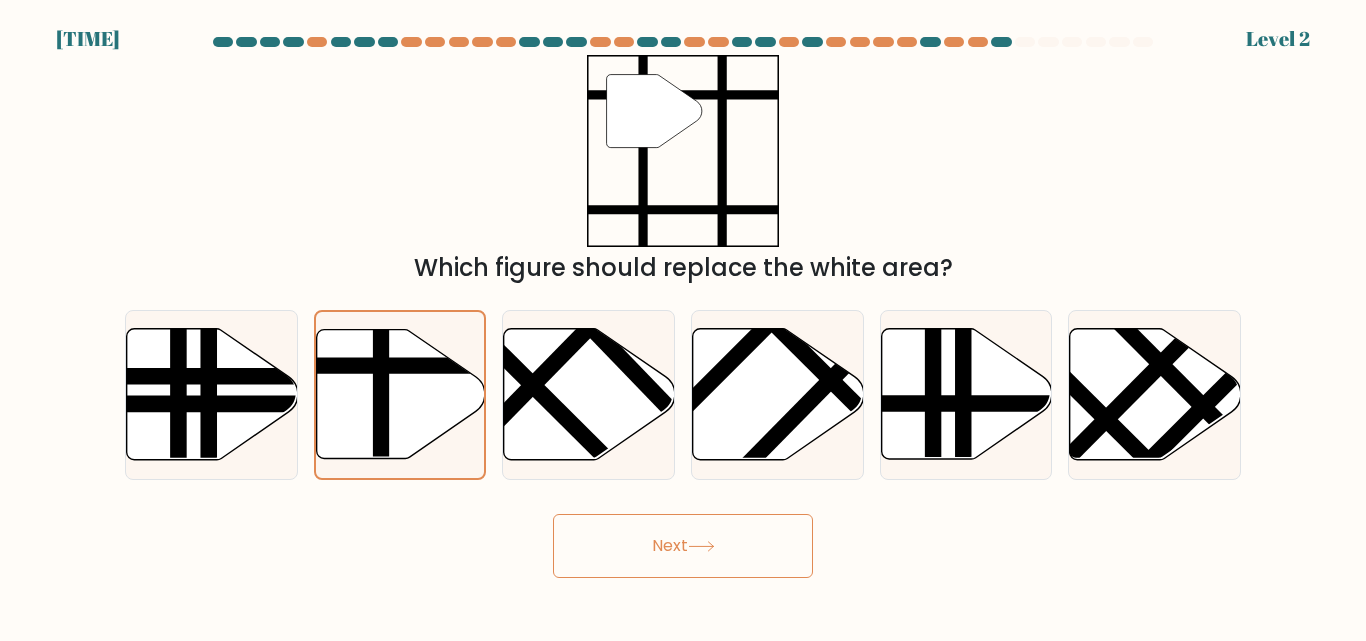 click on "Next" at bounding box center [683, 546] 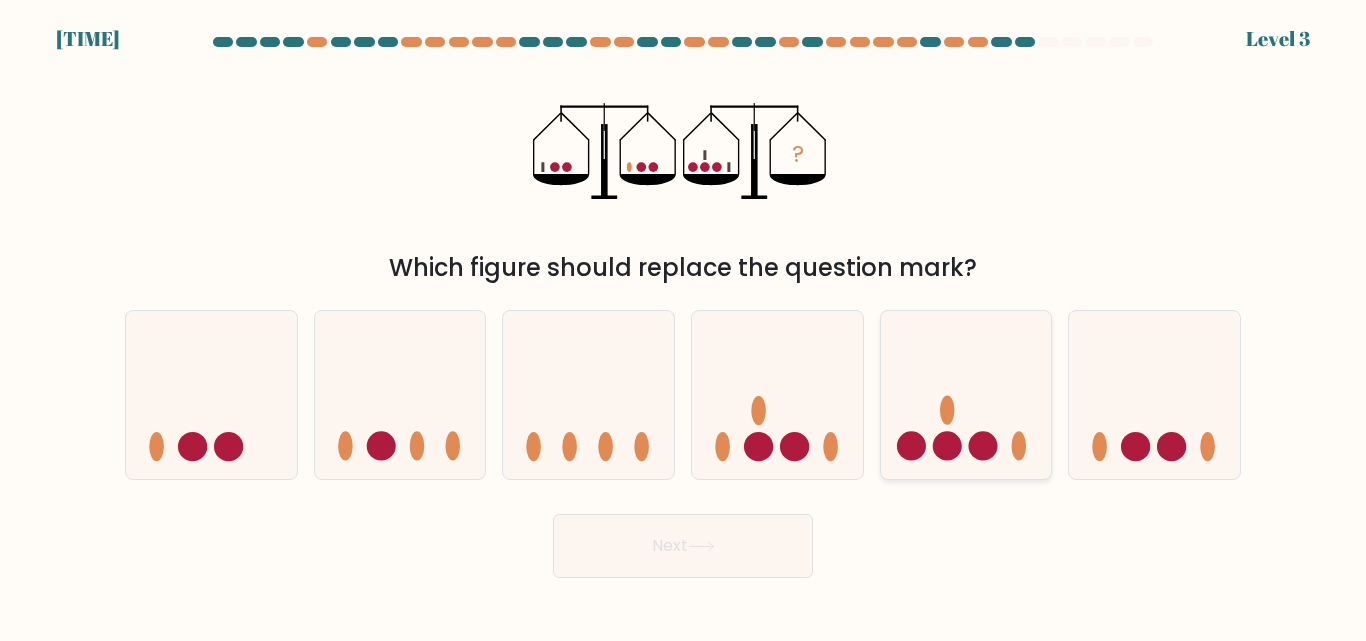 click 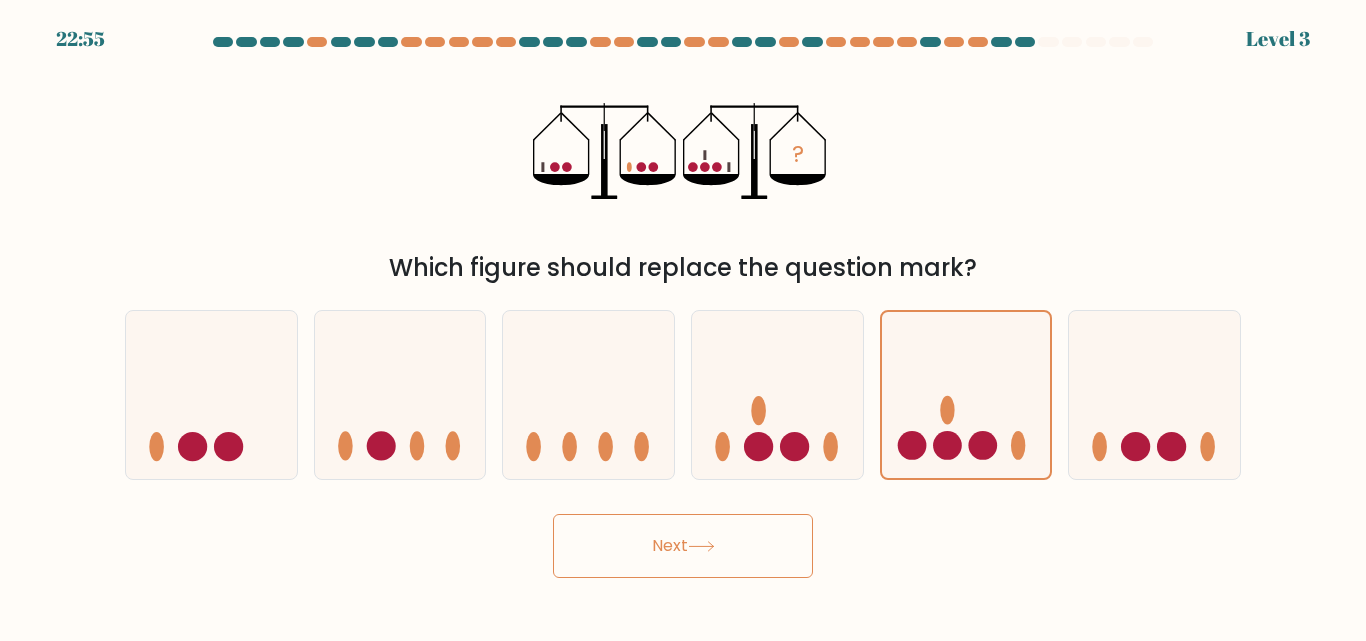 click on "Next" at bounding box center (683, 546) 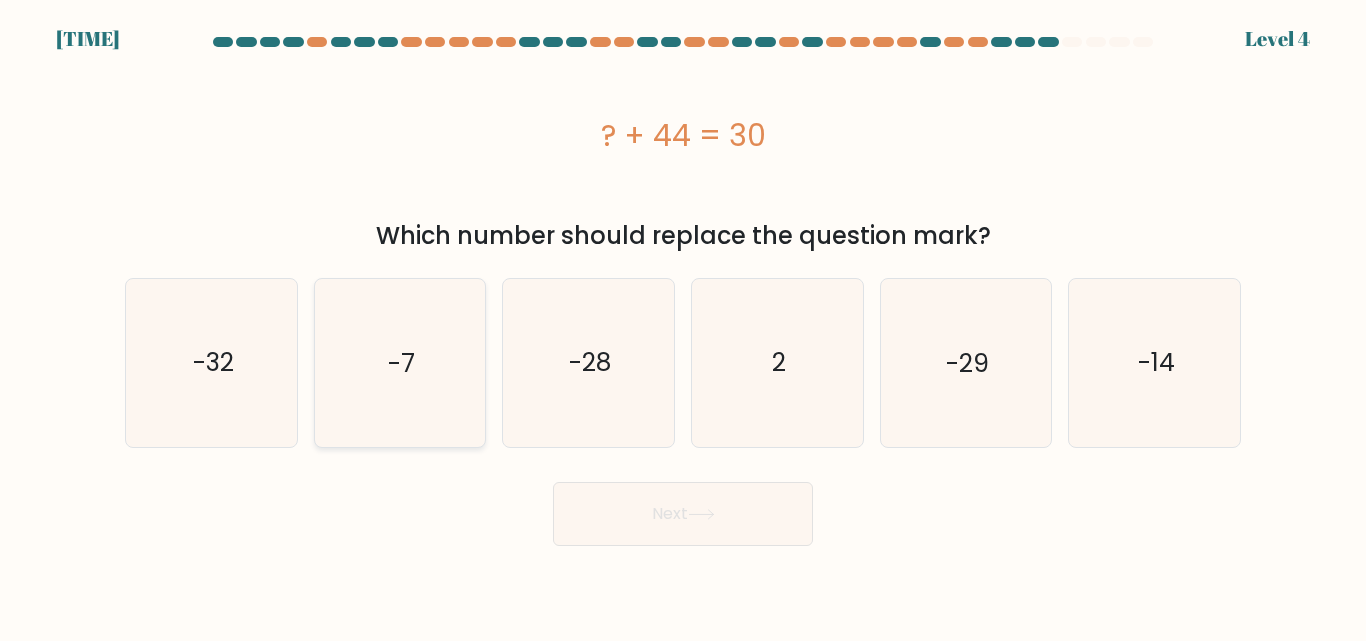 click on "-7" 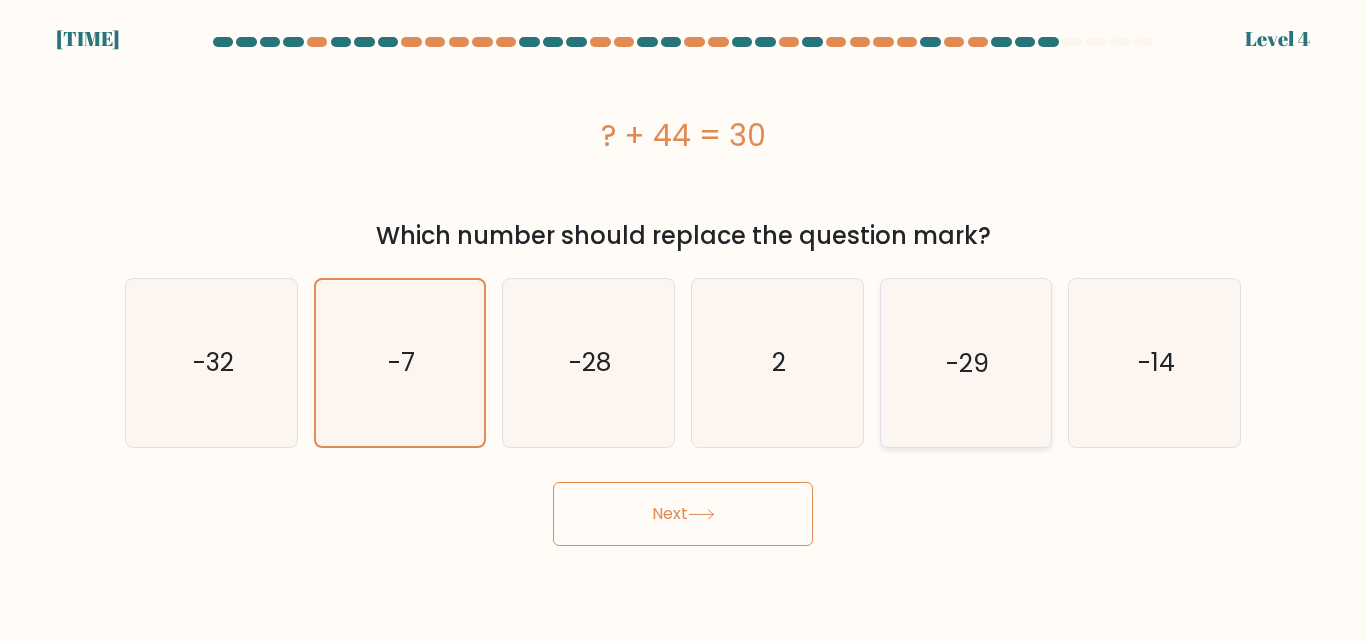 click on "-29" 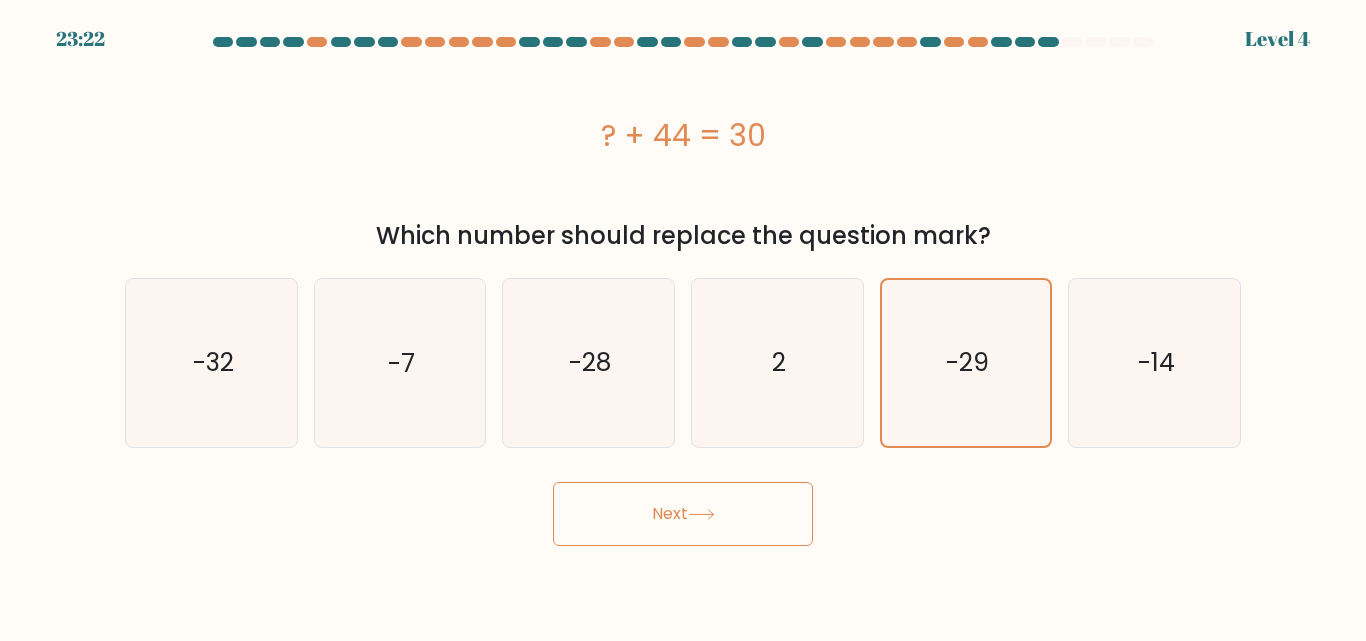 click on "Next" at bounding box center (683, 509) 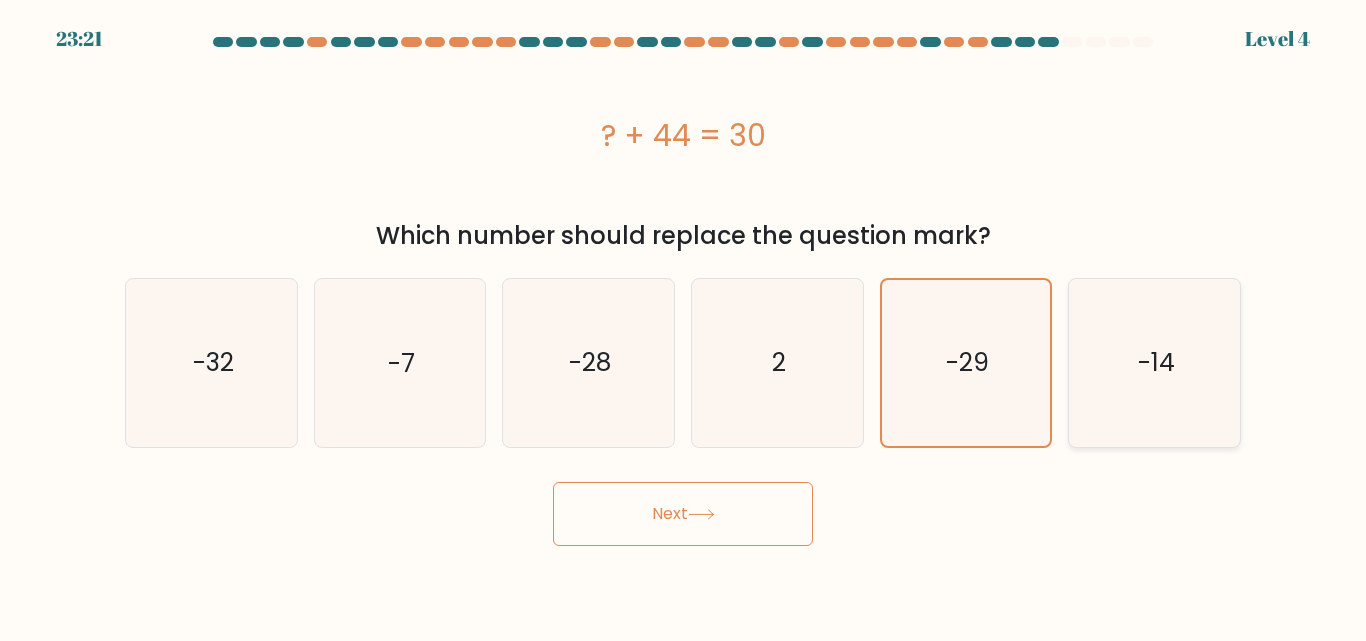 click on "-14" 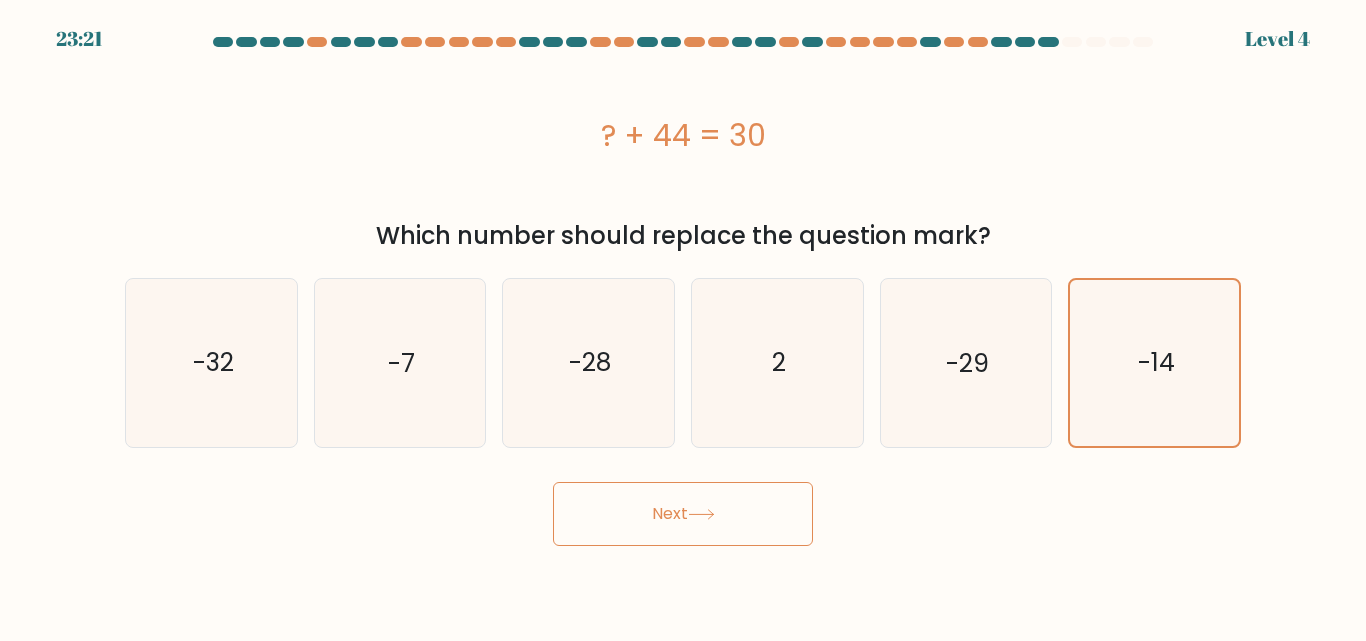 click on "Next" at bounding box center [683, 514] 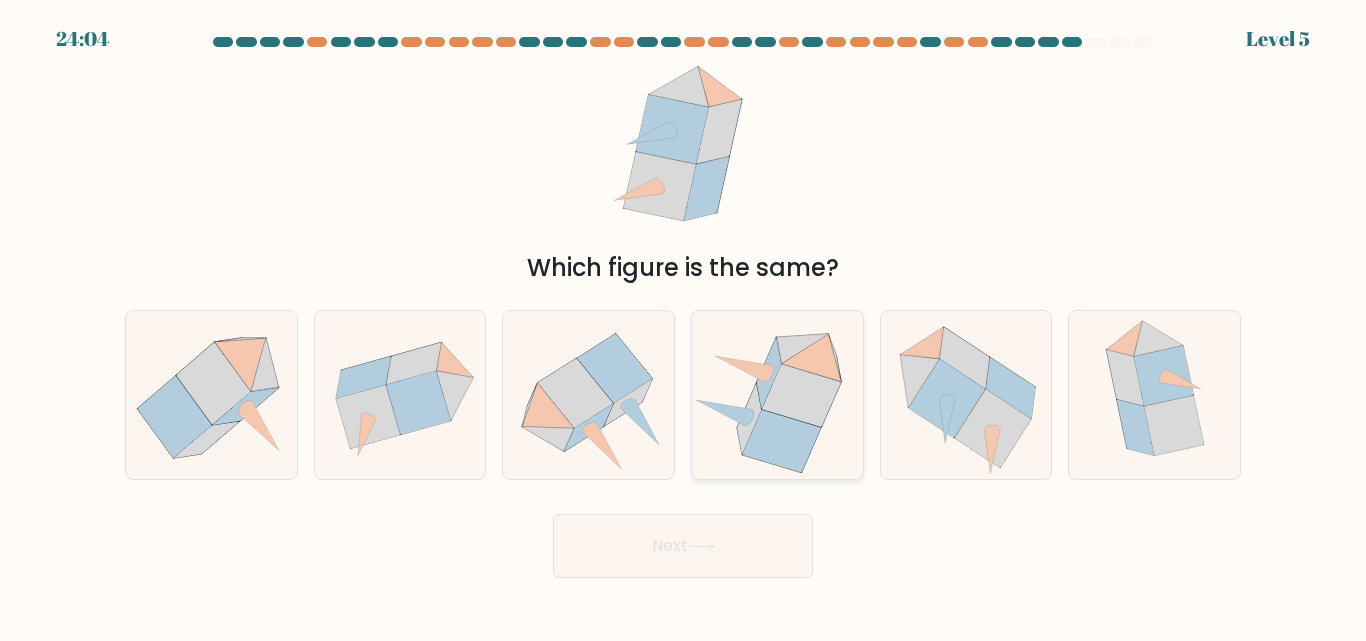 click 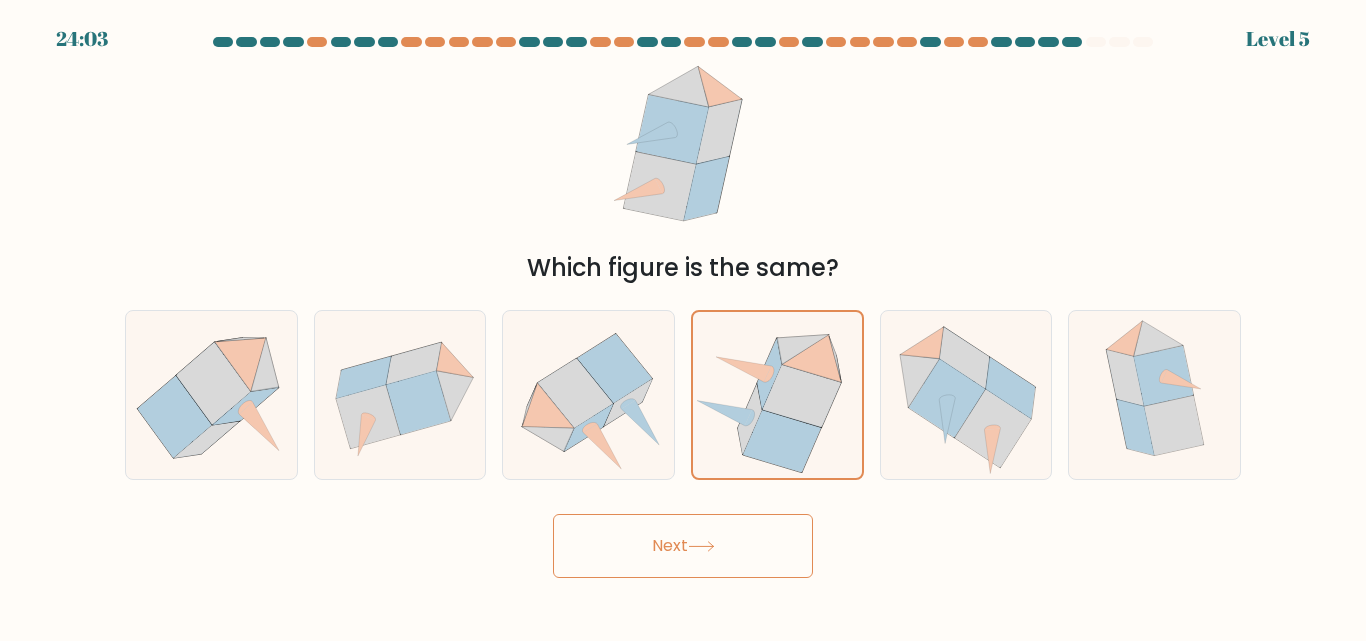 click on "Next" at bounding box center (683, 546) 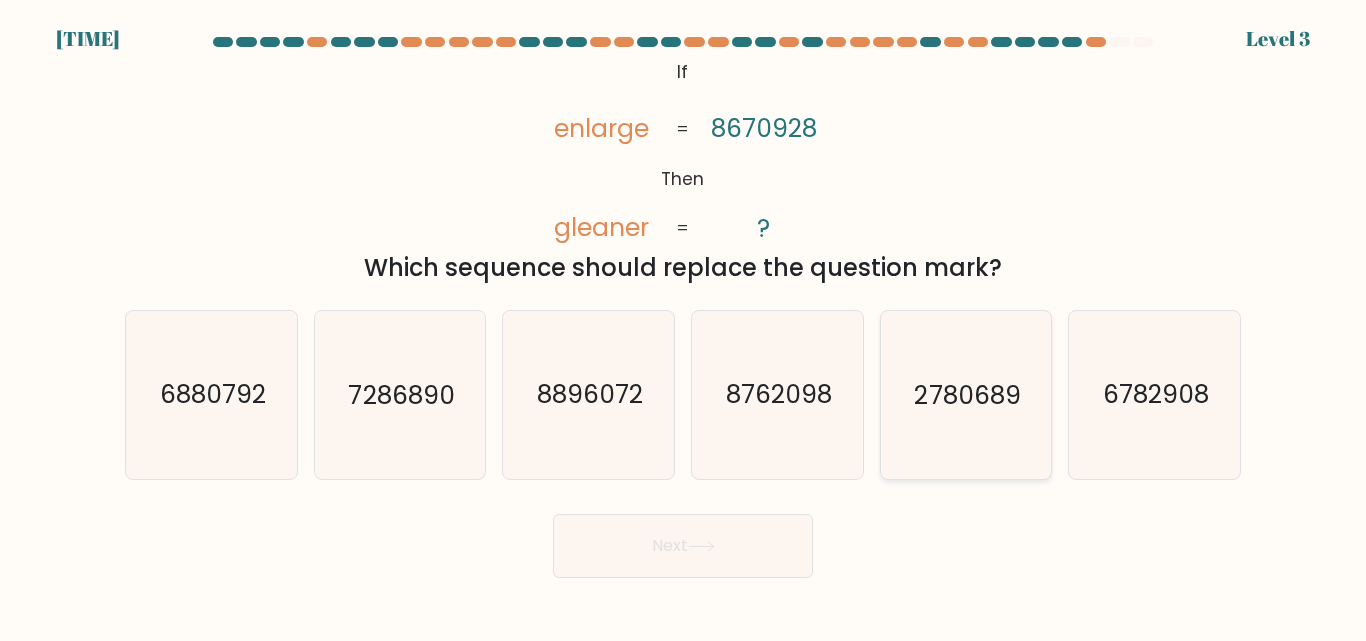 click on "2780689" 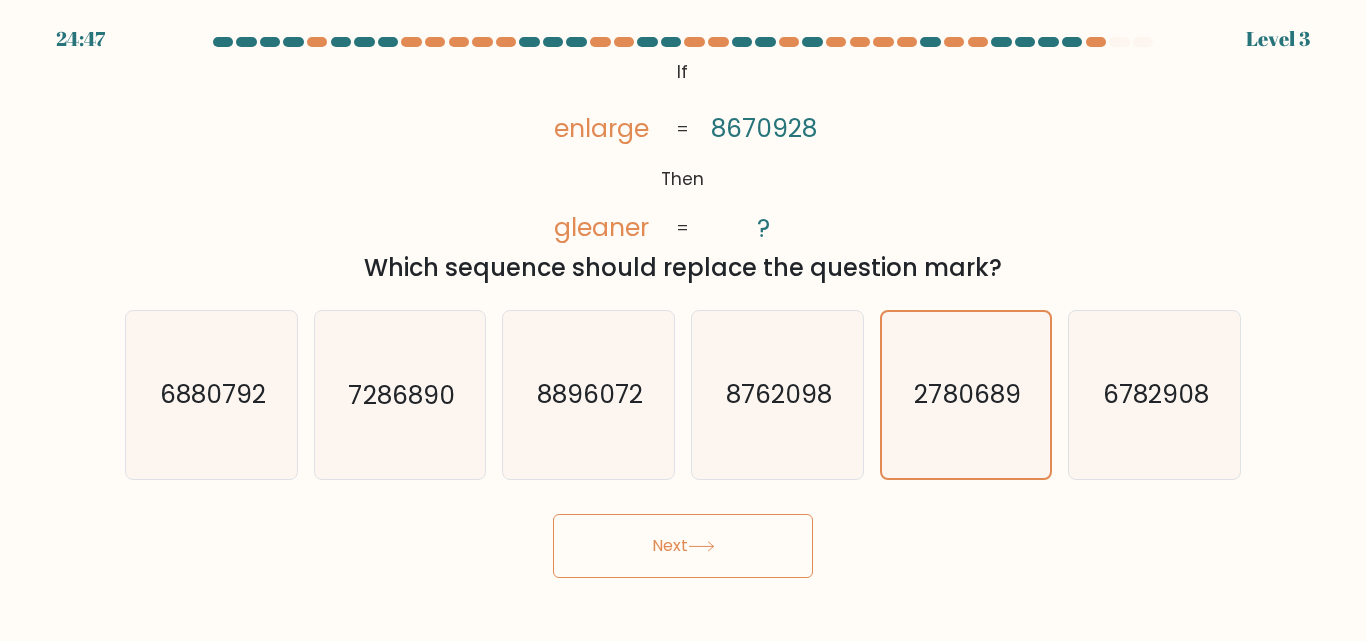 click on "Next" at bounding box center [683, 546] 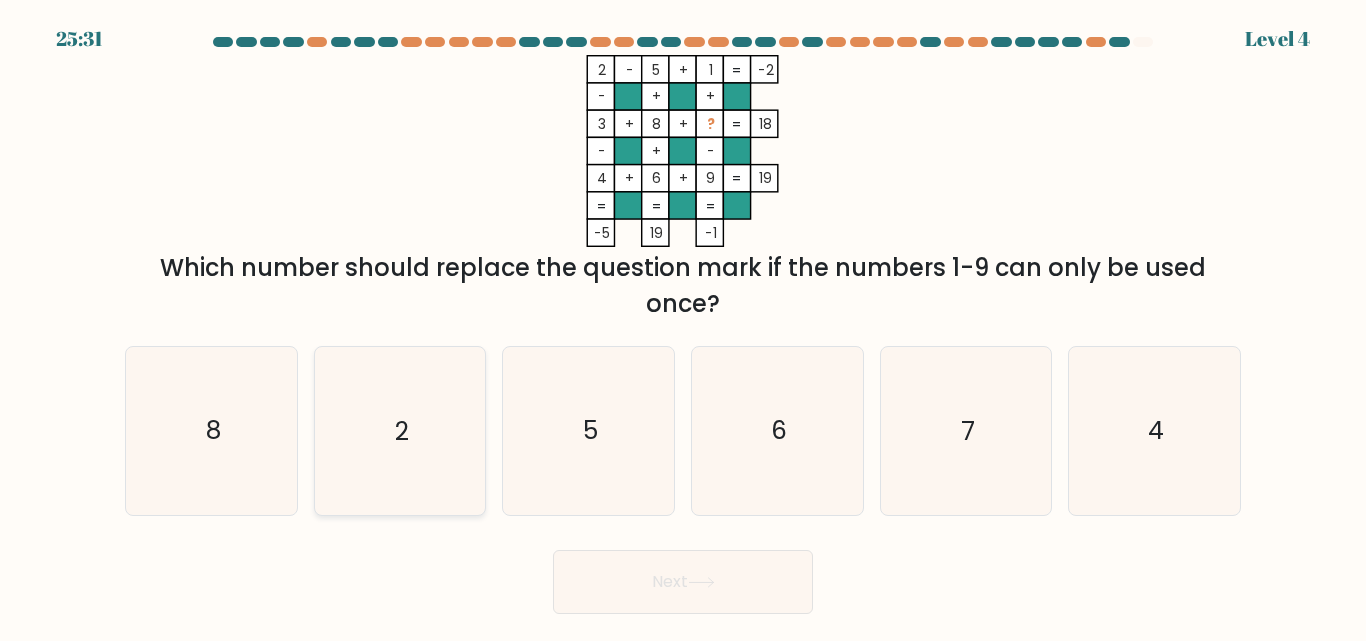 click on "2" 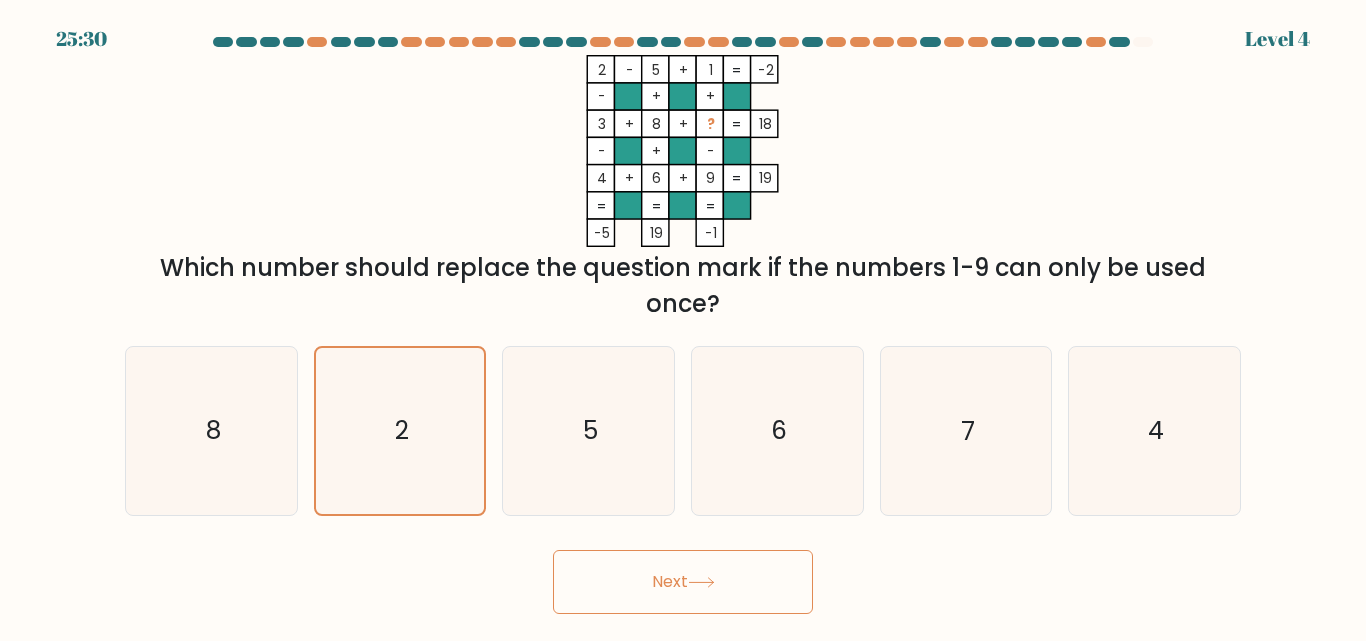 click on "Next" at bounding box center (683, 582) 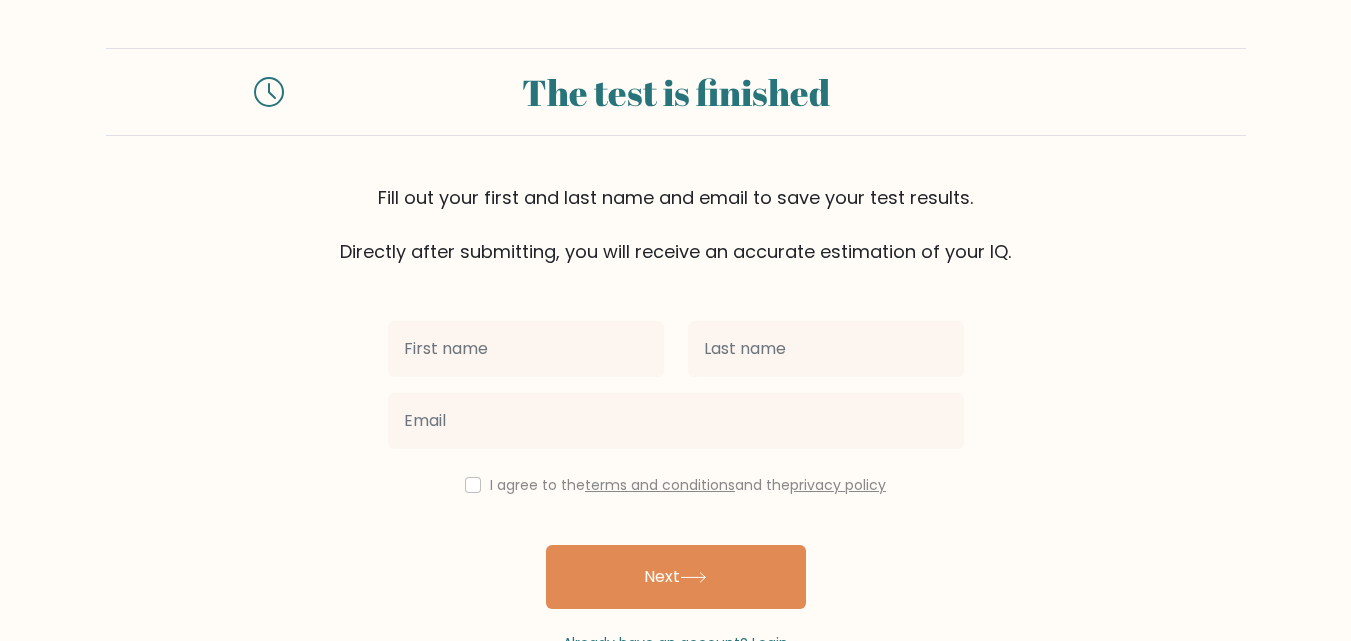 scroll, scrollTop: 0, scrollLeft: 0, axis: both 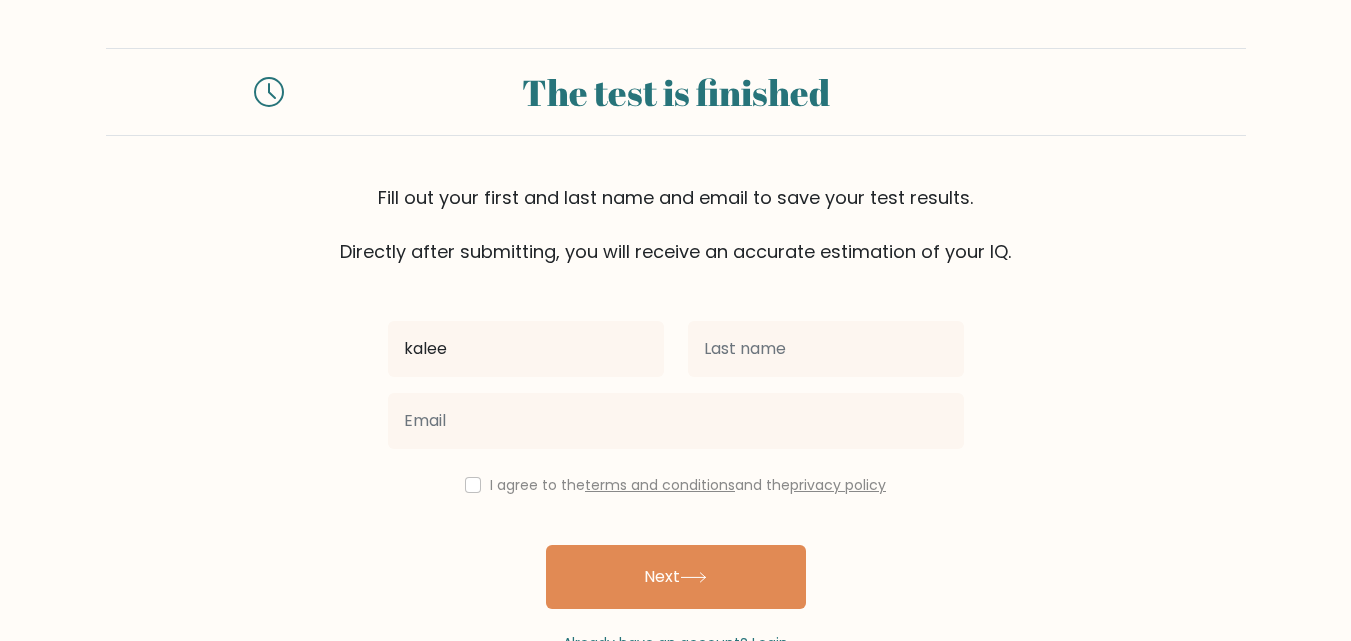 type on "kalee" 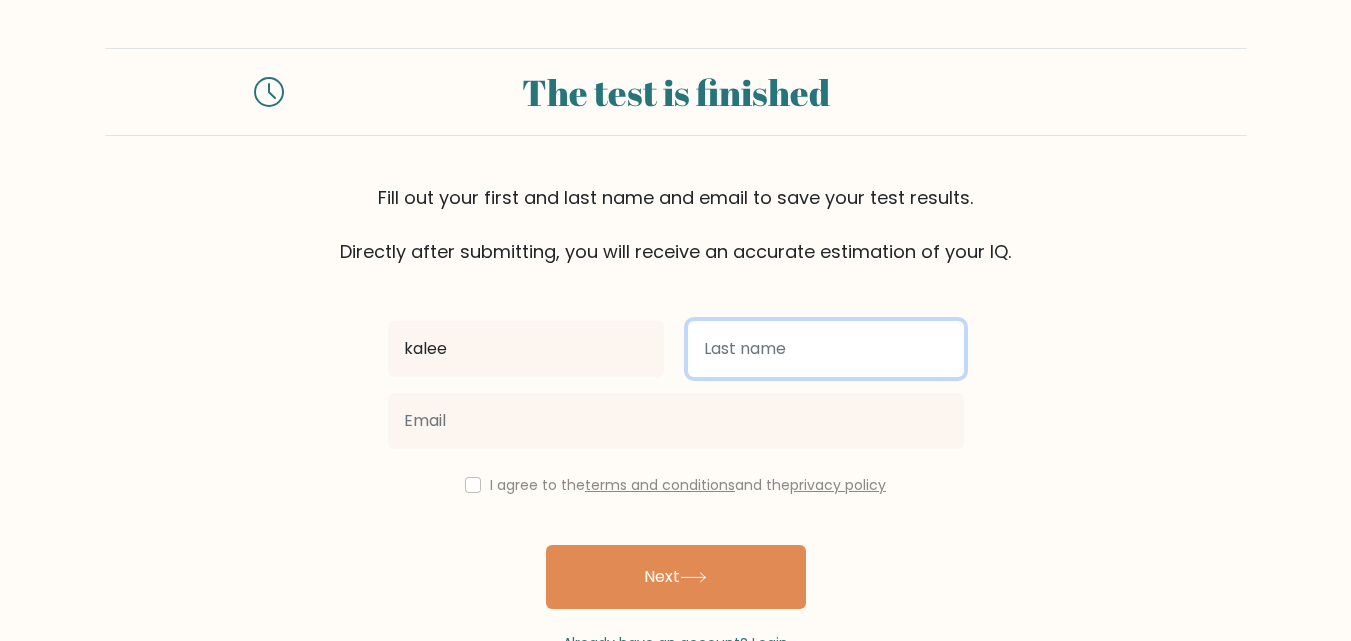 click at bounding box center (826, 349) 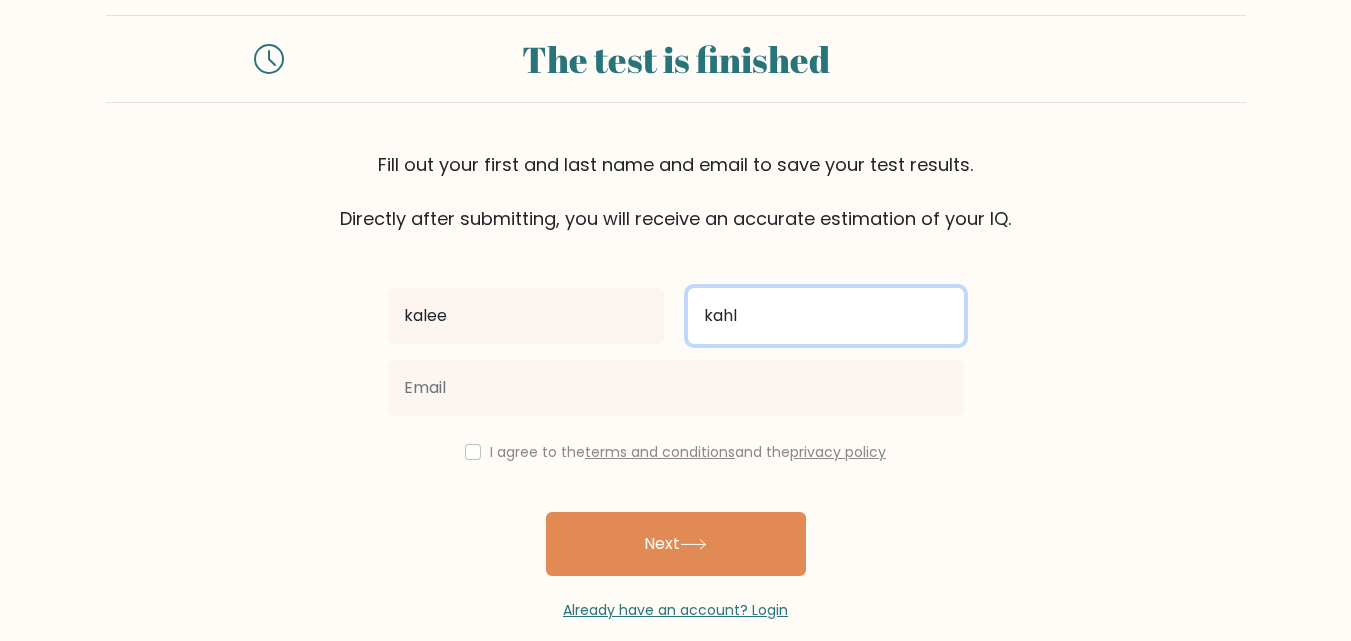 scroll, scrollTop: 61, scrollLeft: 0, axis: vertical 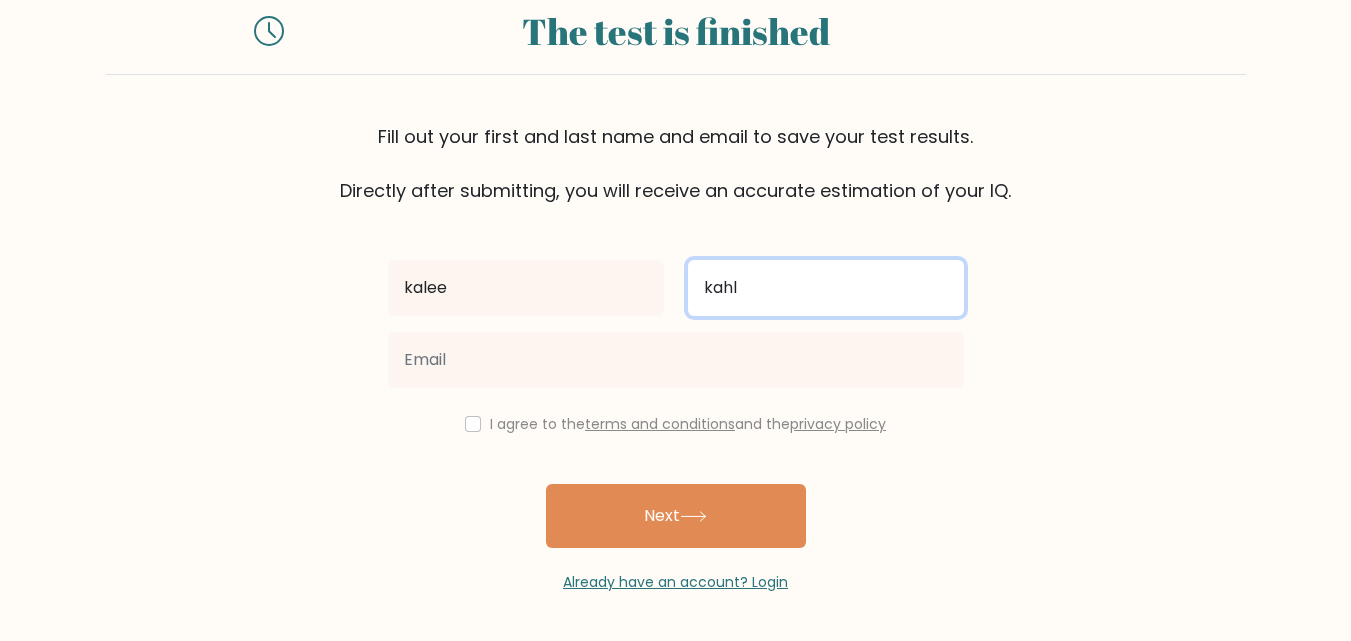 type on "kahl" 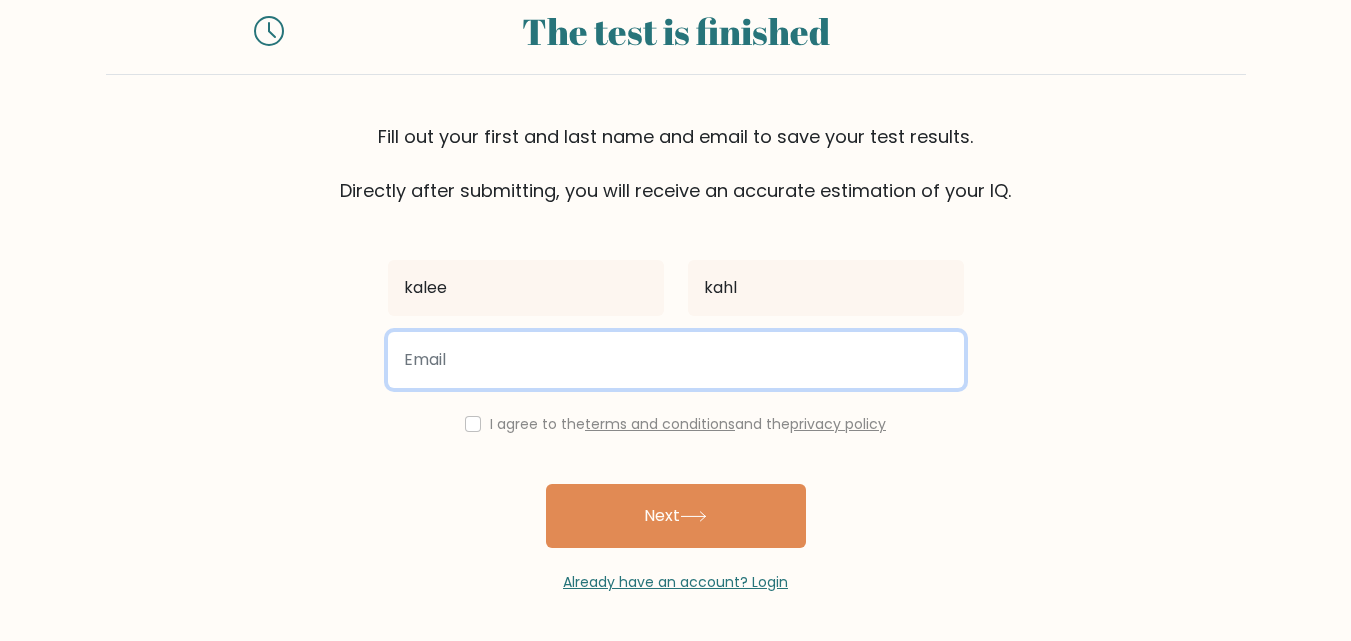 click at bounding box center [676, 360] 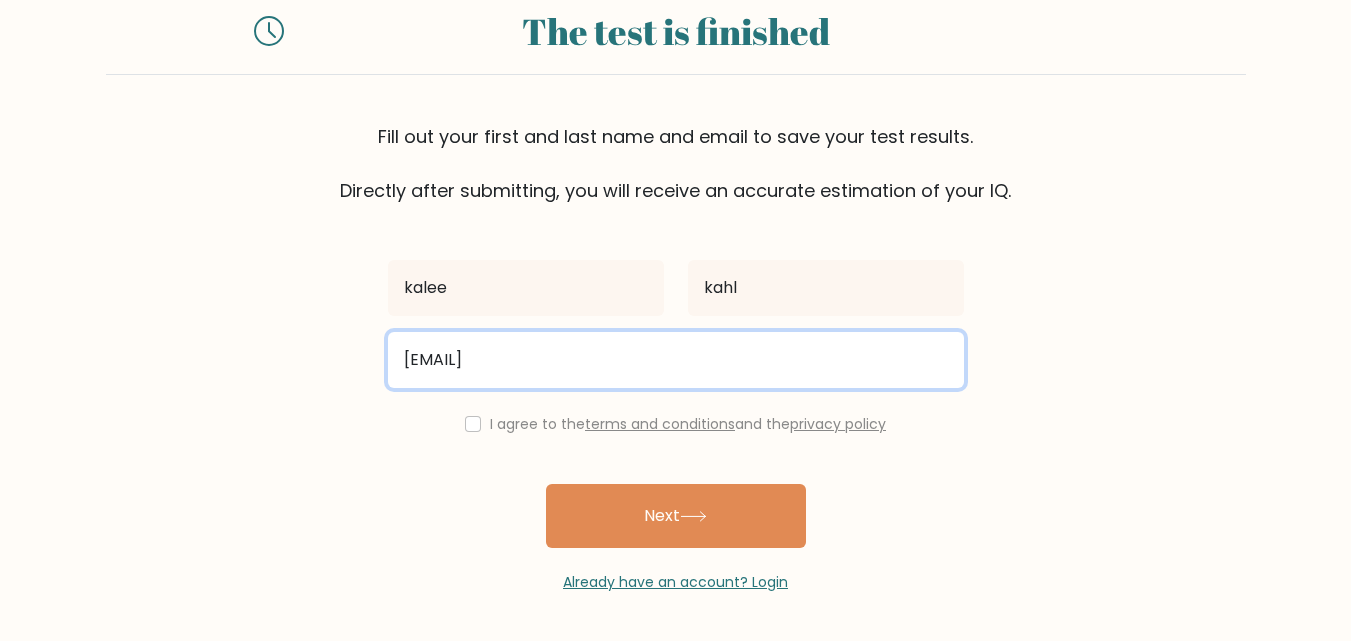 type on "[EMAIL]" 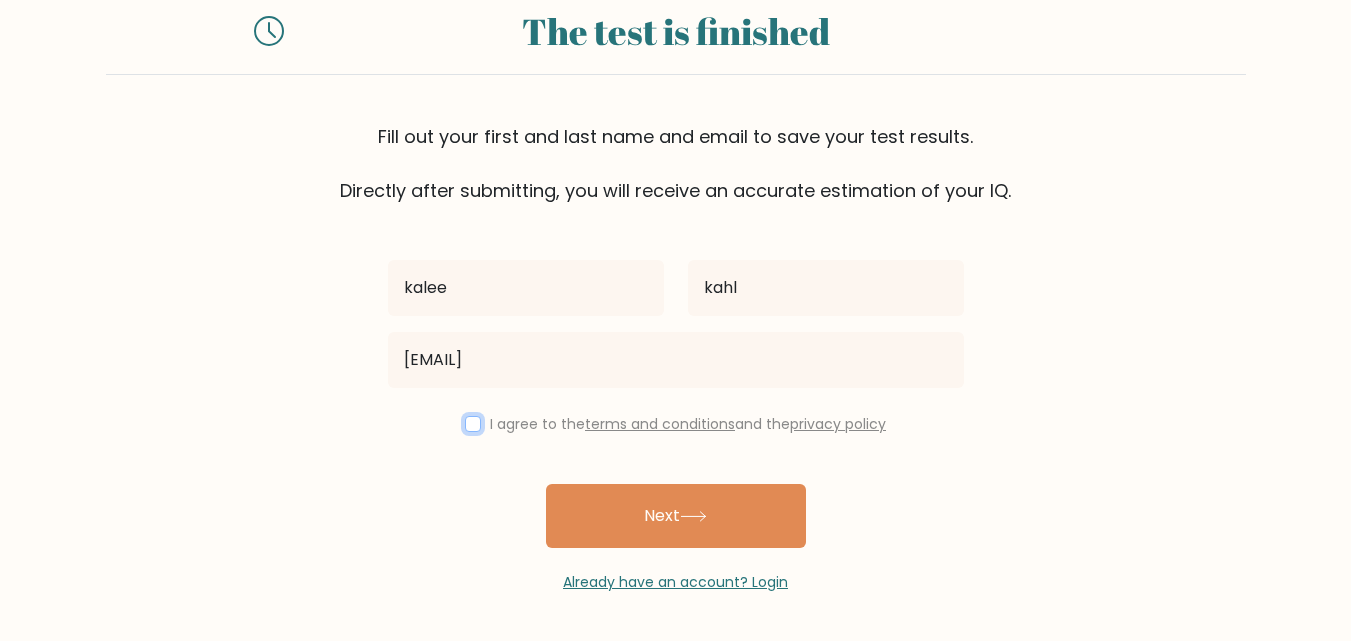 click at bounding box center [473, 424] 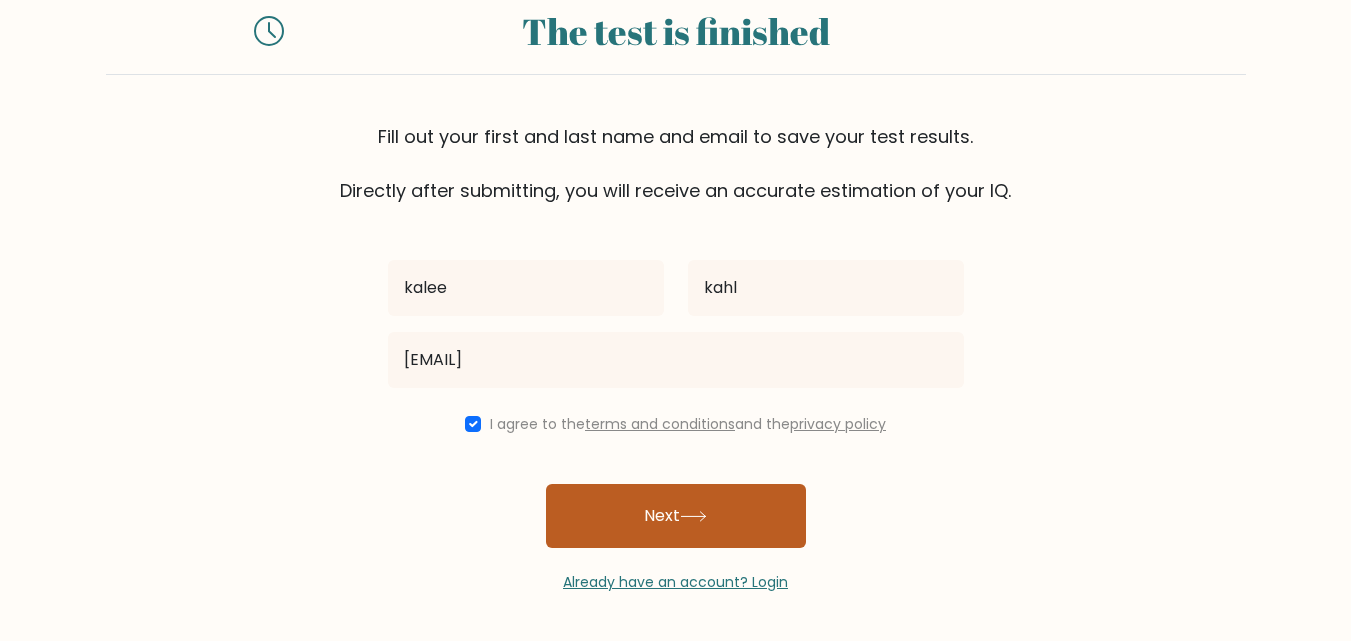 click on "Next" at bounding box center [676, 516] 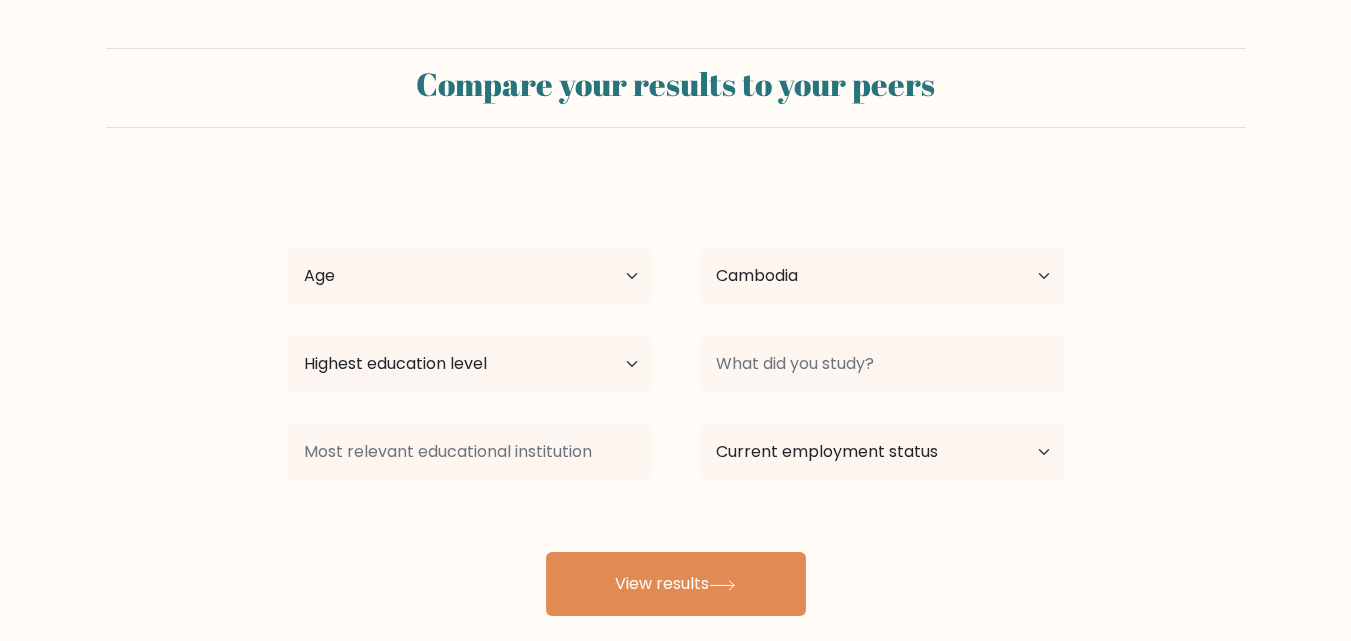 select on "KH" 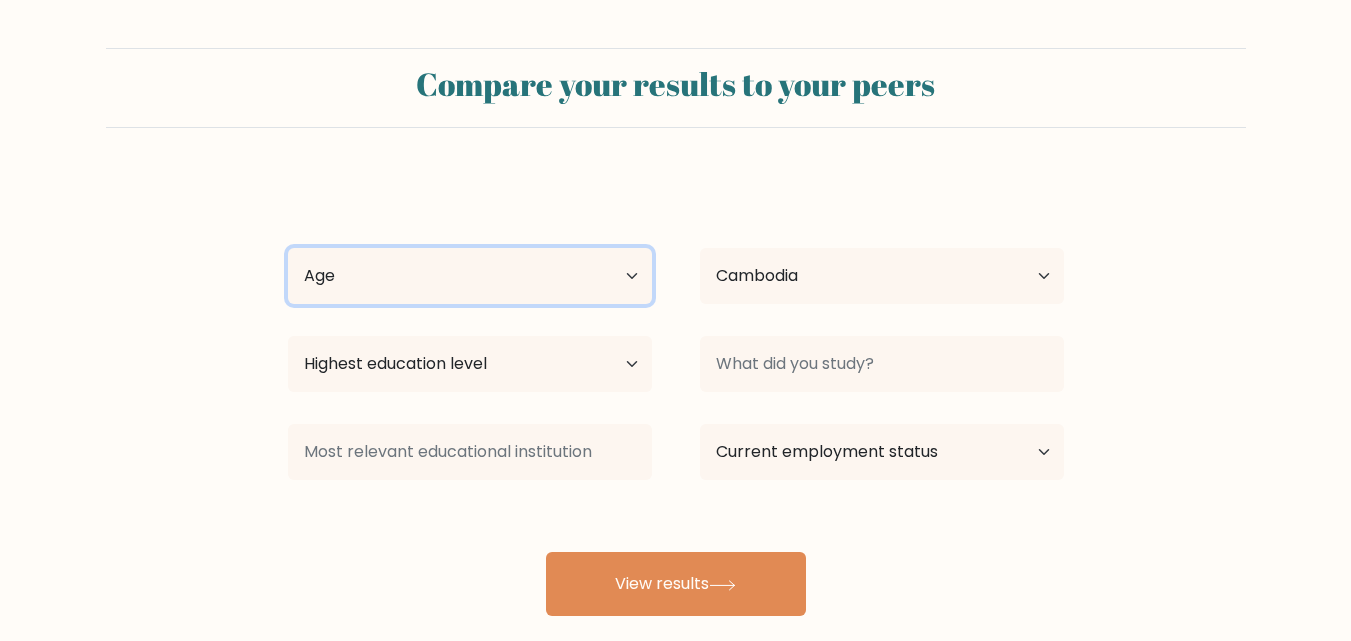 drag, startPoint x: 612, startPoint y: 252, endPoint x: 602, endPoint y: 260, distance: 12.806249 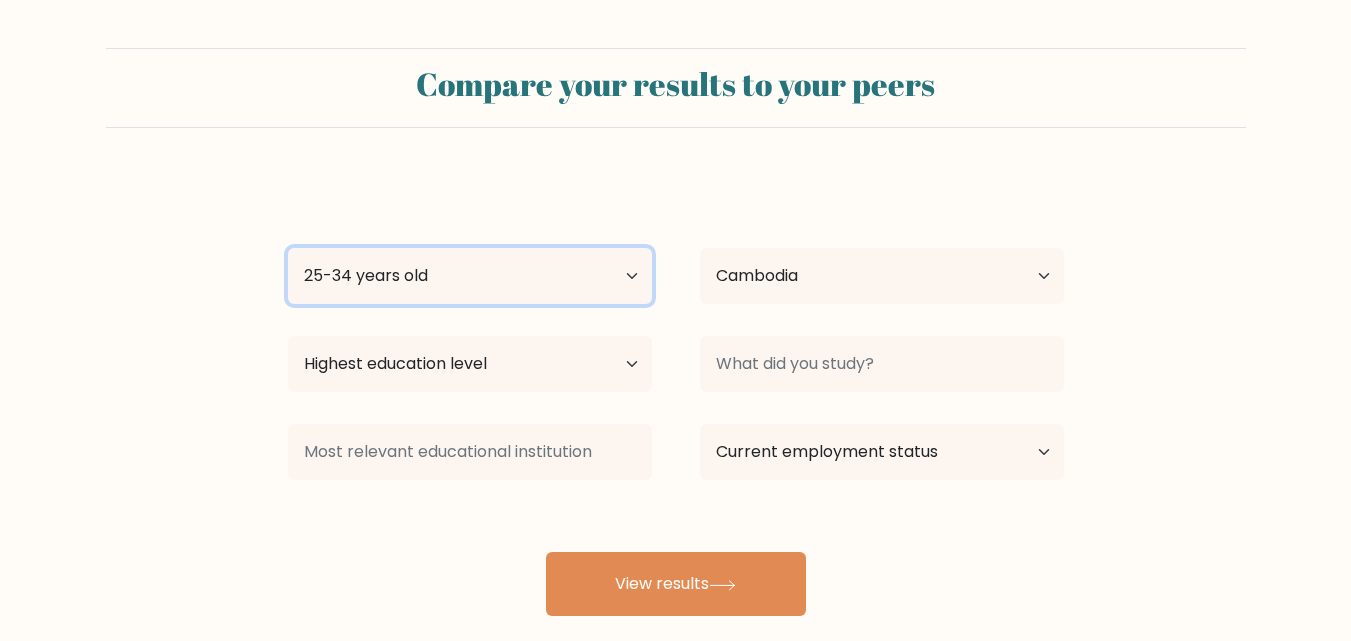 click on "Age
Under 18 years old
18-24 years old
25-34 years old
35-44 years old
45-54 years old
55-64 years old
65 years old and above" at bounding box center [470, 276] 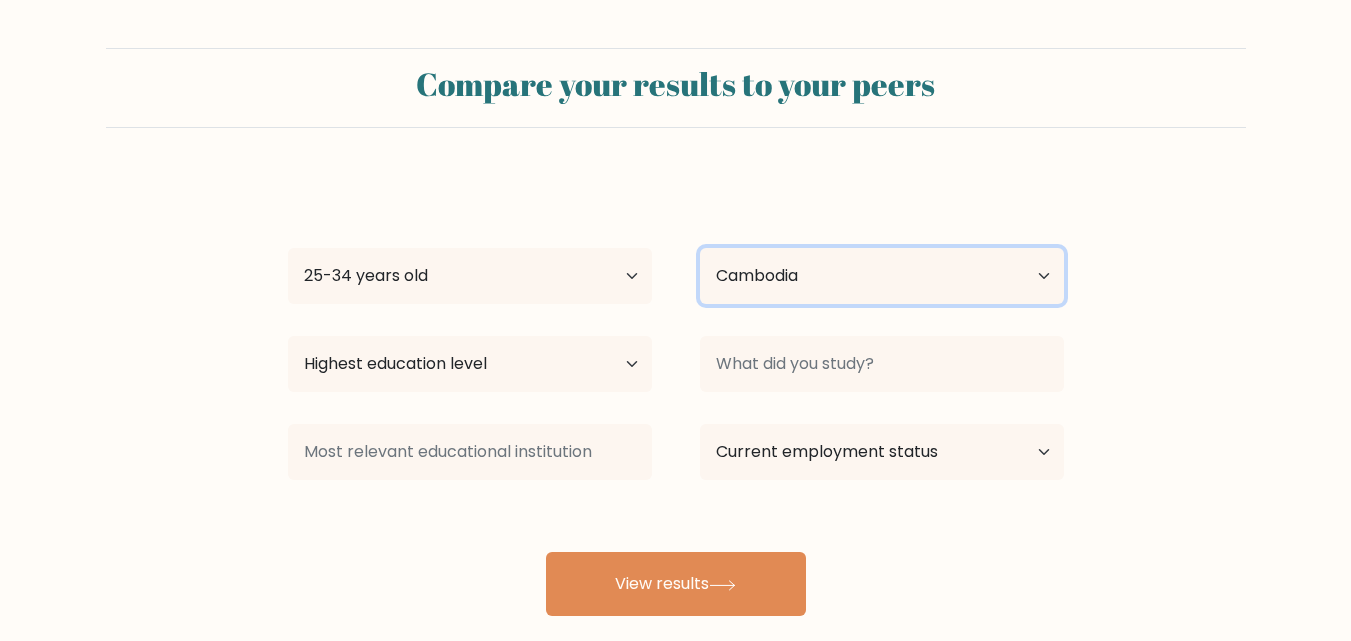 click on "Country
Afghanistan
Albania
Algeria
American Samoa
Andorra
Angola
Anguilla
Antarctica
Antigua and Barbuda
Argentina
Armenia
Aruba
Australia
Austria
Azerbaijan
Bahamas
Bahrain
Bangladesh
Barbados
Belarus
Belgium
Belize
Benin
Bermuda
Bhutan
Bolivia
Bonaire, Sint Eustatius and Saba
Bosnia and Herzegovina
Botswana
Bouvet Island
Brazil
British Indian Ocean Territory
Brunei
Bulgaria
Burkina Faso
Burundi
Cabo Verde
Cambodia
Cameroon
Canada
Cayman Islands
Central African Republic
Chad
Chile
China
Christmas Island
Cocos (Keeling) Islands
Colombia
Comoros
Congo
Congo (the Democratic Republic of the)
Cook Islands
Costa Rica
Côte d'Ivoire
Croatia
Cuba" at bounding box center (882, 276) 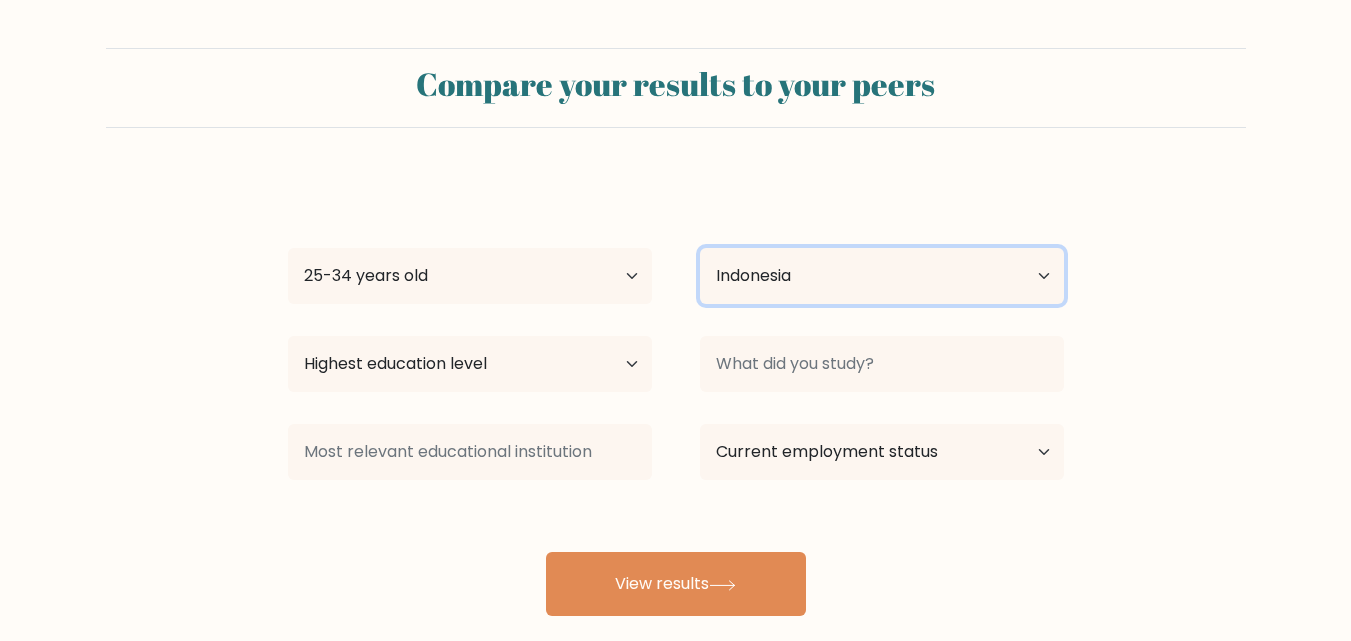 click on "Country
Afghanistan
Albania
Algeria
American Samoa
Andorra
Angola
Anguilla
Antarctica
Antigua and Barbuda
Argentina
Armenia
Aruba
Australia
Austria
Azerbaijan
Bahamas
Bahrain
Bangladesh
Barbados
Belarus
Belgium
Belize
Benin
Bermuda
Bhutan
Bolivia
Bonaire, Sint Eustatius and Saba
Bosnia and Herzegovina
Botswana
Bouvet Island
Brazil
British Indian Ocean Territory
Brunei
Bulgaria
Burkina Faso
Burundi
Cabo Verde
Cambodia
Cameroon
Canada
Cayman Islands
Central African Republic
Chad
Chile
China
Christmas Island
Cocos (Keeling) Islands
Colombia
Comoros
Congo
Congo (the Democratic Republic of the)
Cook Islands
Costa Rica
Côte d'Ivoire
Croatia
Cuba" at bounding box center (882, 276) 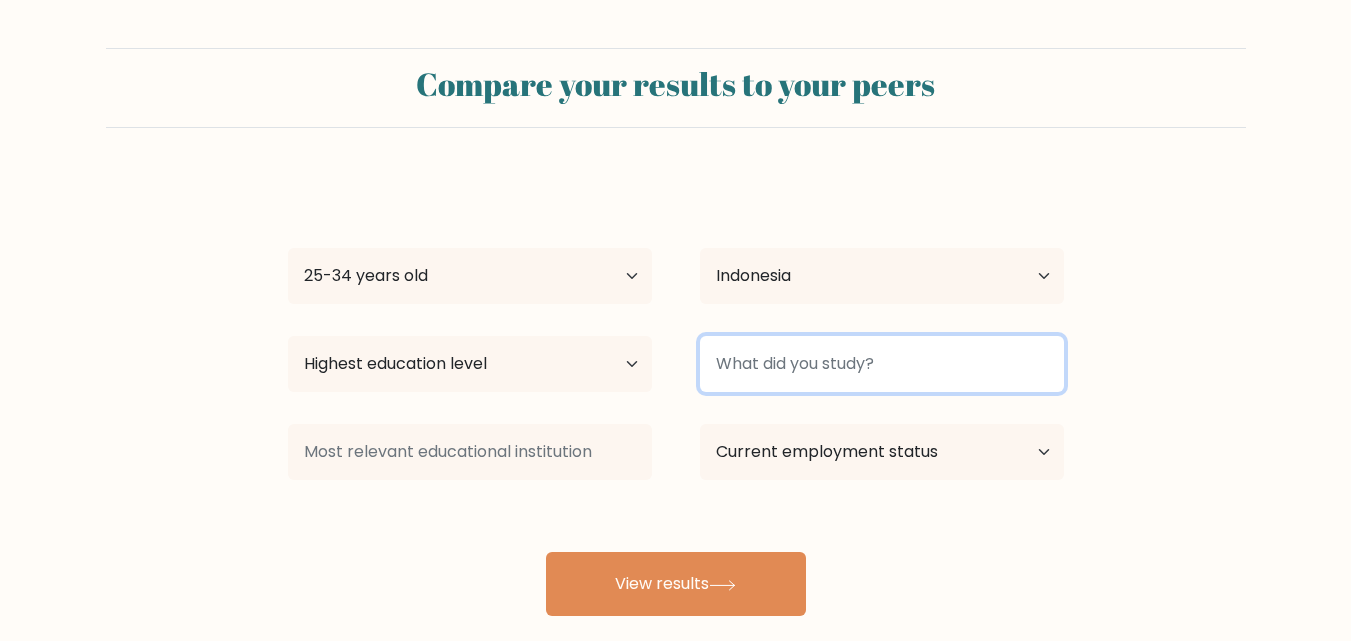 click at bounding box center [882, 364] 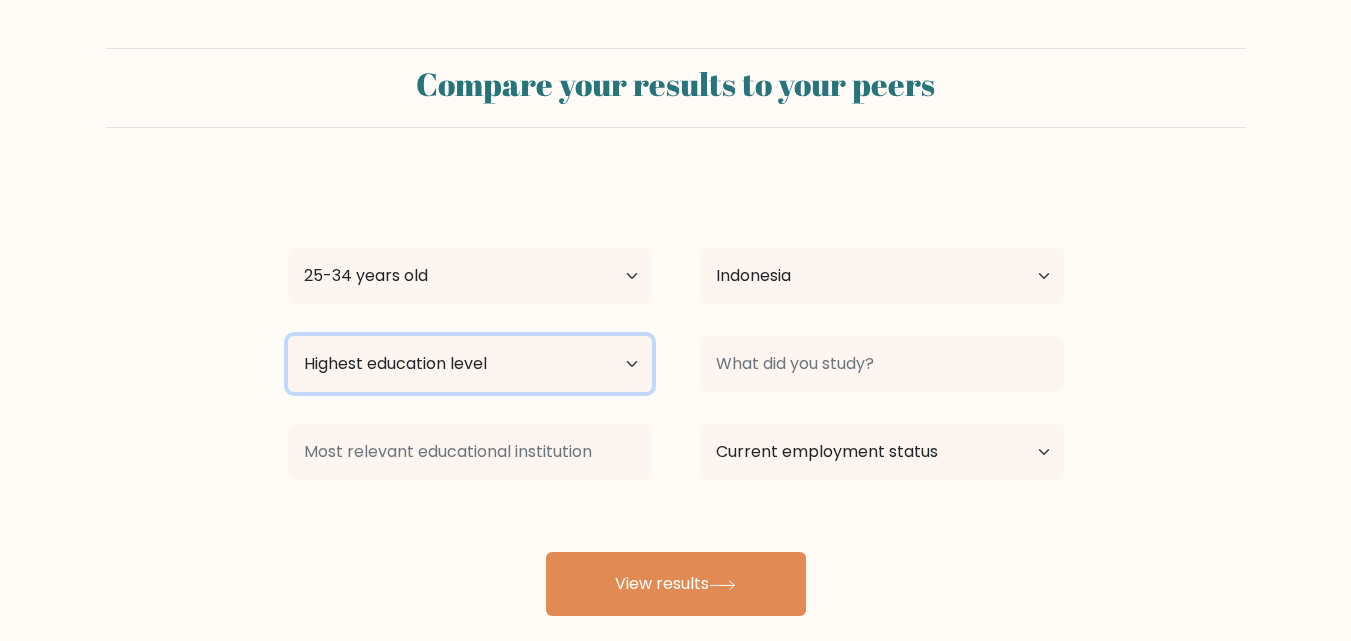 click on "Highest education level
No schooling
Primary
Lower Secondary
Upper Secondary
Occupation Specific
Bachelor's degree
Master's degree
Doctoral degree" at bounding box center [470, 364] 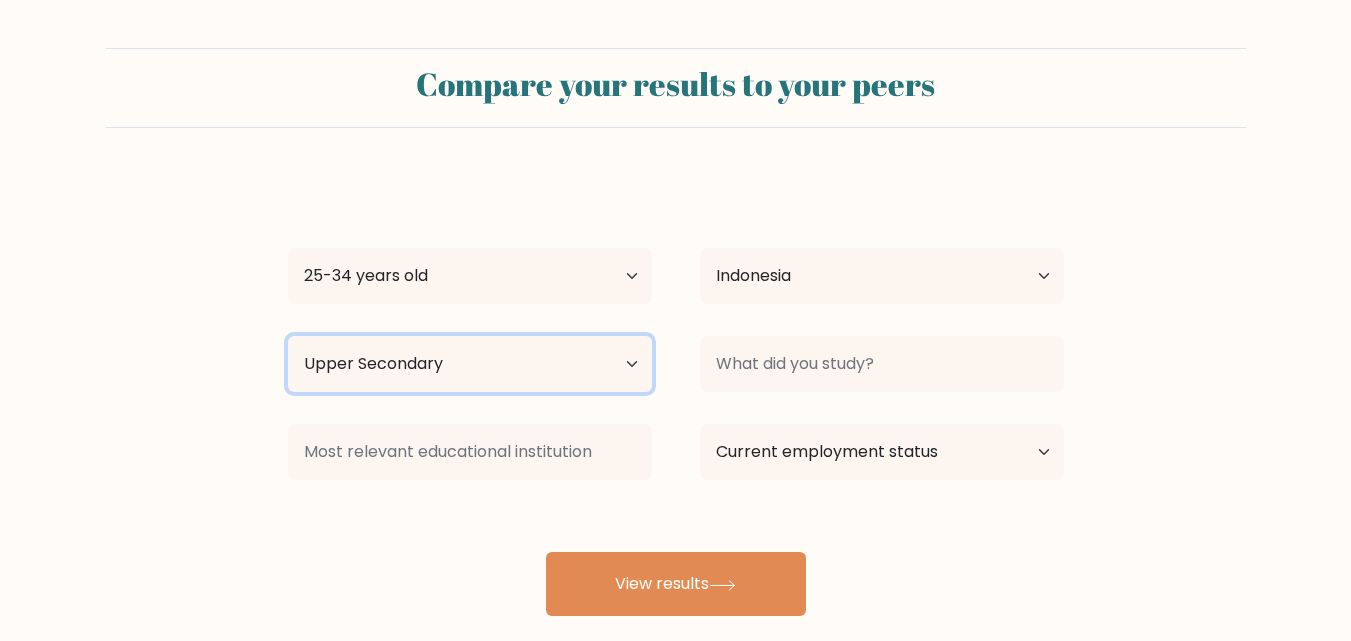 click on "Highest education level
No schooling
Primary
Lower Secondary
Upper Secondary
Occupation Specific
Bachelor's degree
Master's degree
Doctoral degree" at bounding box center (470, 364) 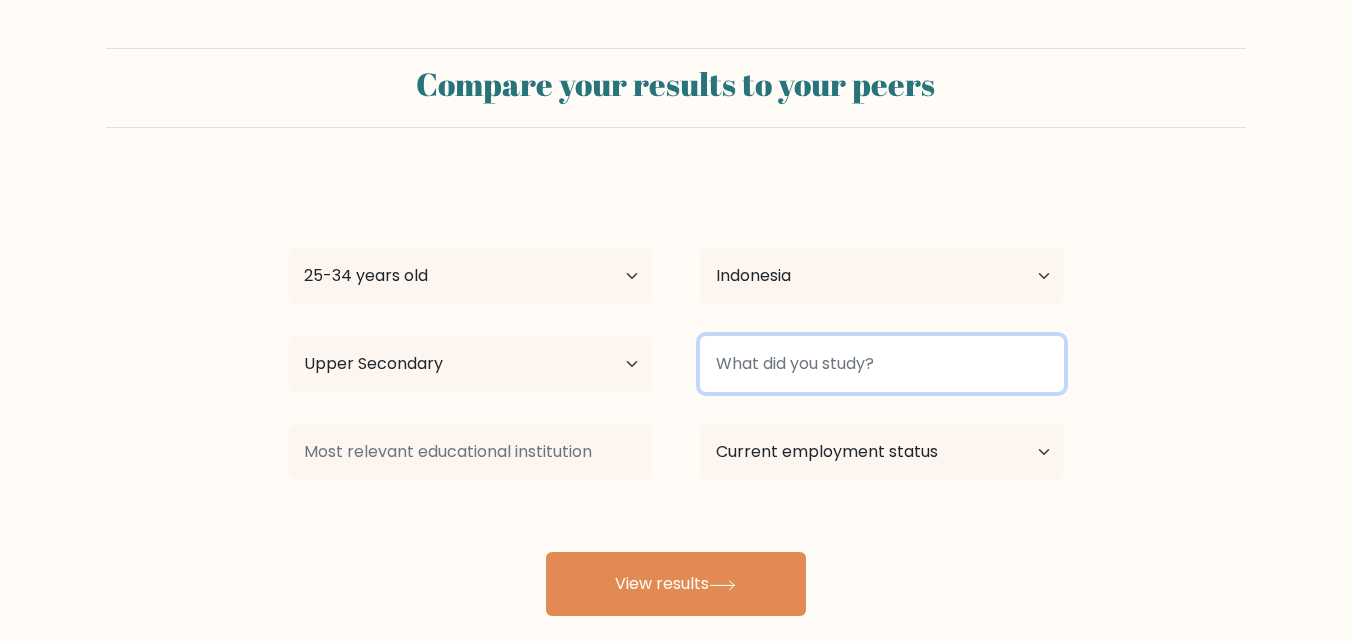 click at bounding box center (882, 364) 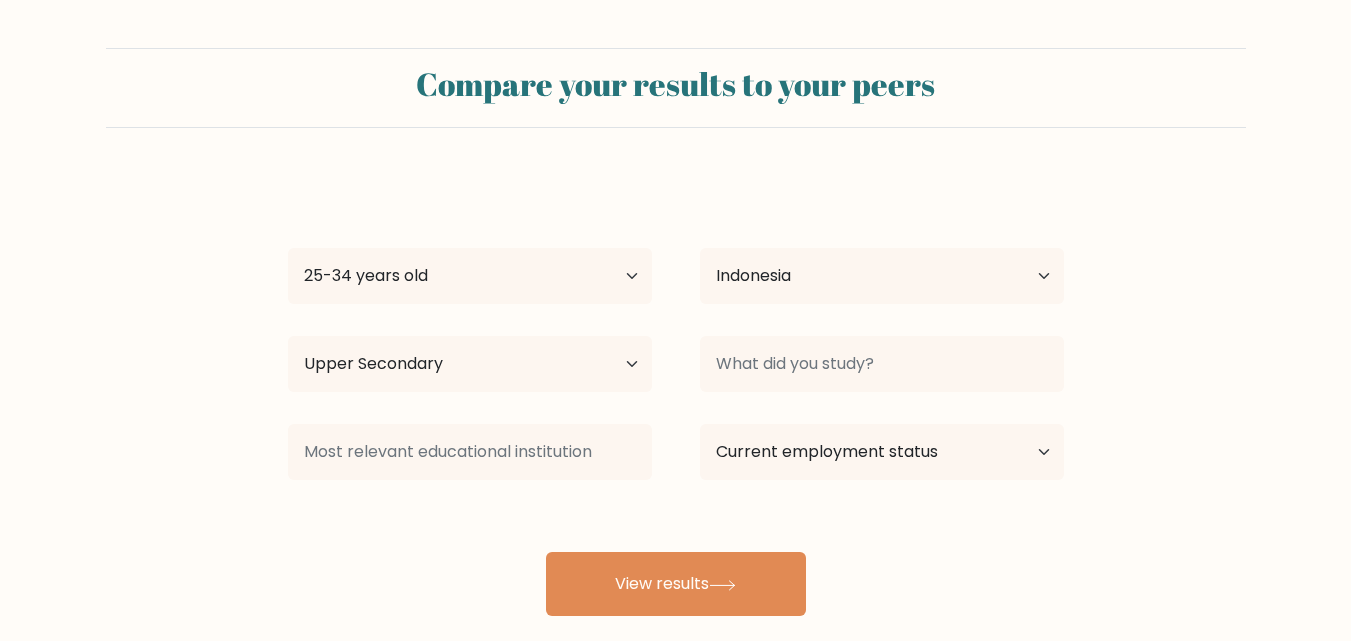 click on "Compare your results to your peers
kalee
kahl
Age
Under 18 years old
18-24 years old
25-34 years old
35-44 years old
45-54 years old
55-64 years old
65 years old and above
Country
Afghanistan
Albania
Algeria
American Samoa
Andorra
Angola
Anguilla
Antarctica
Antigua and Barbuda
Argentina
Armenia
Aruba
Australia
Austria" at bounding box center [675, 332] 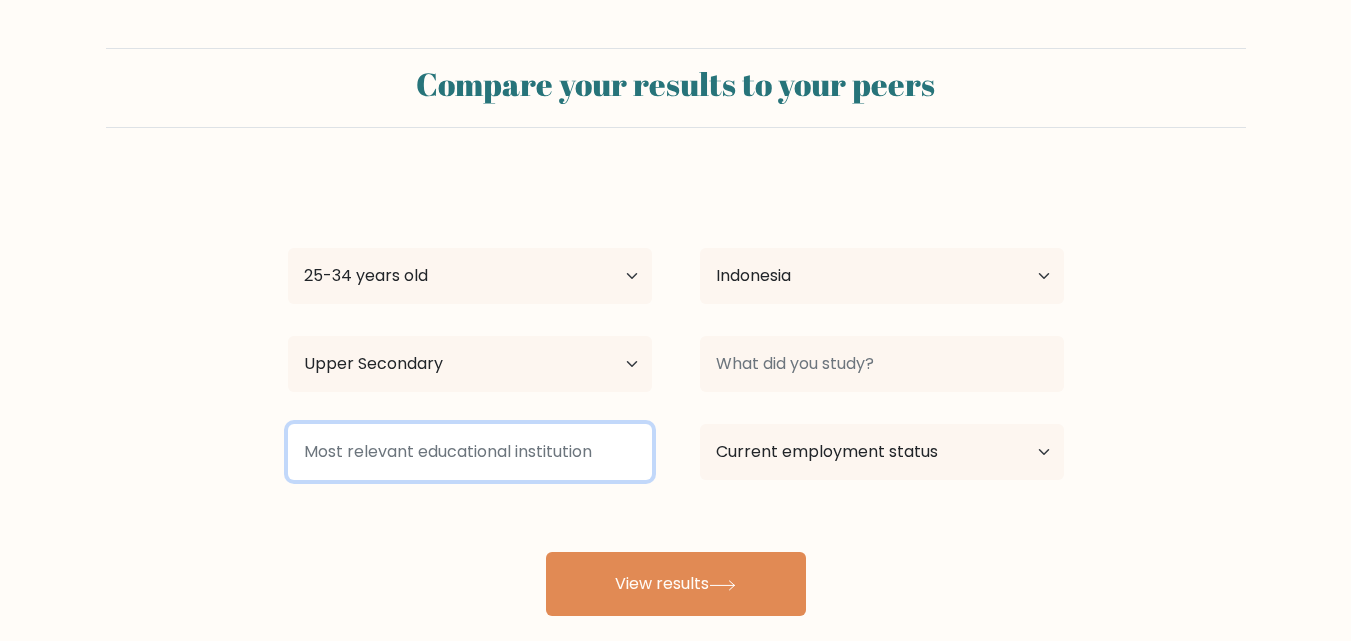 click at bounding box center (470, 452) 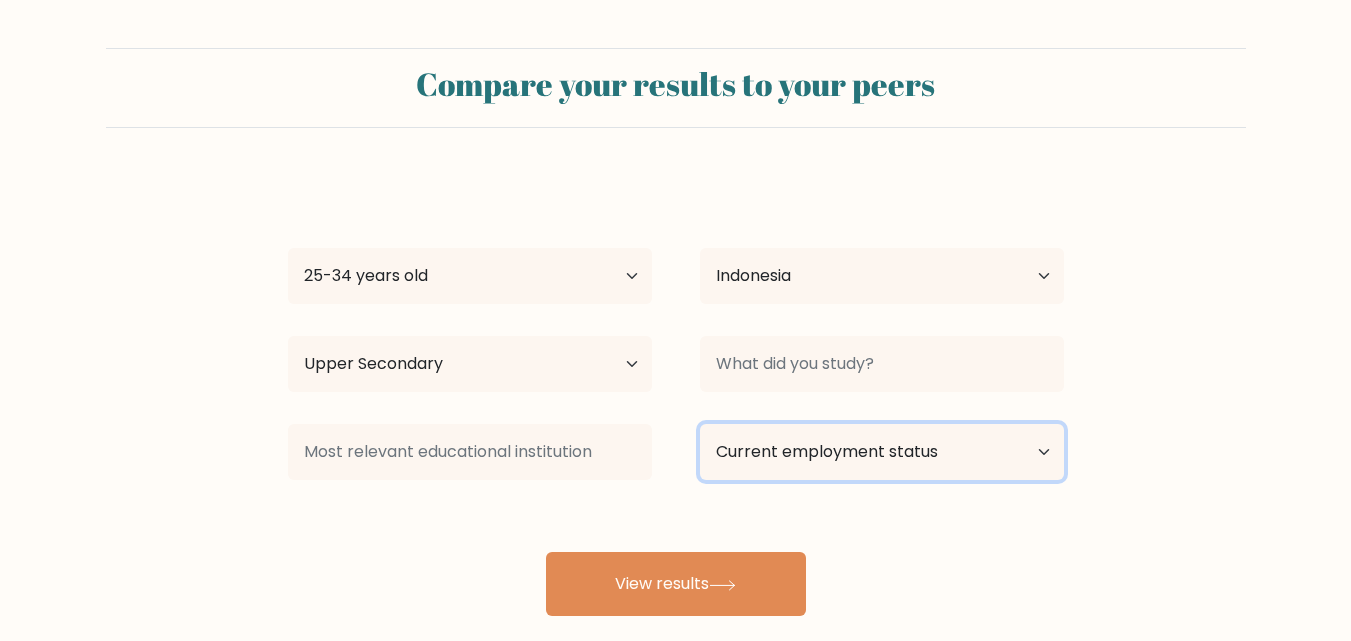 click on "Current employment status
Employed
Student
Retired
Other / prefer not to answer" at bounding box center [882, 452] 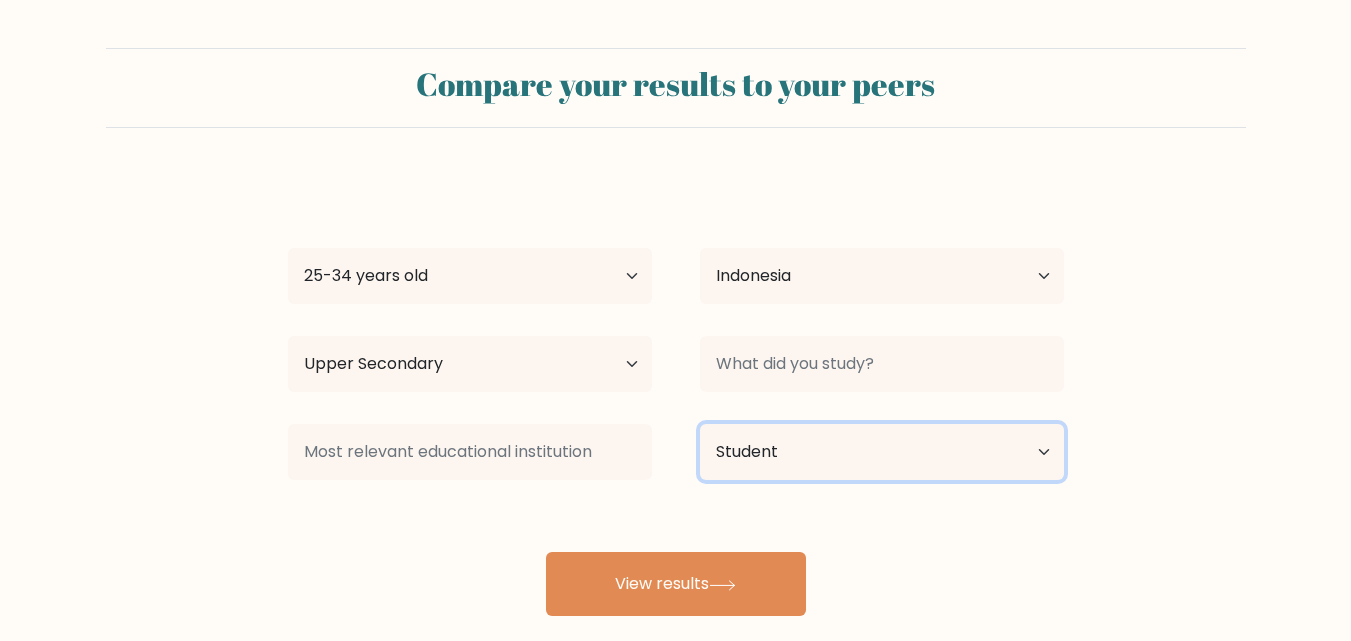 click on "Current employment status
Employed
Student
Retired
Other / prefer not to answer" at bounding box center [882, 452] 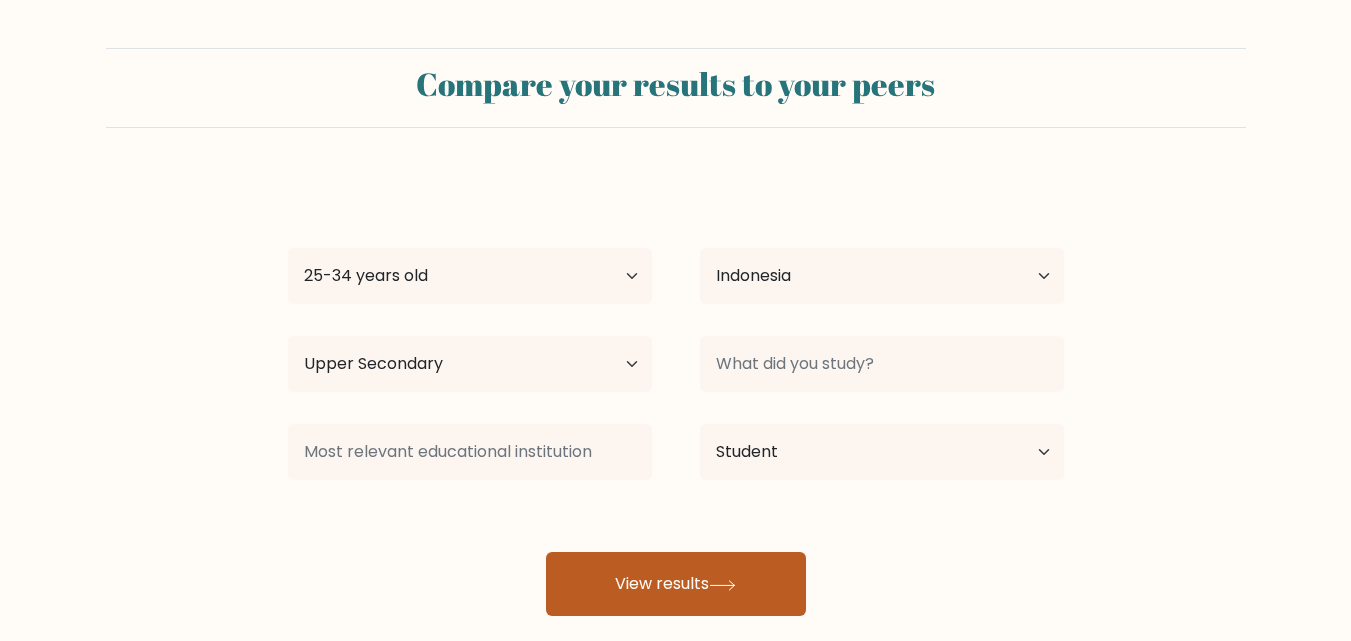 click on "View results" at bounding box center [676, 584] 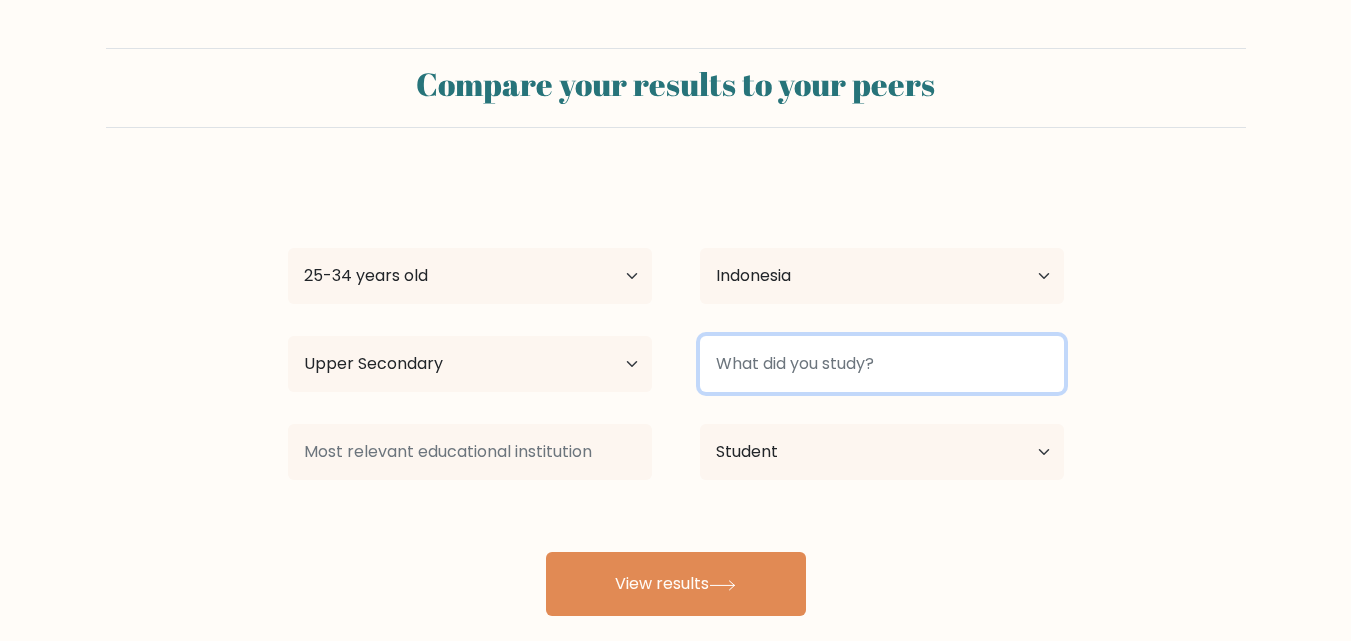 click at bounding box center [882, 364] 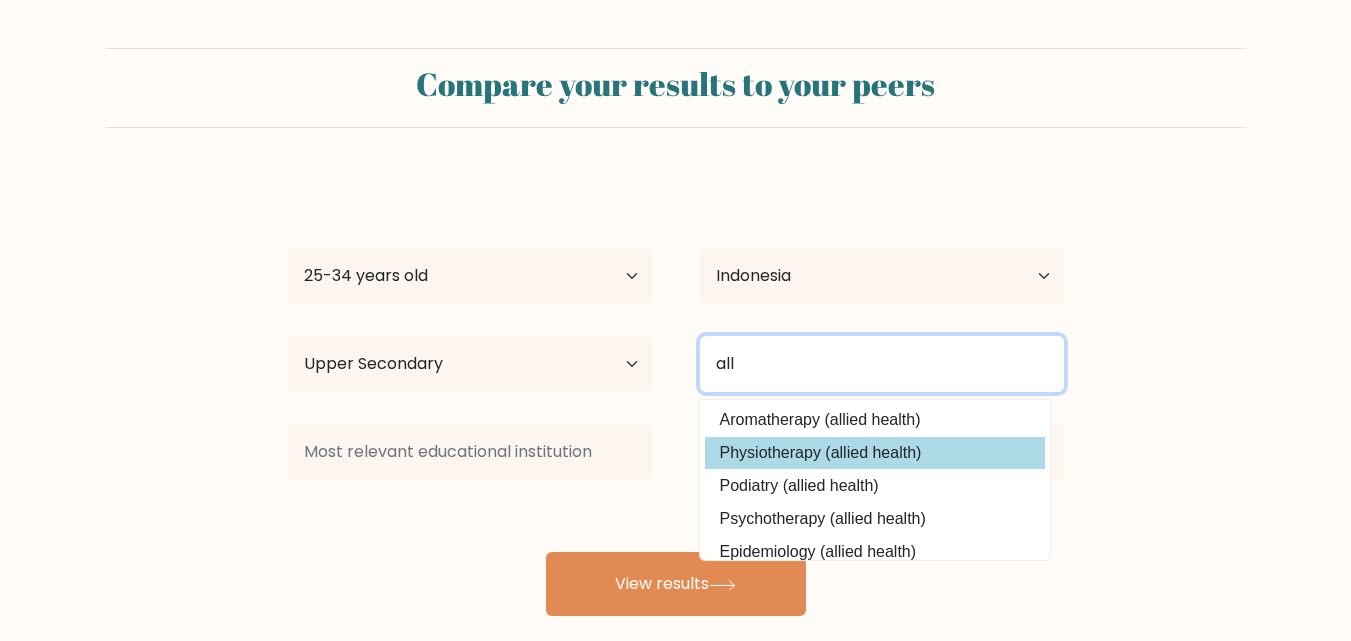 scroll, scrollTop: 0, scrollLeft: 0, axis: both 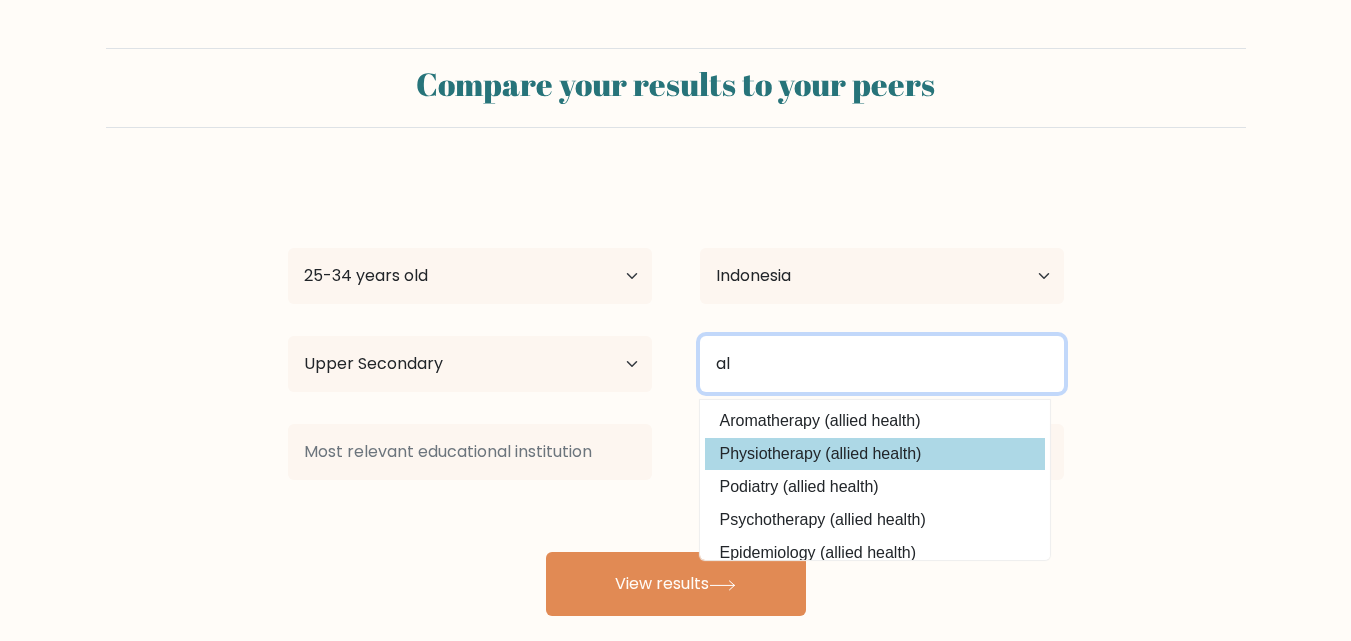 type on "a" 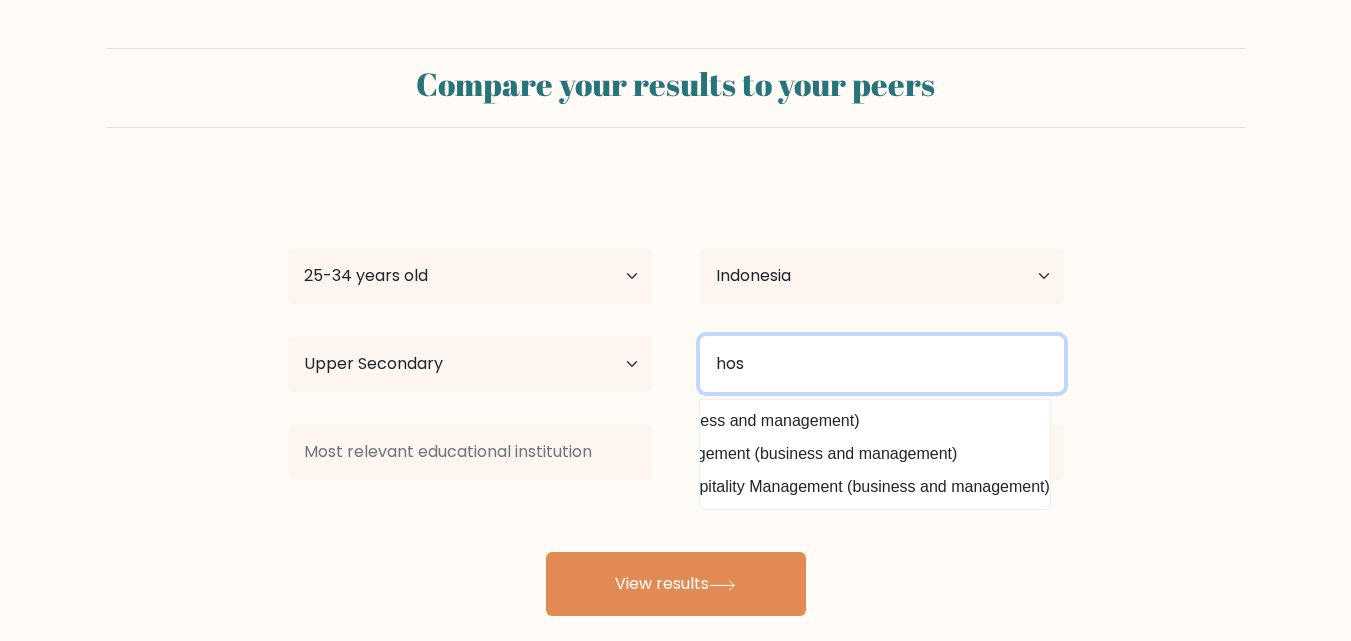 scroll, scrollTop: 0, scrollLeft: 0, axis: both 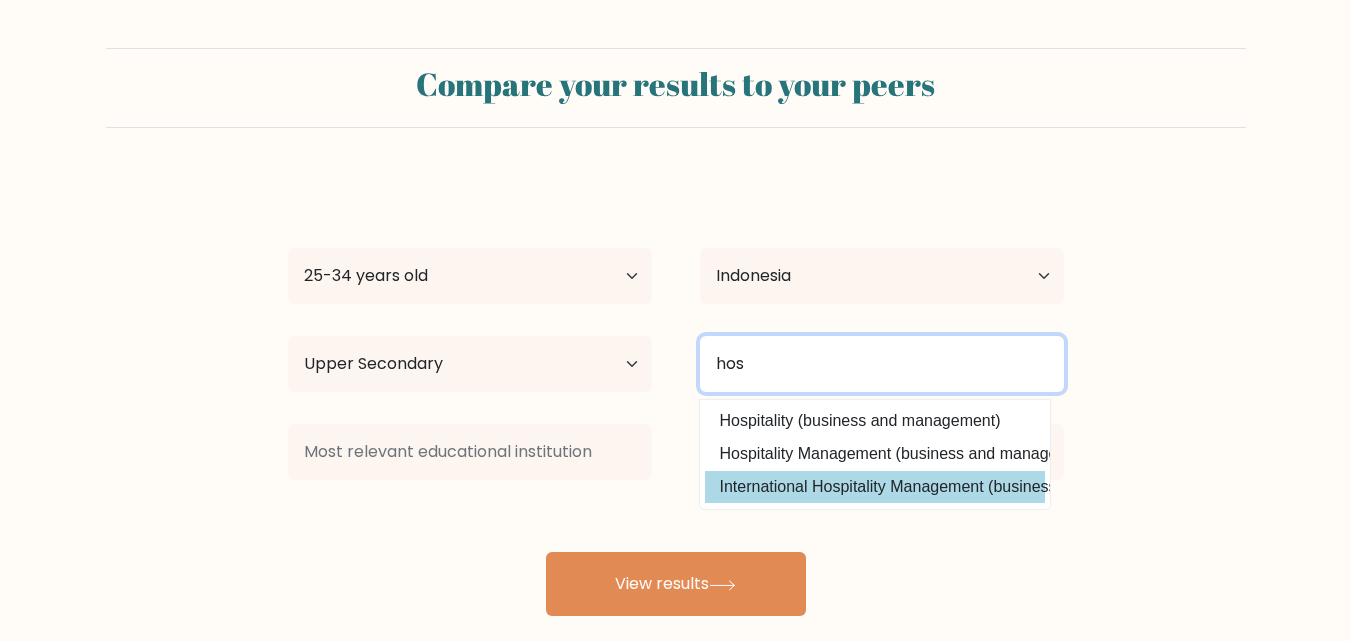 type on "hos" 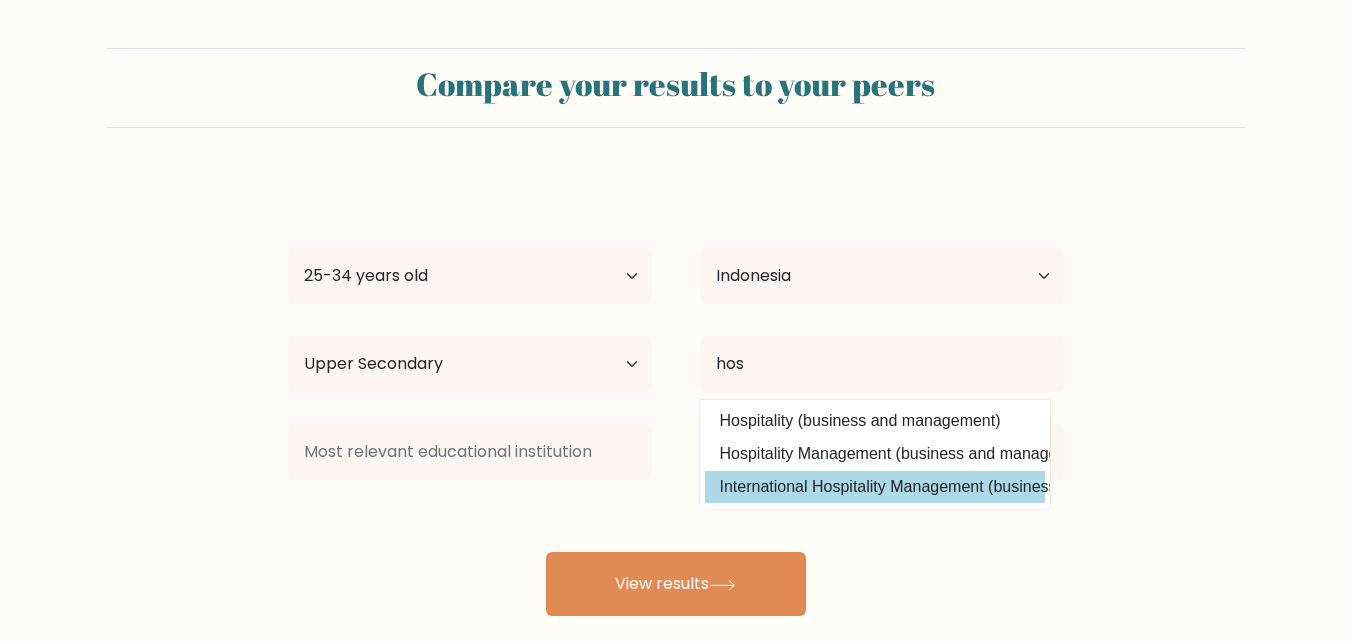 click on "kalee
kahl
Age
Under 18 years old
18-24 years old
25-34 years old
35-44 years old
45-54 years old
55-64 years old
65 years old and above
Country
Afghanistan
Albania
Algeria
American Samoa
Andorra
Angola
Anguilla
Antarctica
Antigua and Barbuda
Argentina
Armenia
Aruba
Australia
Austria
Azerbaijan
Bahamas
Bahrain
Bangladesh
Barbados
Belarus
Belgium
Belize
Benin
Bermuda
Bhutan
Bolivia
Bonaire, Sint Eustatius and Saba
Bosnia and Herzegovina
Botswana
Bouvet Island
Brazil
Brunei" at bounding box center (676, 396) 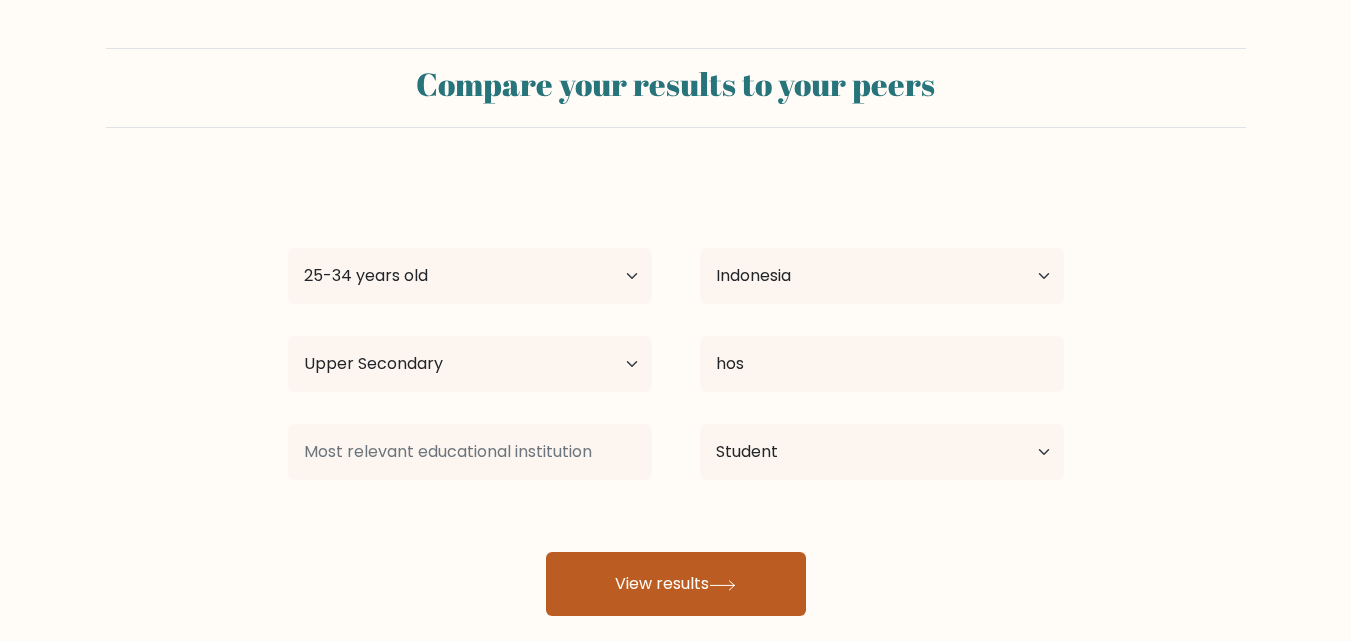 click on "View results" at bounding box center [676, 584] 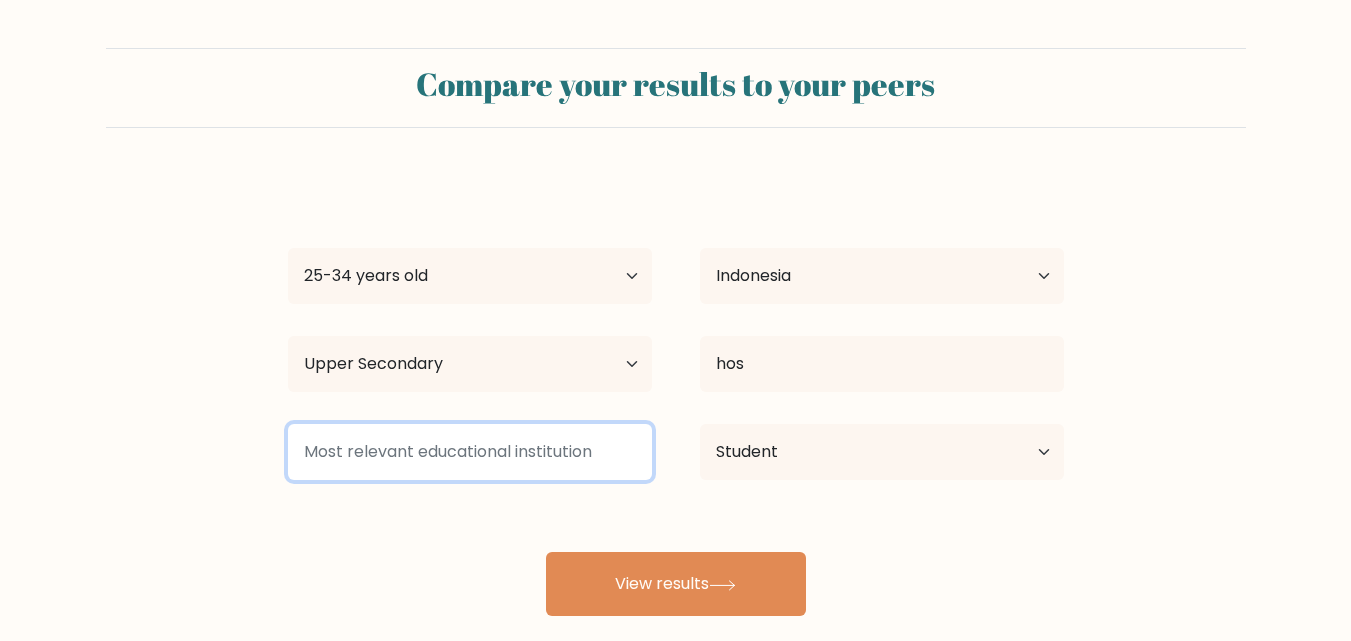 click at bounding box center (470, 452) 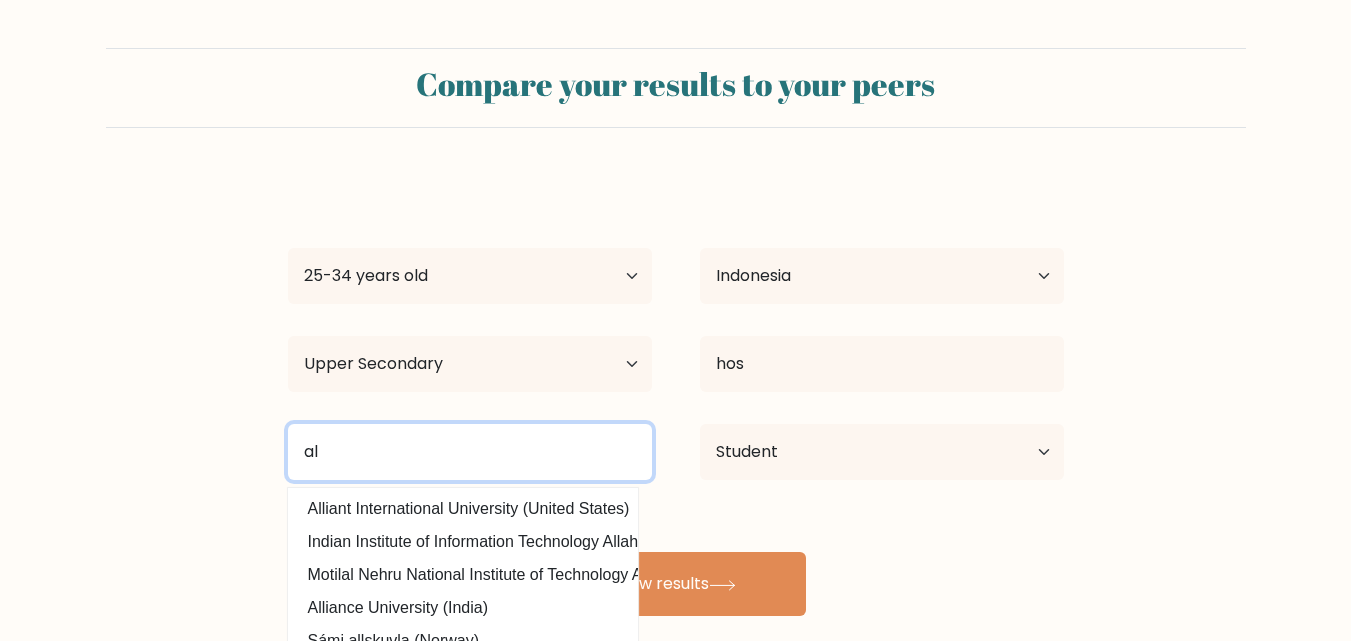type on "a" 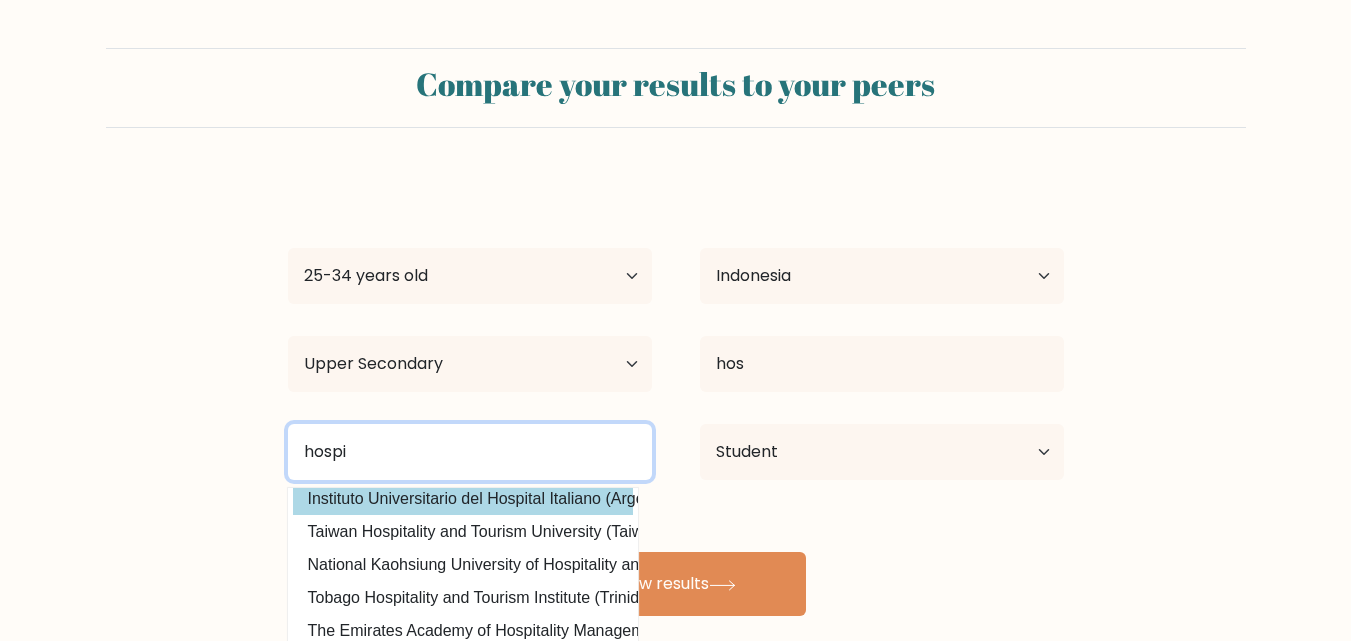 scroll, scrollTop: 63, scrollLeft: 0, axis: vertical 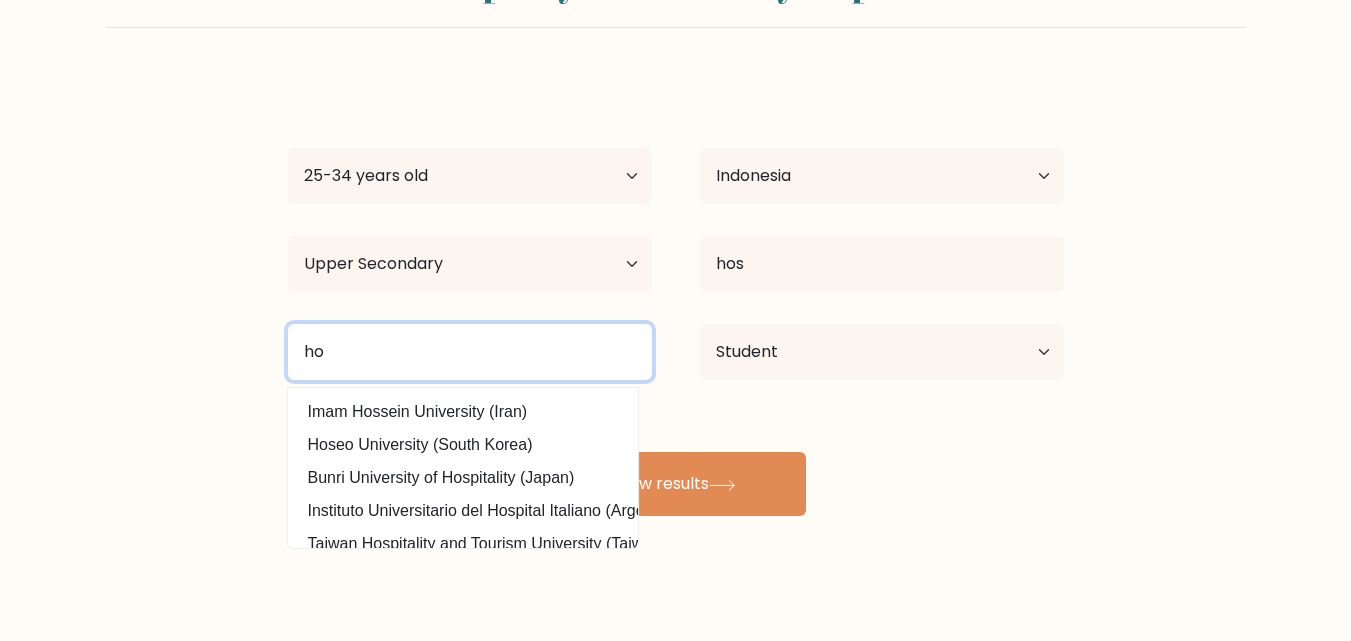 type on "h" 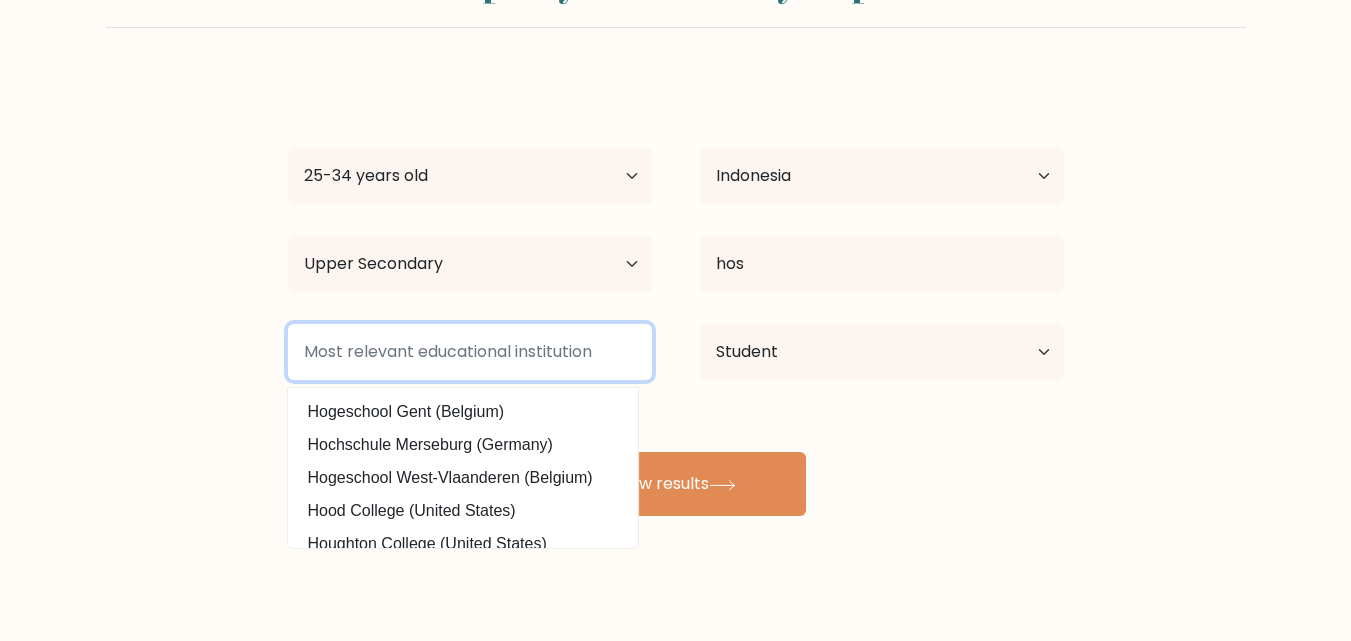 scroll, scrollTop: 0, scrollLeft: 0, axis: both 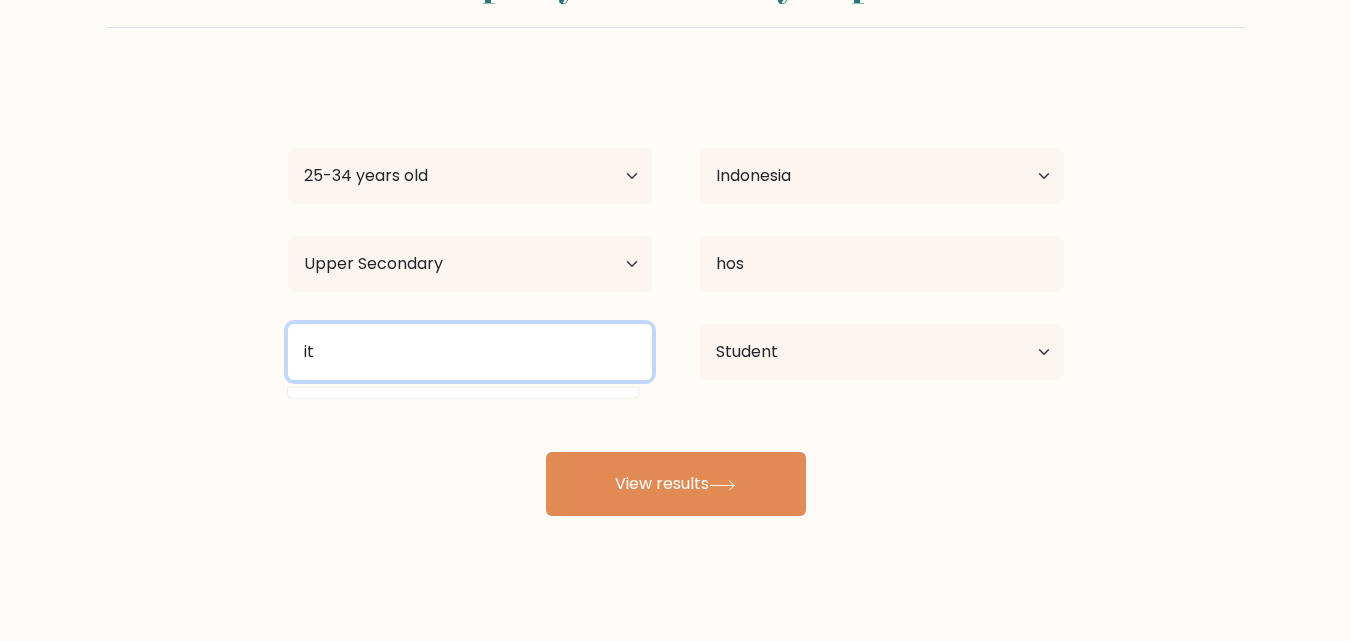 type on "i" 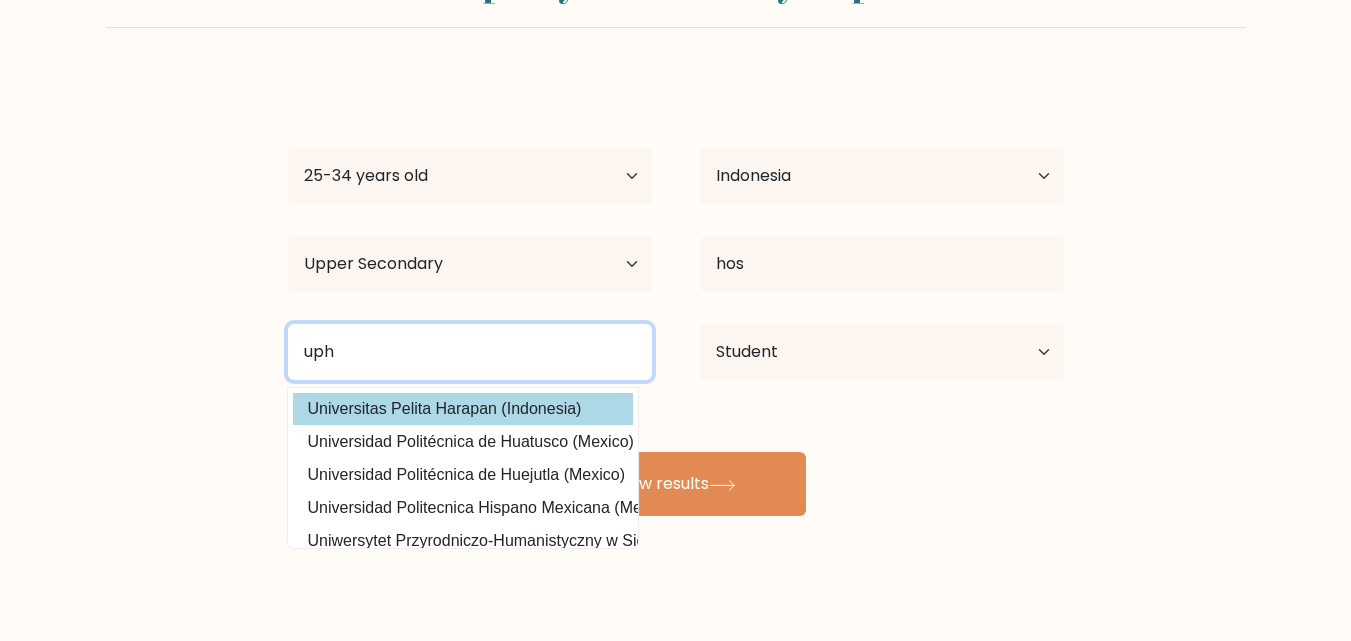 type on "uph" 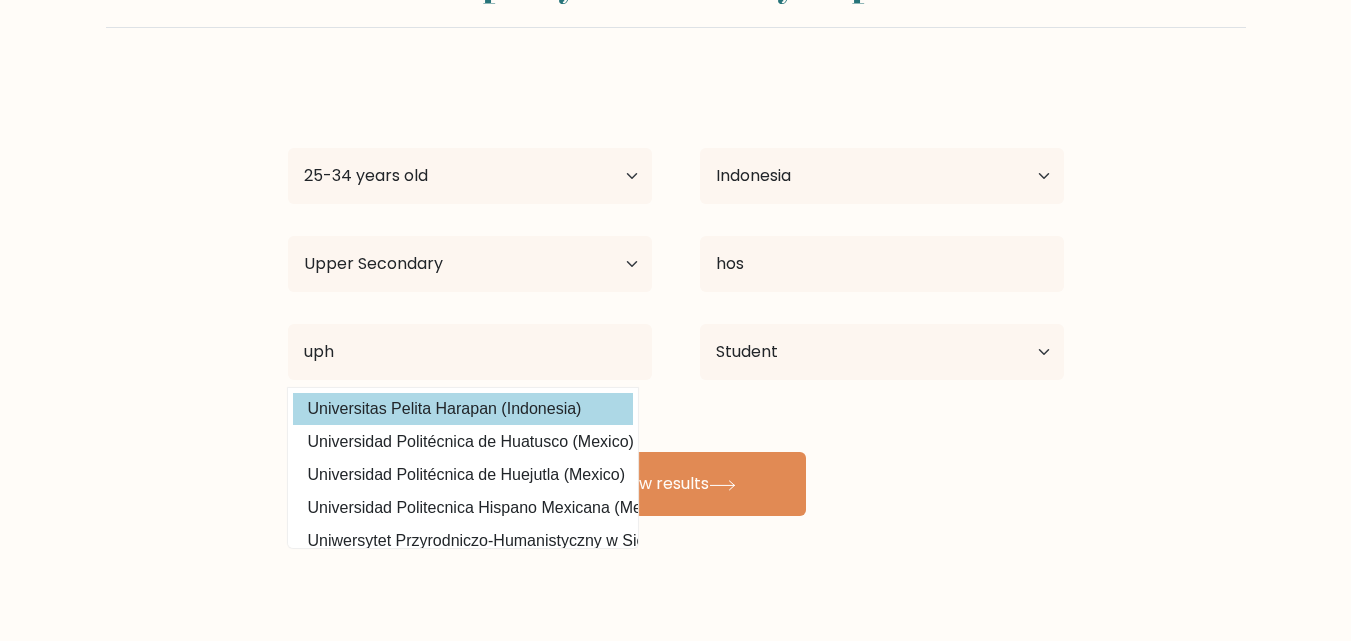 click on "kalee
kahl
Age
Under 18 years old
18-24 years old
25-34 years old
35-44 years old
45-54 years old
55-64 years old
65 years old and above
Country
Afghanistan
Albania
Algeria
American Samoa
Andorra
Angola
Anguilla
Antarctica
Antigua and Barbuda
Argentina
Armenia
Aruba
Australia
Austria
Azerbaijan
Bahamas
Bahrain
Bangladesh
Barbados
Belarus
Belgium
Belize
Benin
Bermuda
Bhutan
Bolivia
Bonaire, Sint Eustatius and Saba
Bosnia and Herzegovina
Botswana
Bouvet Island
Brazil
Brunei" at bounding box center [676, 296] 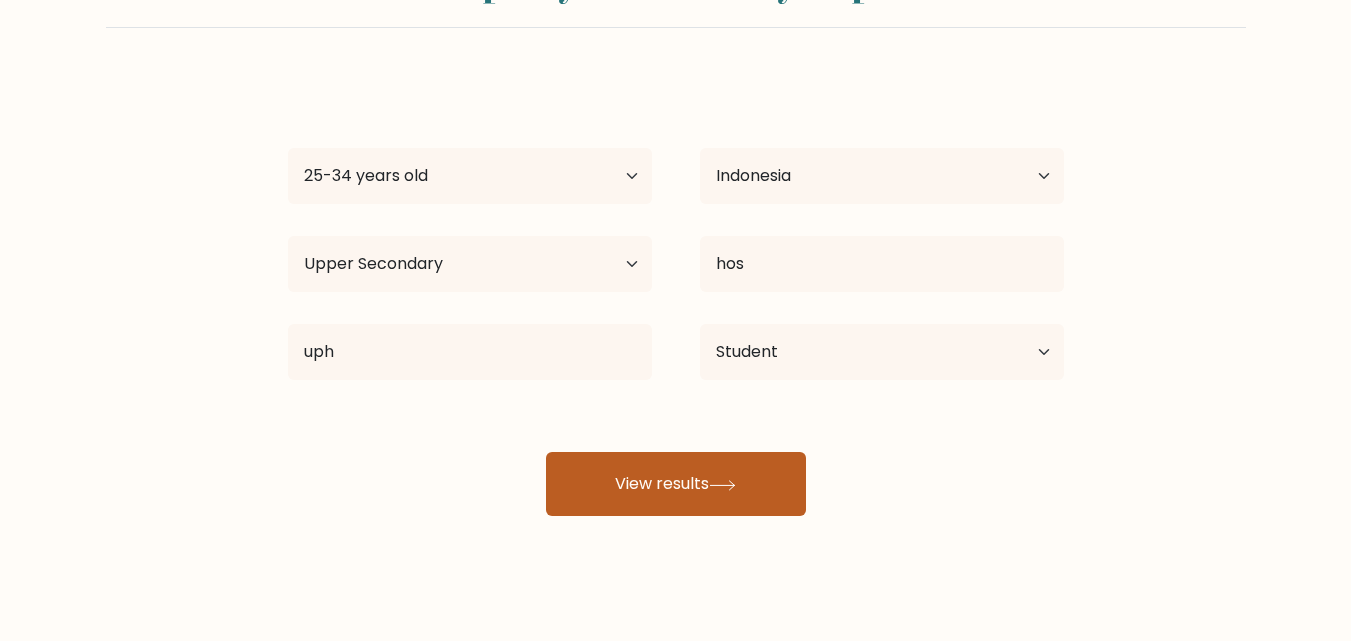 click on "View results" at bounding box center (676, 484) 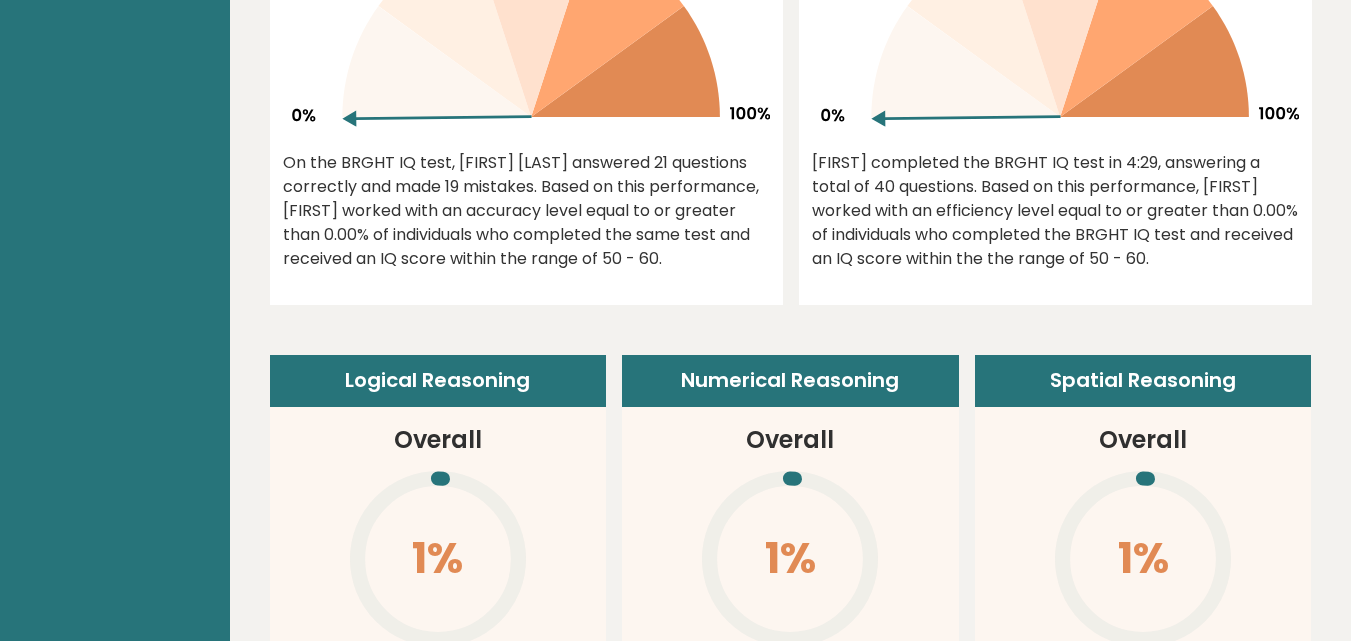 scroll, scrollTop: 1100, scrollLeft: 0, axis: vertical 